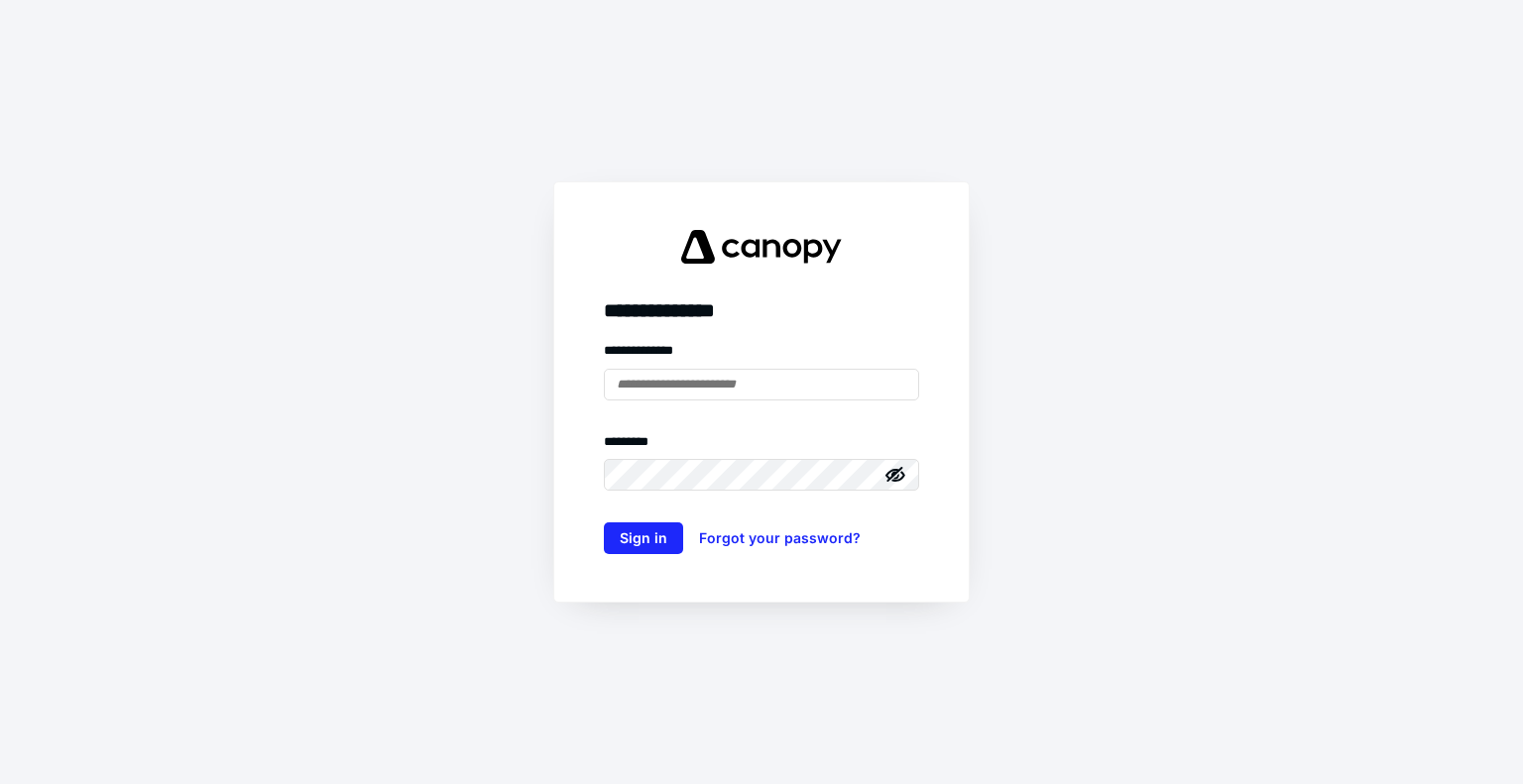 scroll, scrollTop: 0, scrollLeft: 0, axis: both 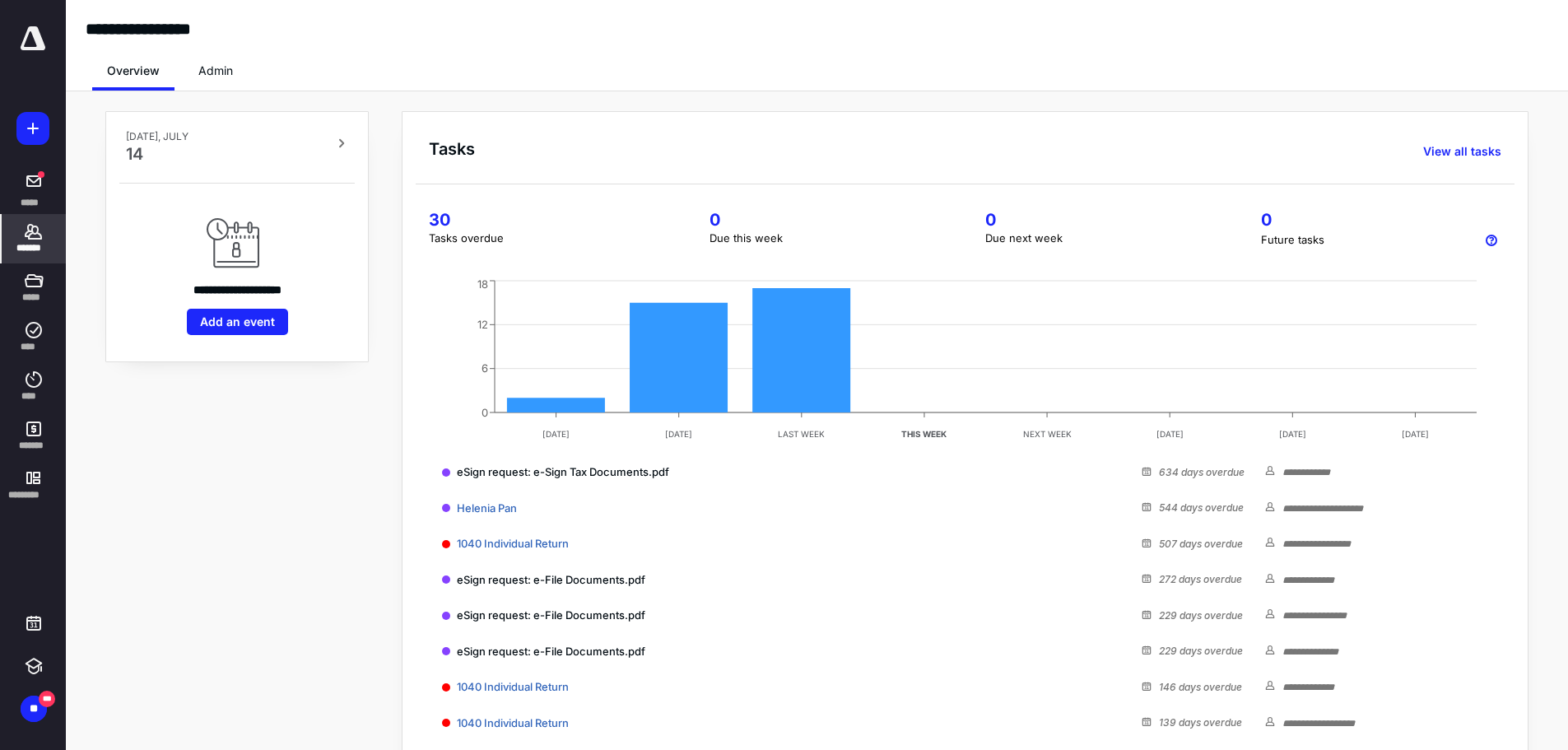 click 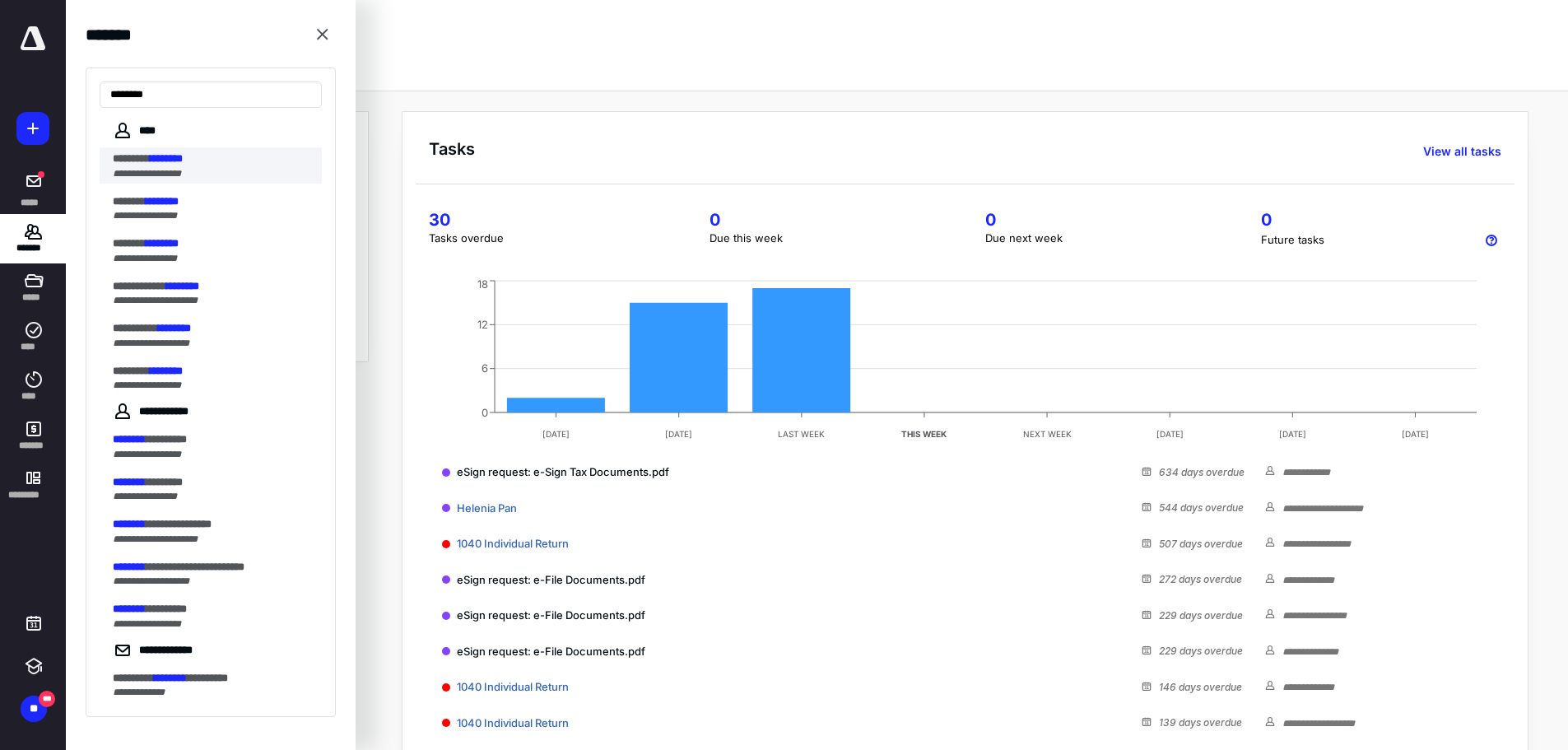 type on "********" 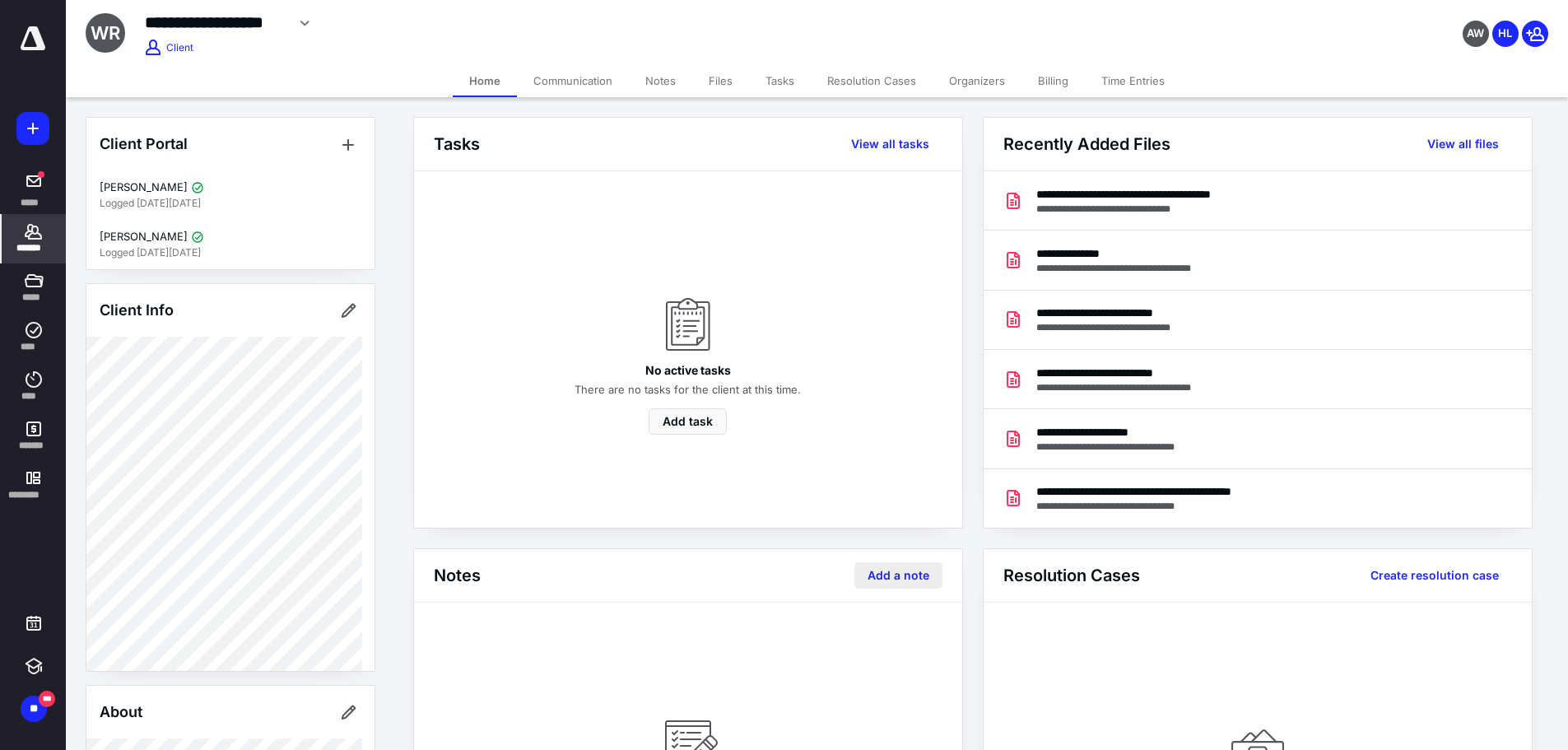 click on "Add a note" at bounding box center [898, 575] 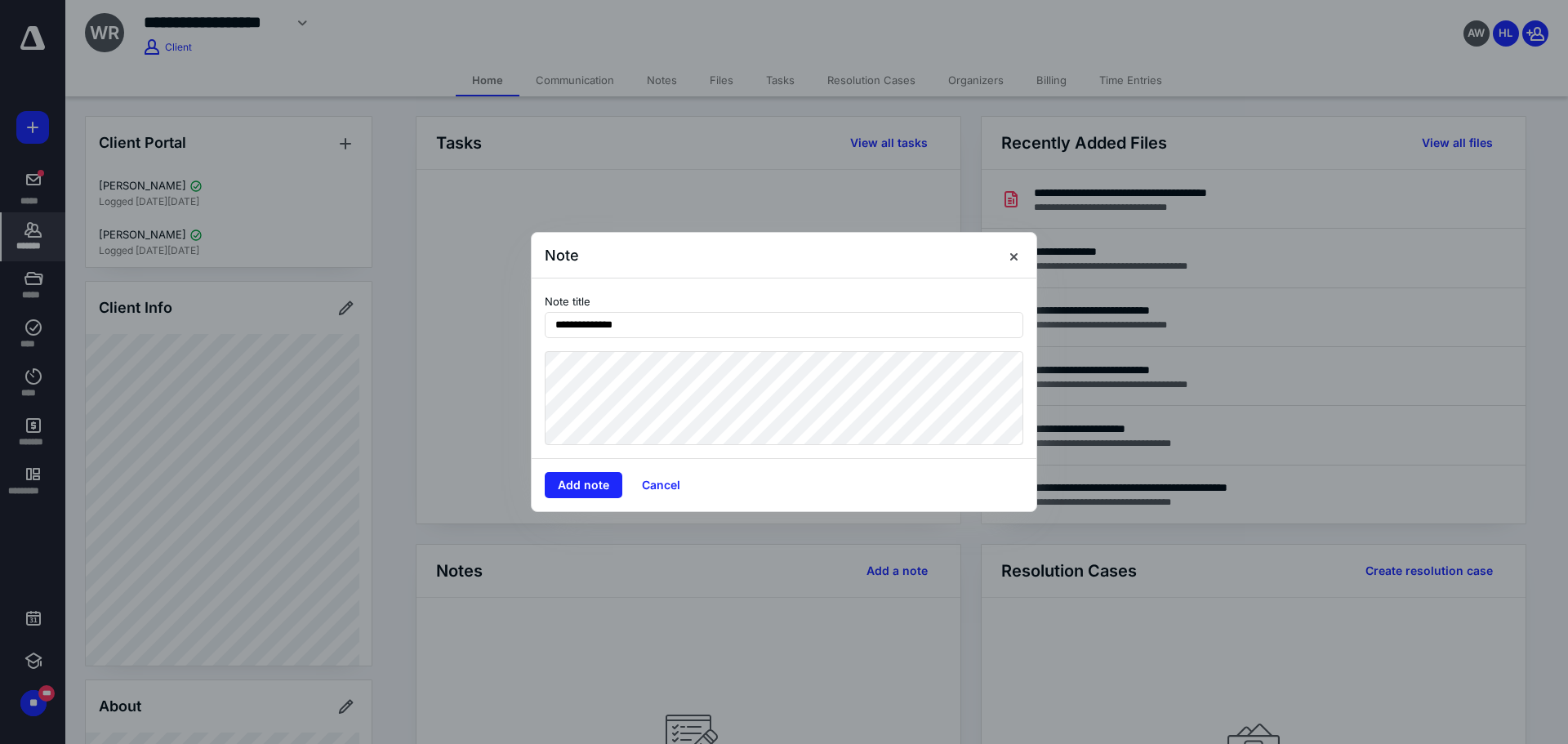 type on "**********" 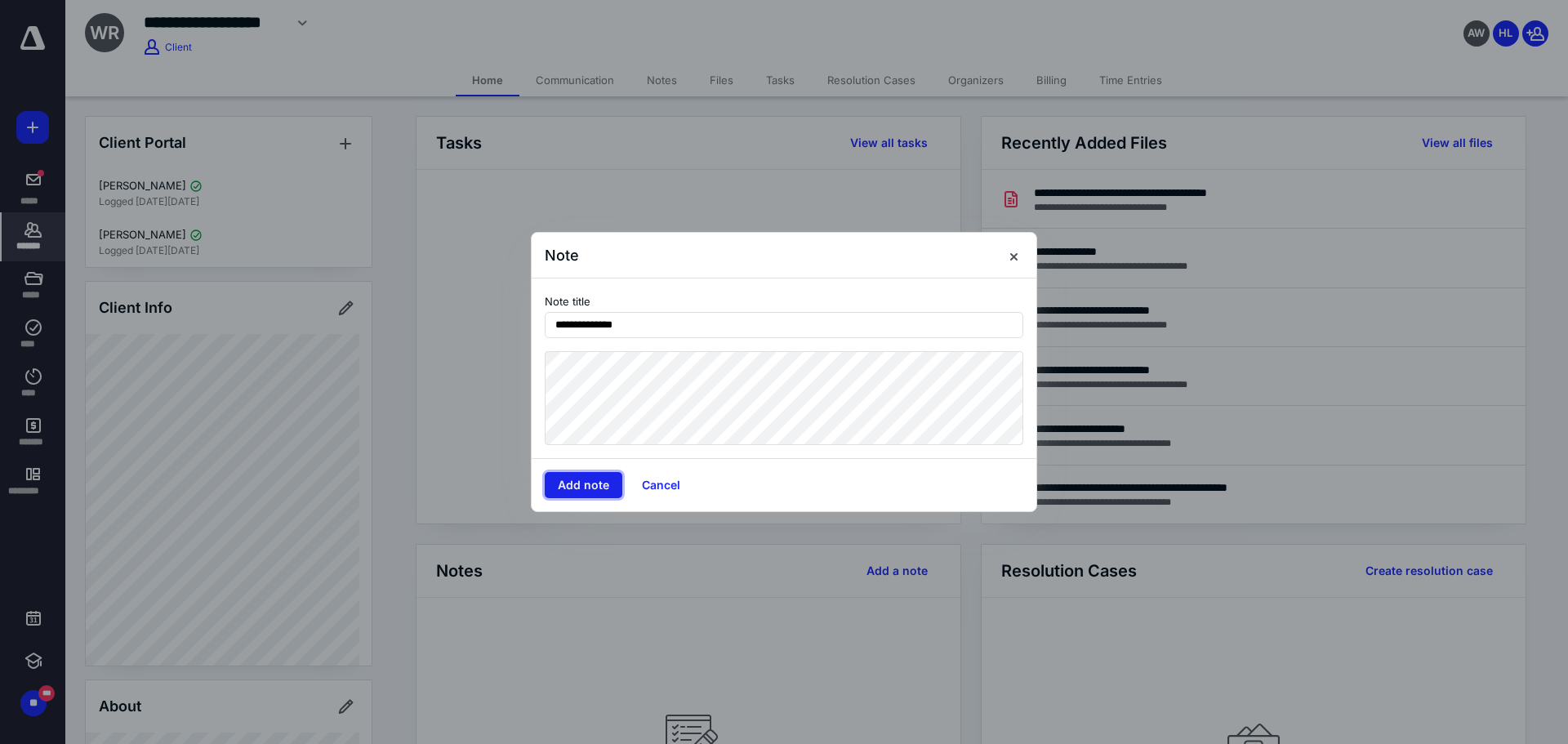click on "Add note" at bounding box center (583, 485) 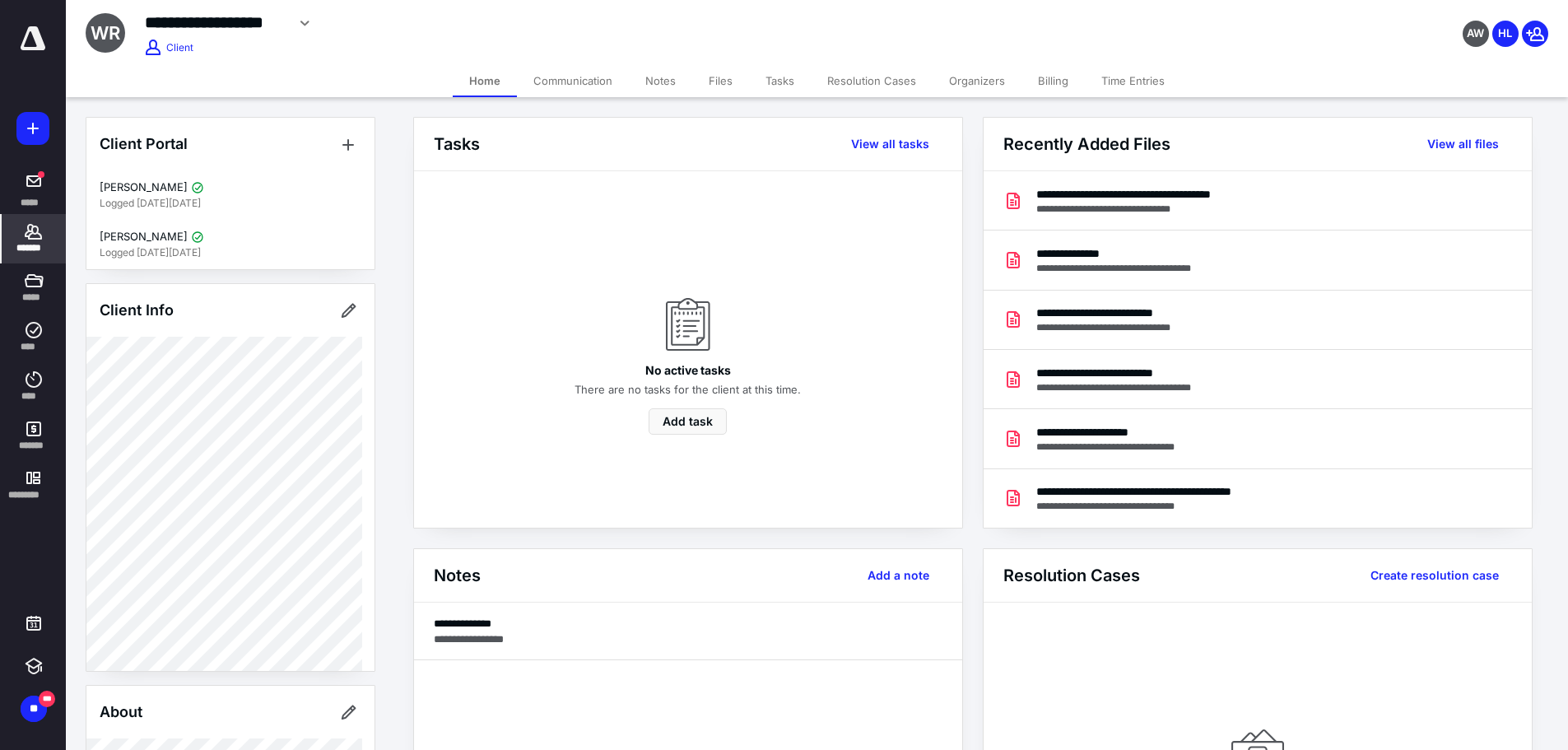 click on "Files" at bounding box center [720, 81] 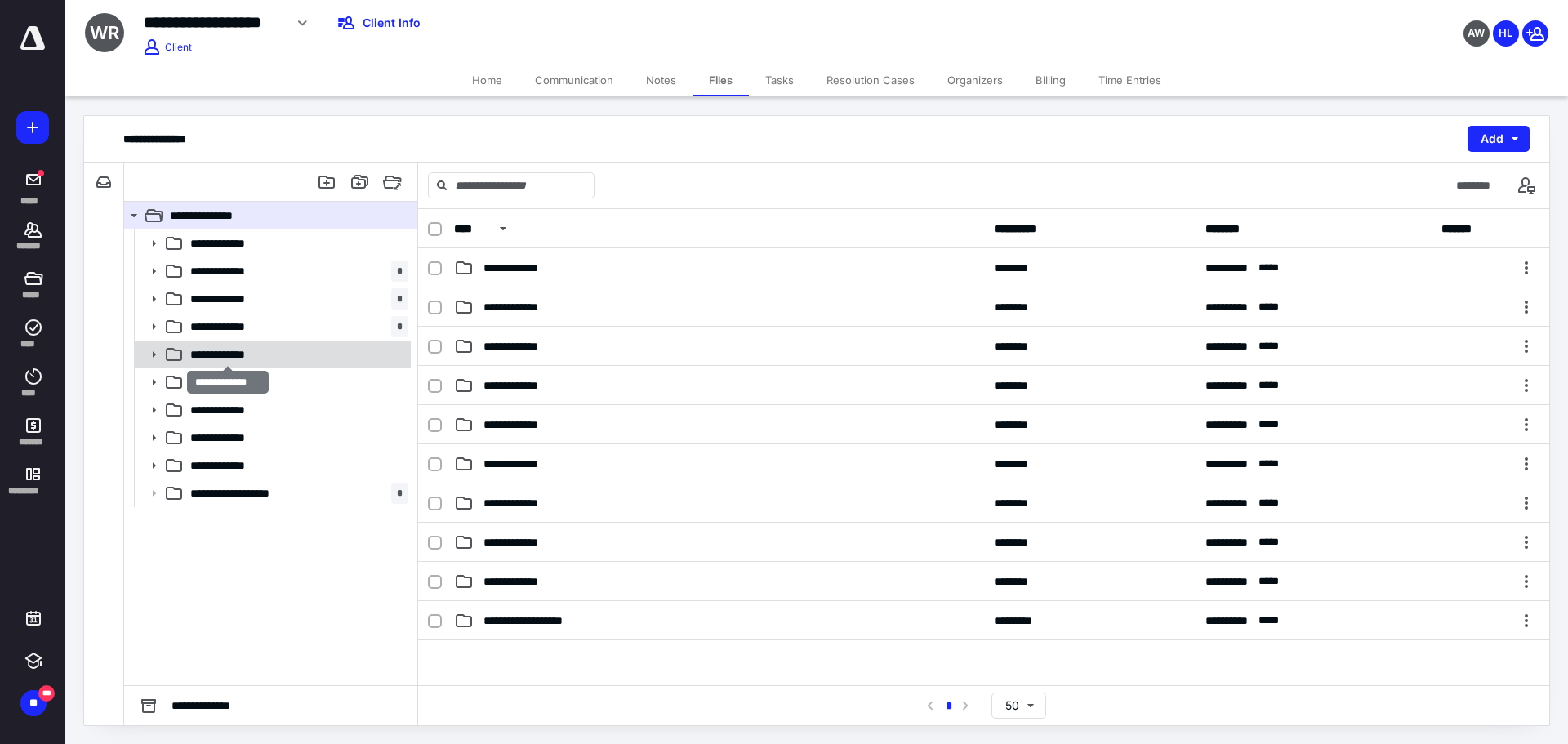 click on "**********" at bounding box center (228, 354) 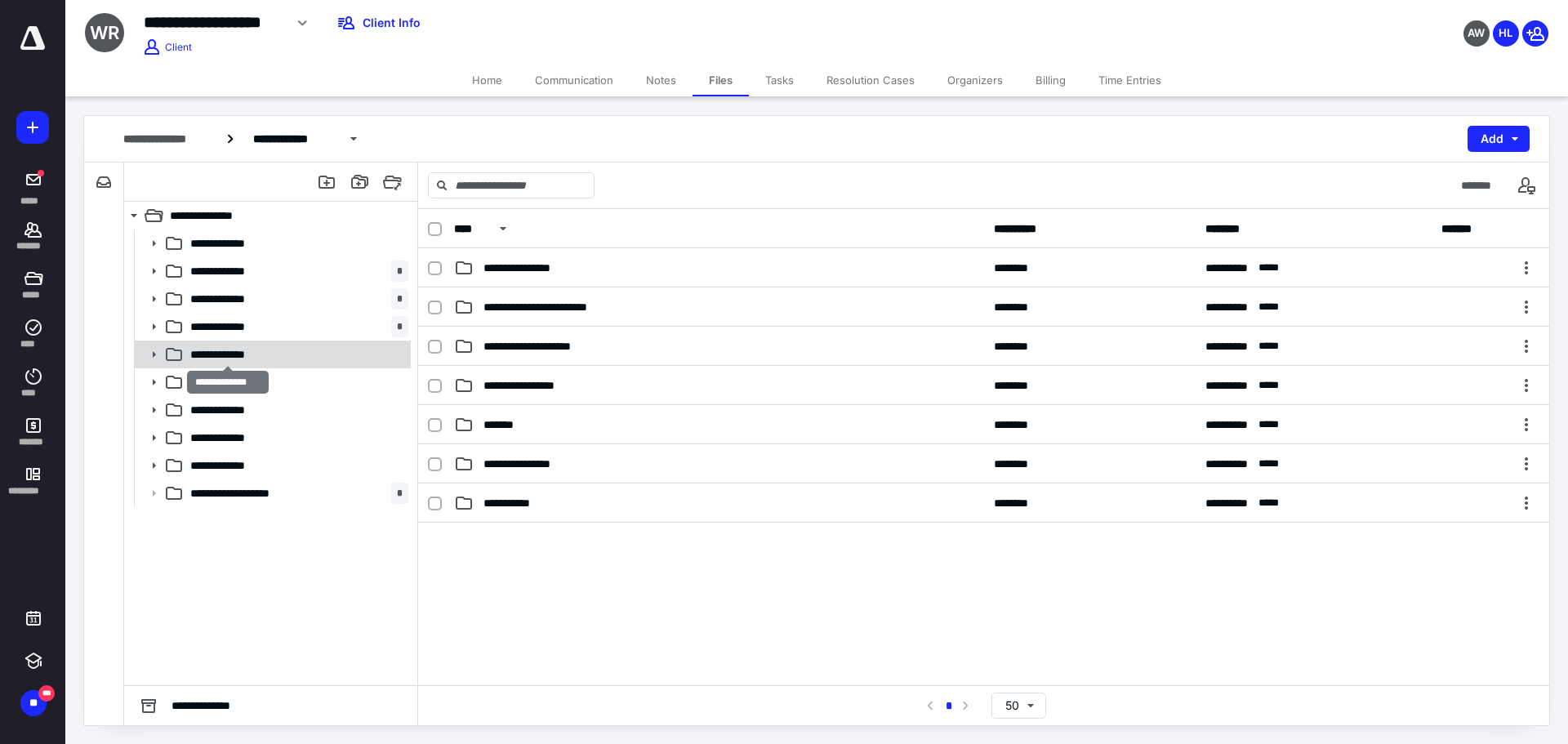 click on "**********" at bounding box center (228, 354) 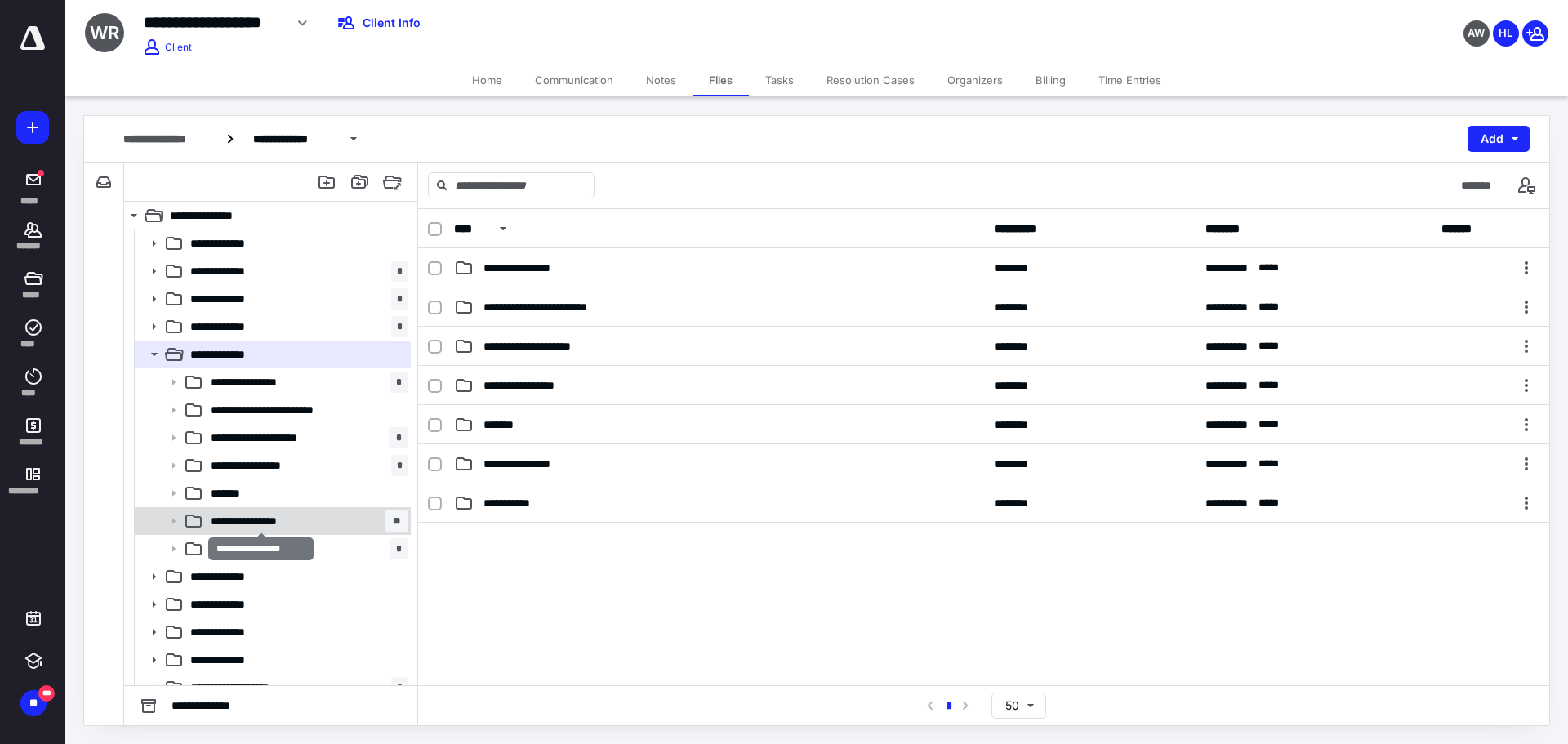 click on "**********" at bounding box center (261, 521) 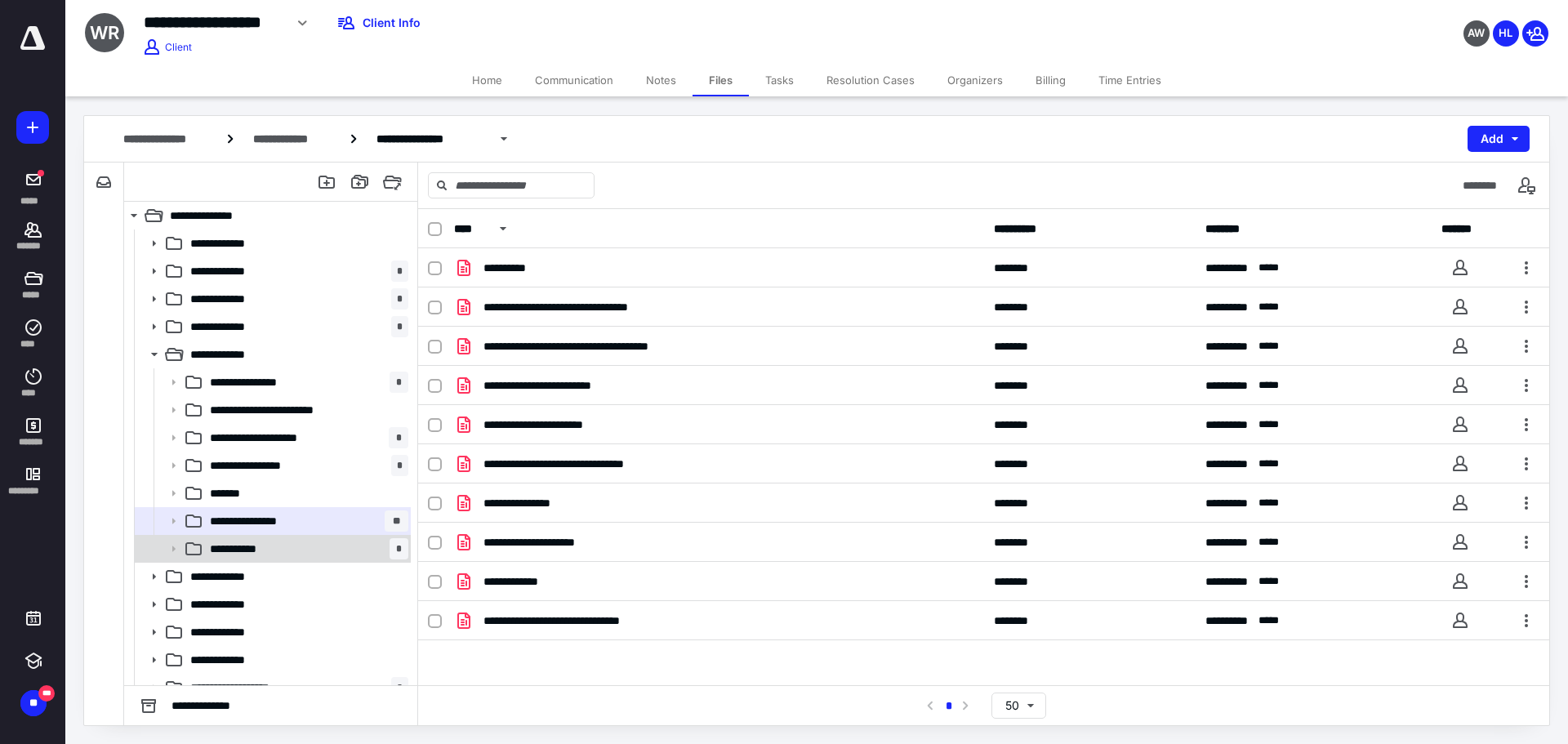 scroll, scrollTop: 16, scrollLeft: 0, axis: vertical 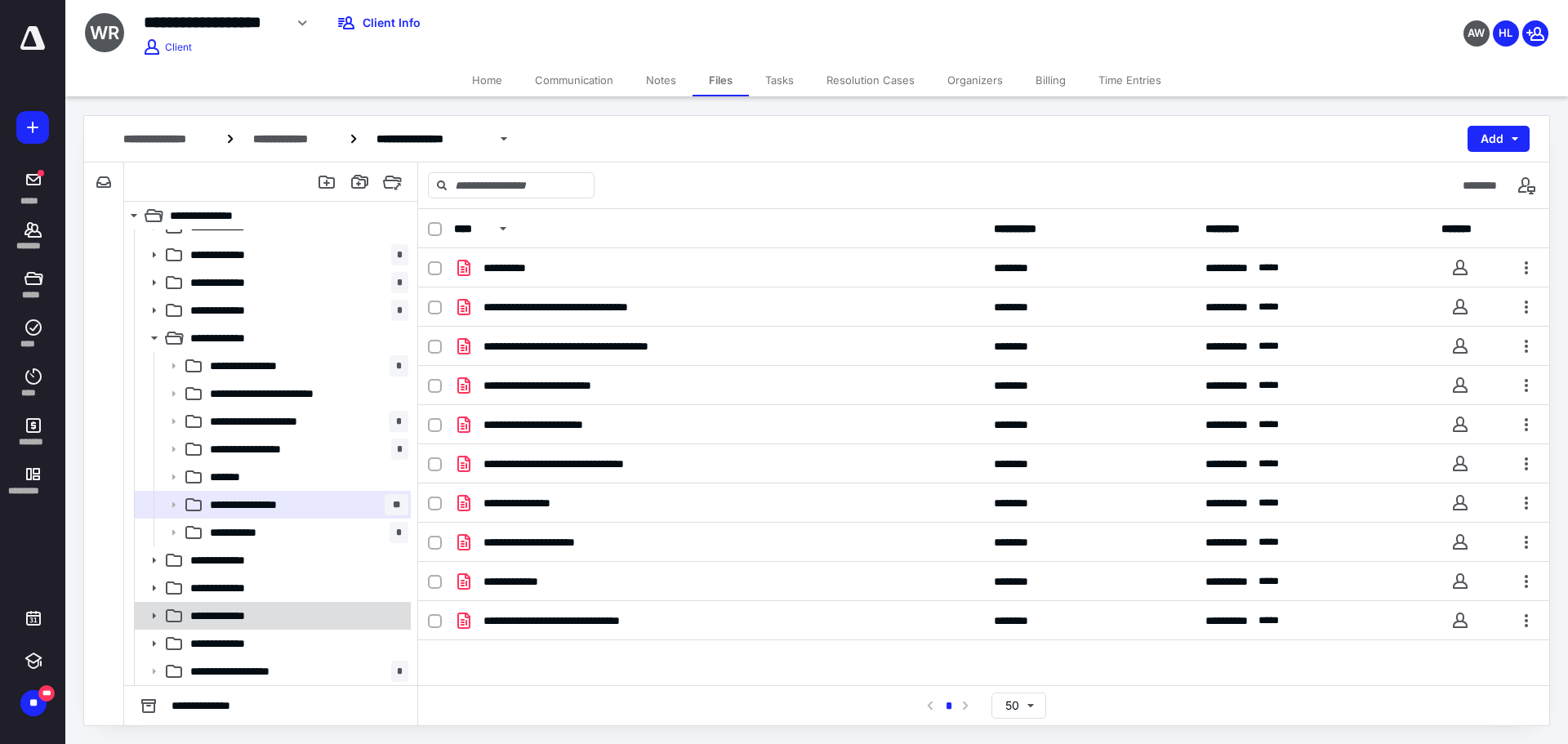 click on "**********" at bounding box center [229, 616] 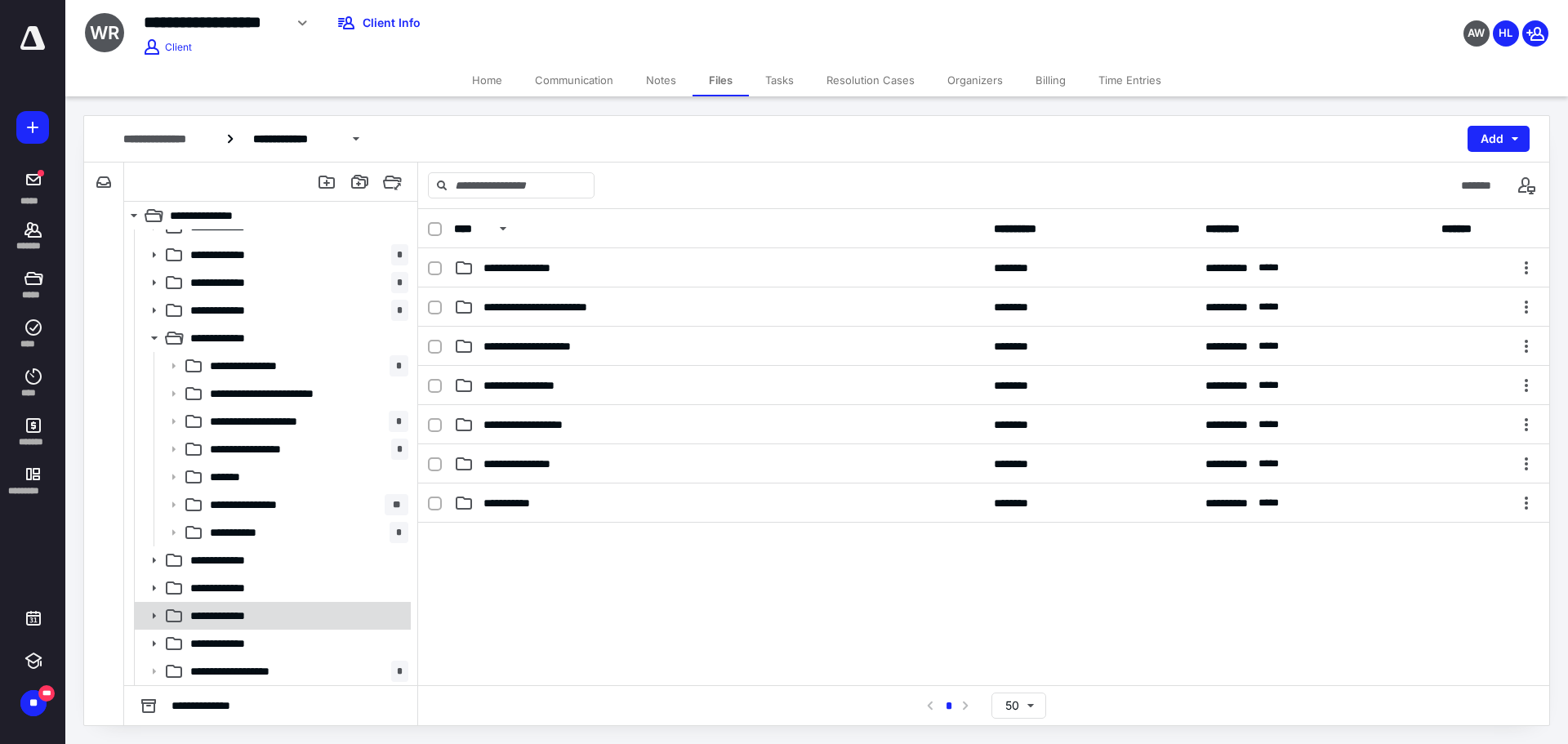 click on "**********" at bounding box center [229, 616] 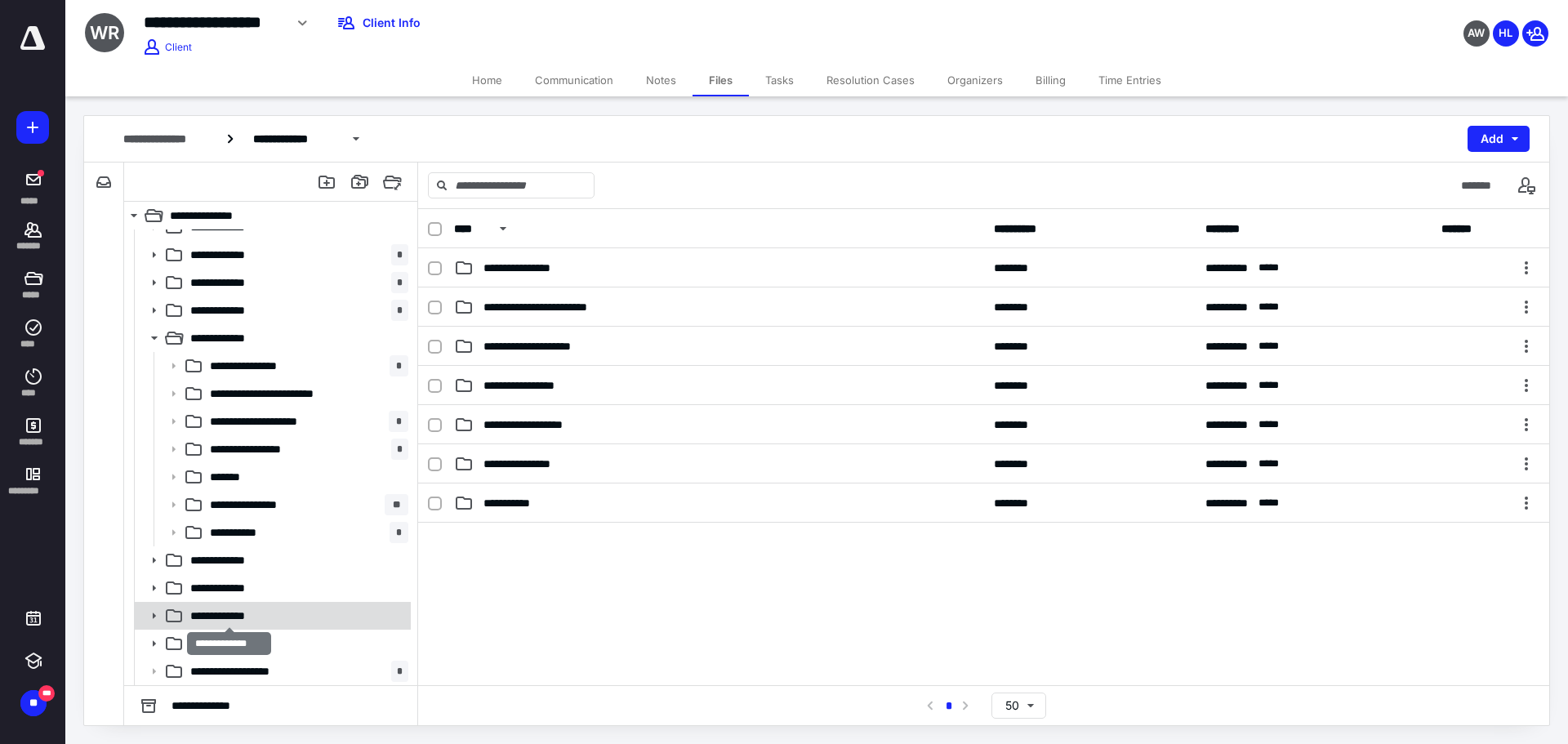 click on "**********" at bounding box center [229, 616] 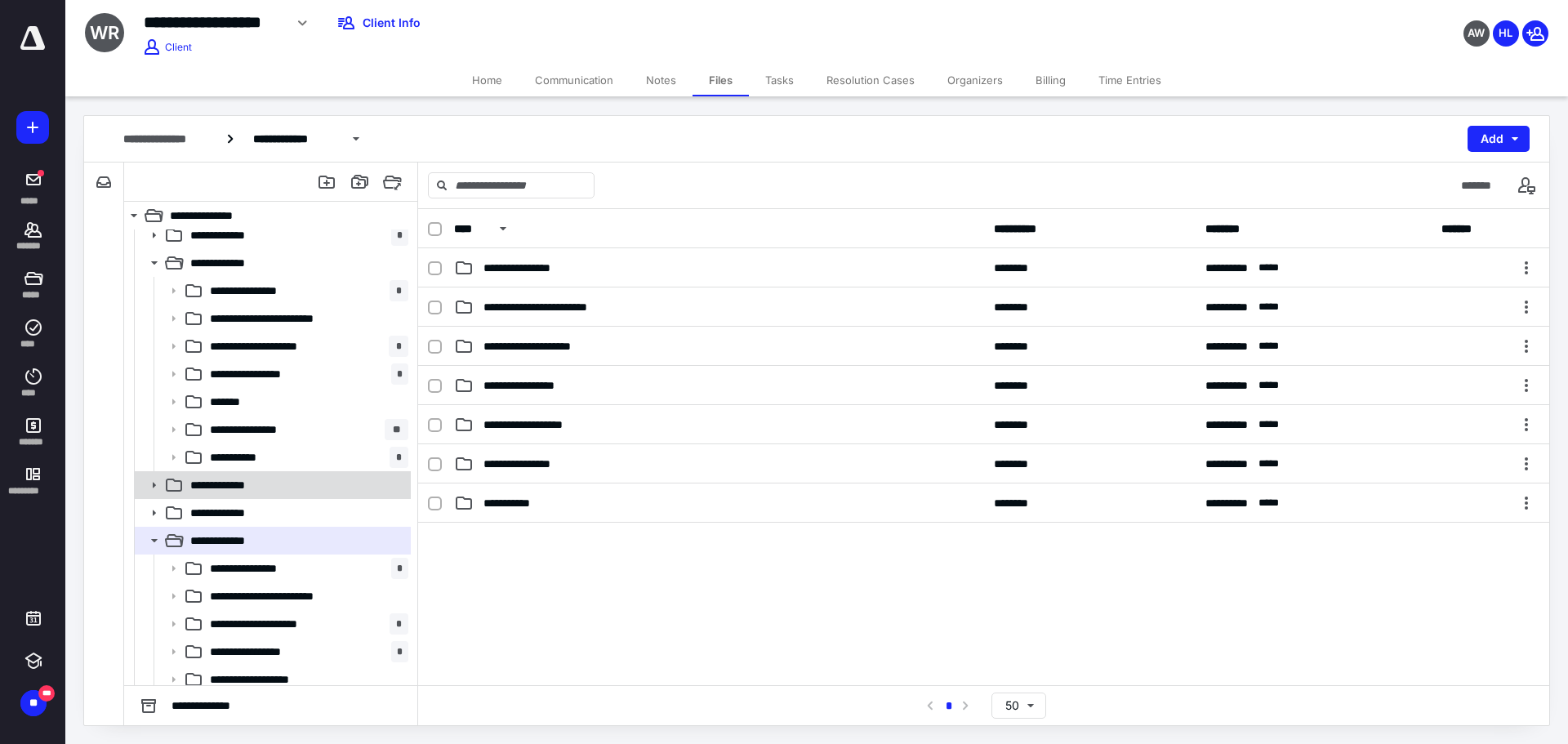 scroll, scrollTop: 211, scrollLeft: 0, axis: vertical 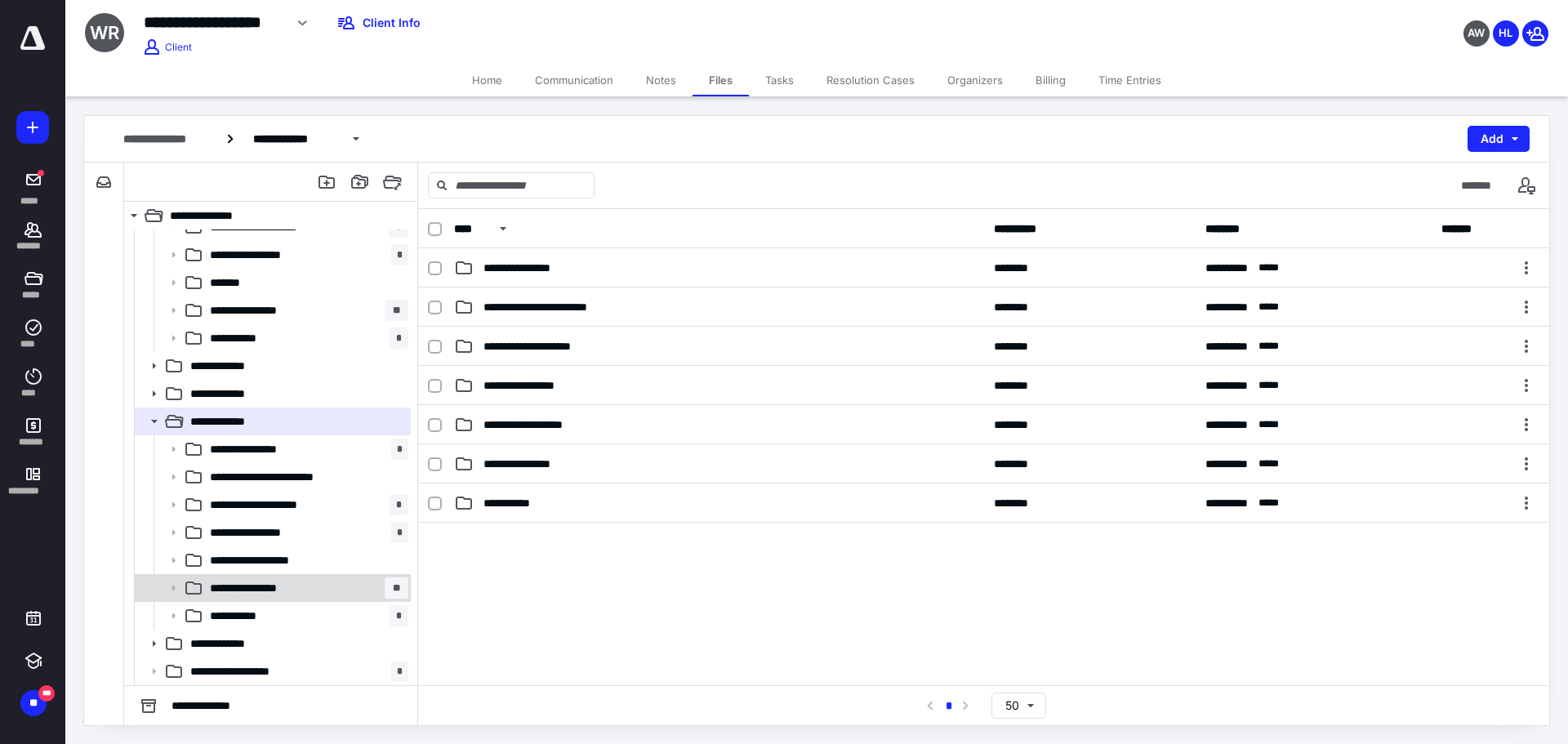 click on "**********" at bounding box center [261, 588] 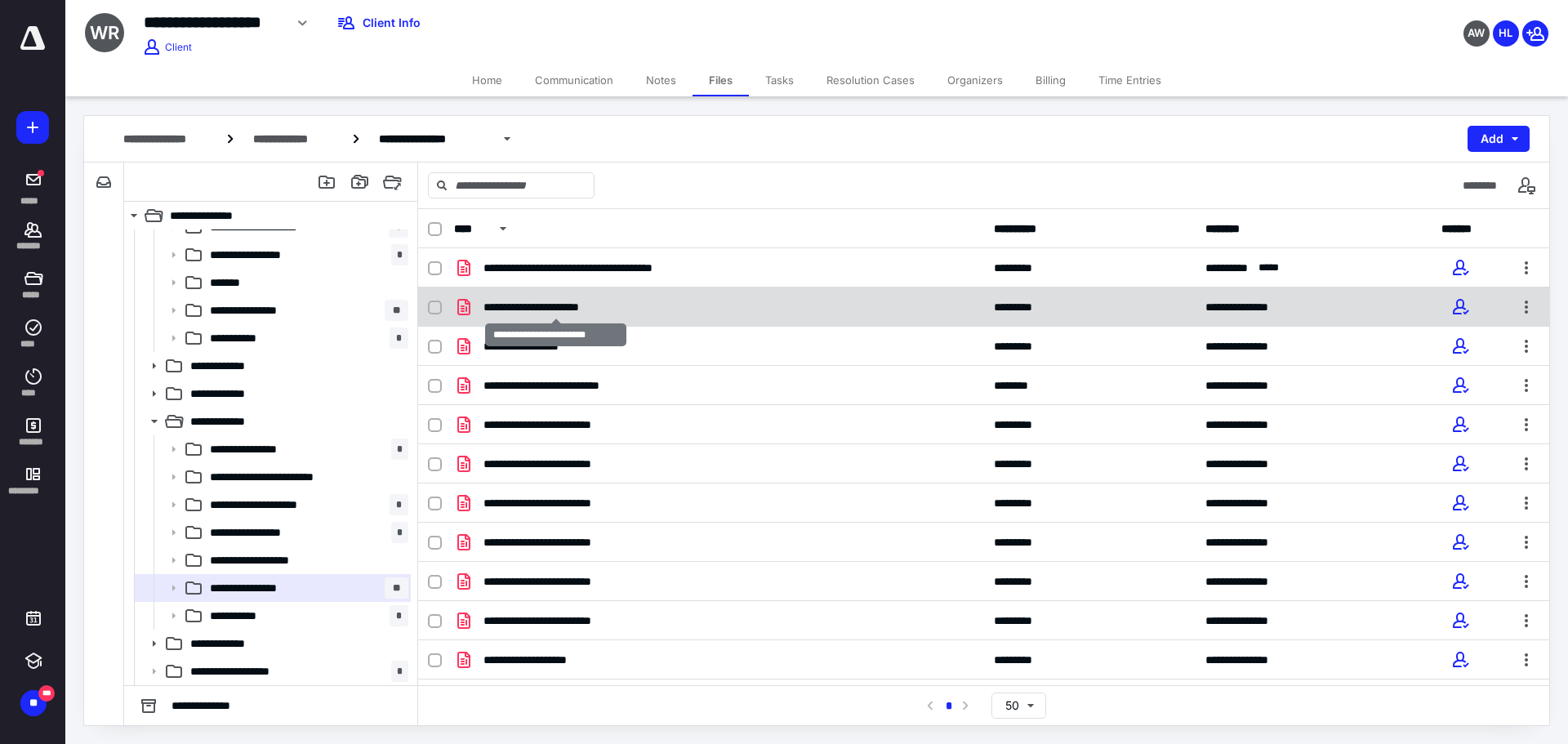 click on "**********" at bounding box center (555, 307) 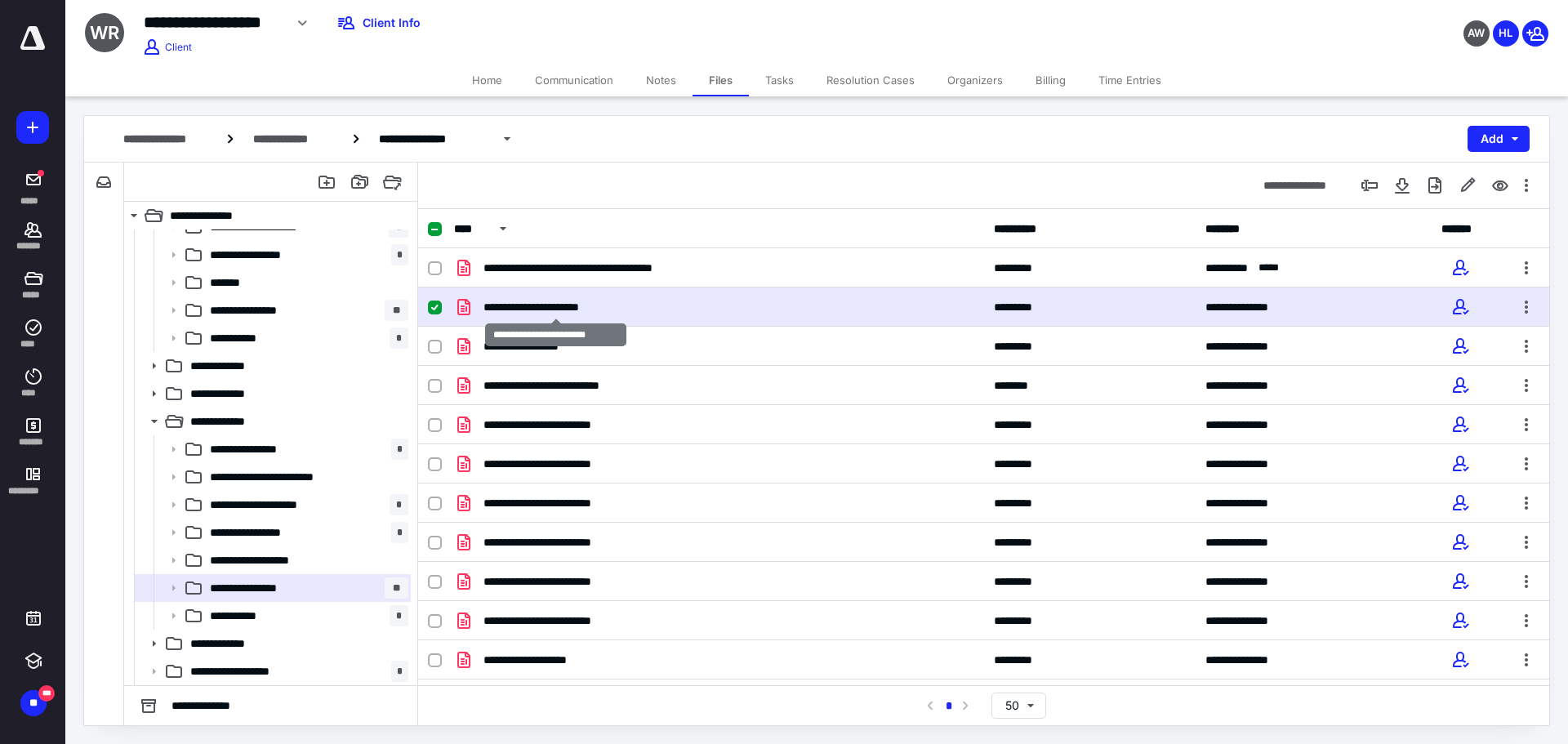 click on "**********" at bounding box center (555, 307) 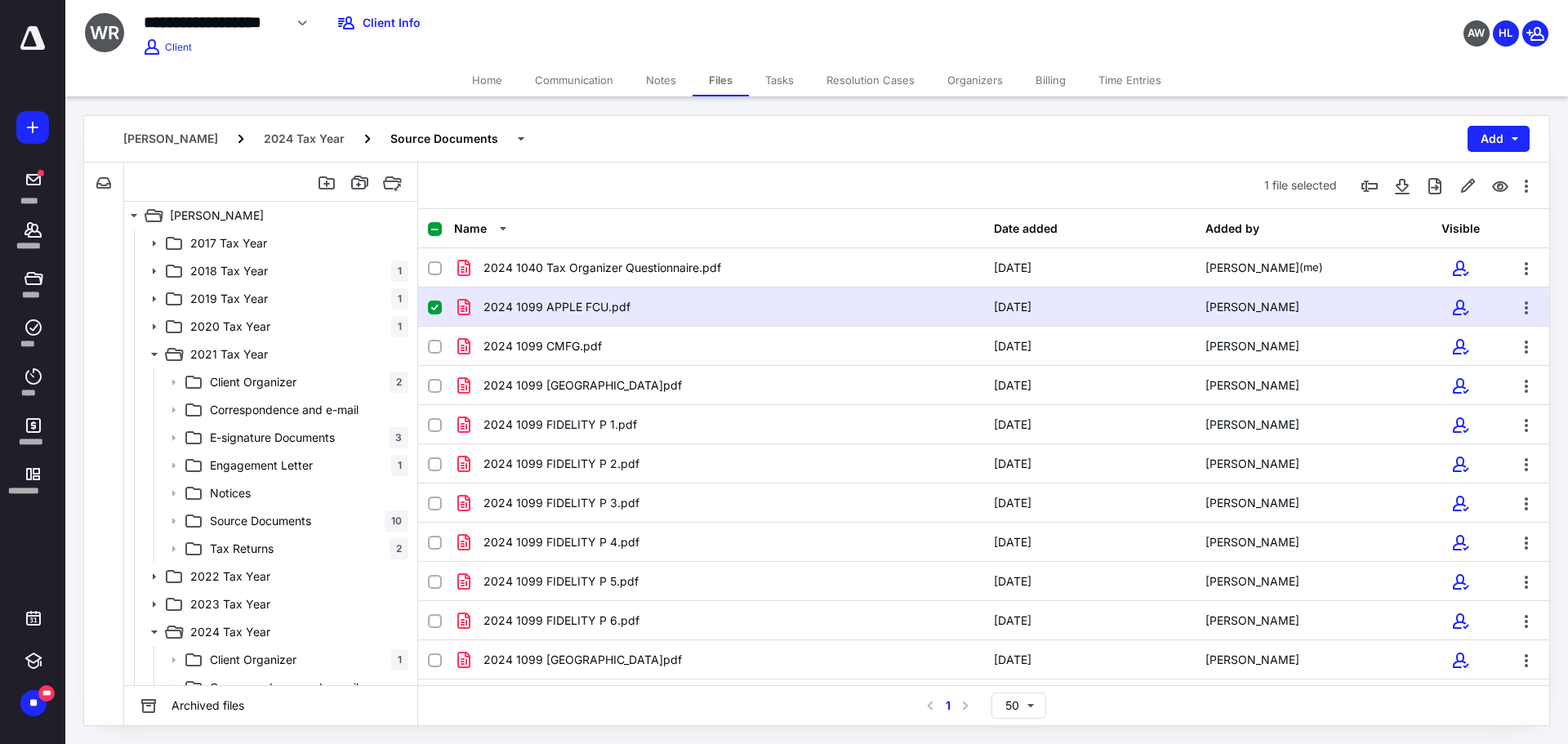 scroll, scrollTop: 211, scrollLeft: 0, axis: vertical 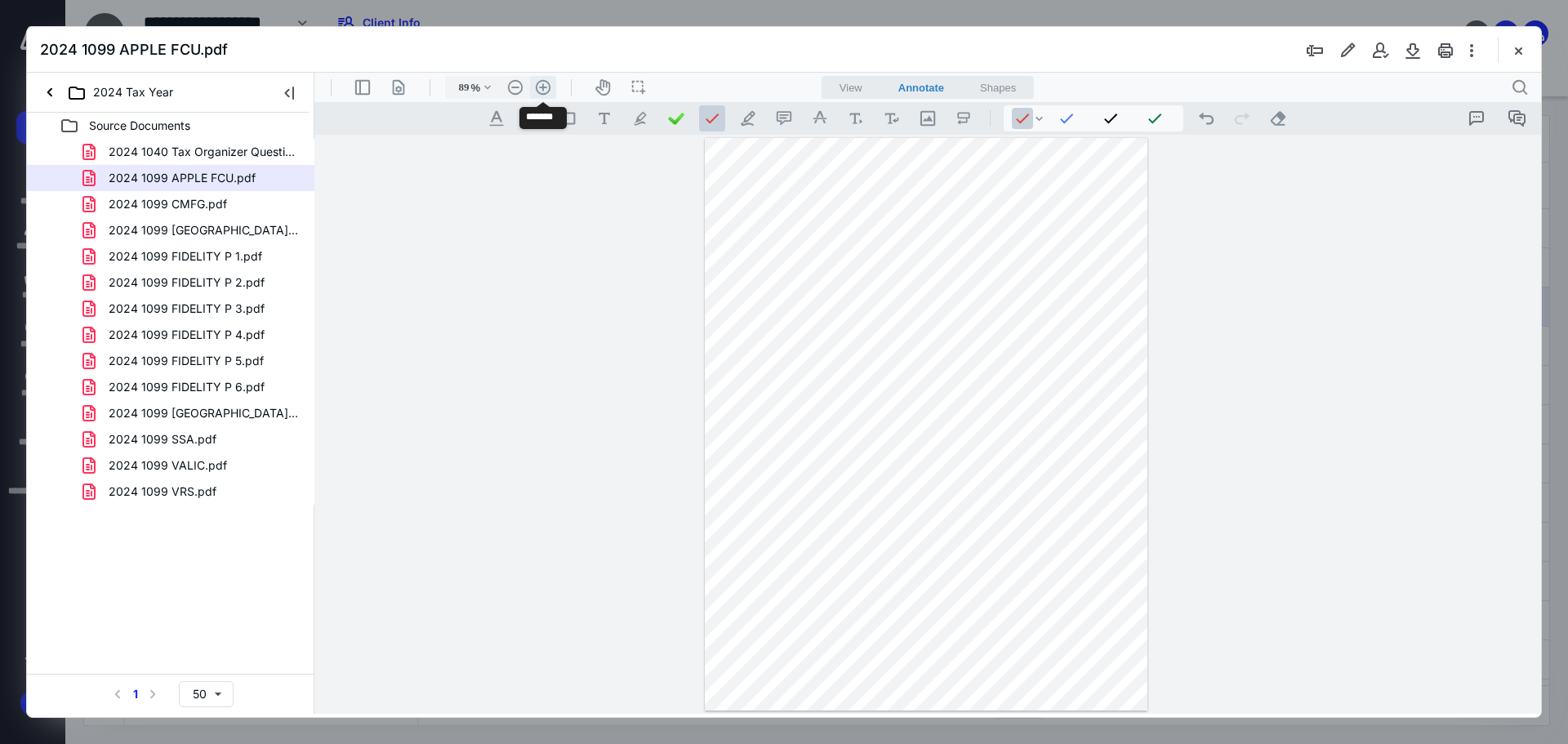 click on ".cls-1{fill:#abb0c4;} icon - header - zoom - in - line" at bounding box center (543, 87) 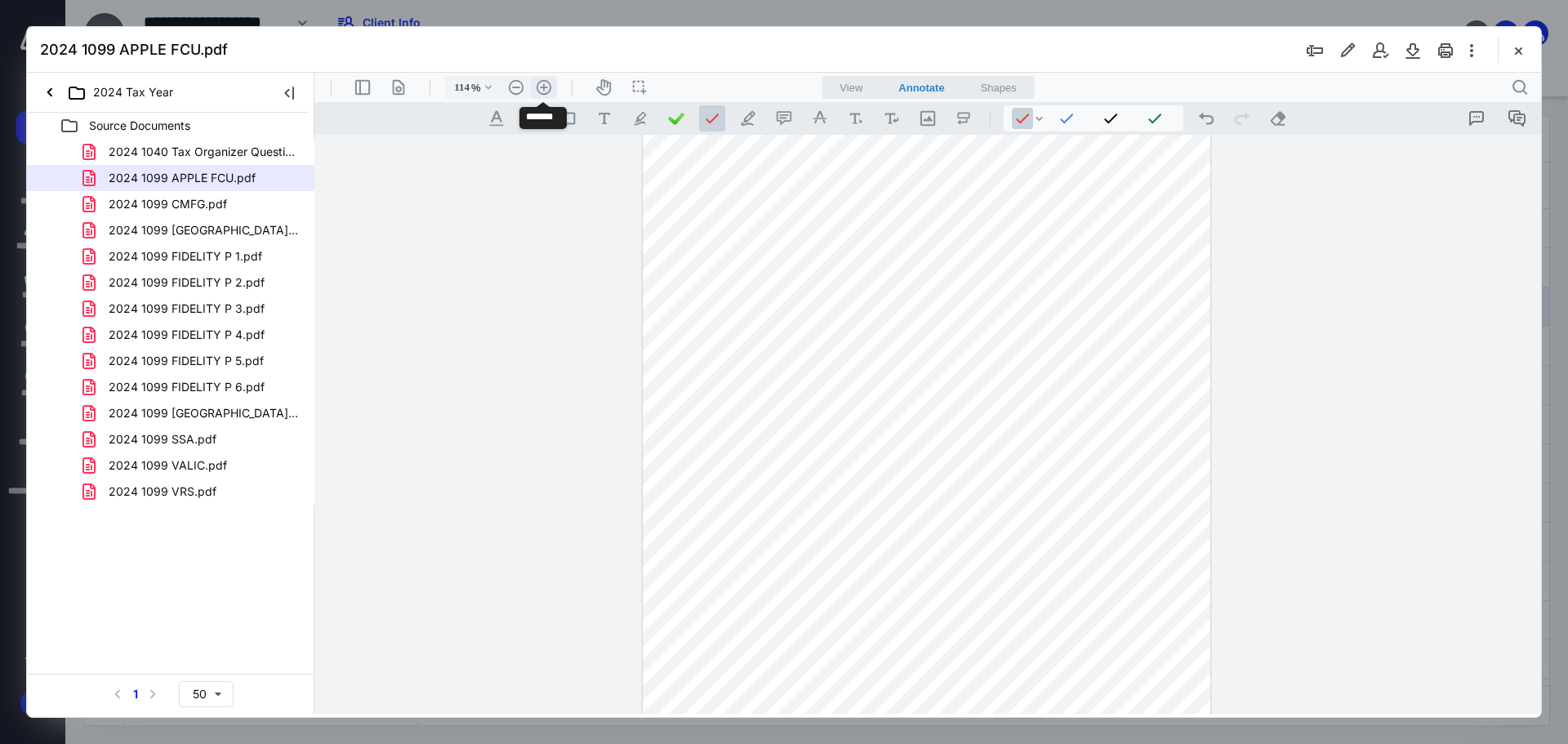 click on ".cls-1{fill:#abb0c4;} icon - header - zoom - in - line" at bounding box center [544, 87] 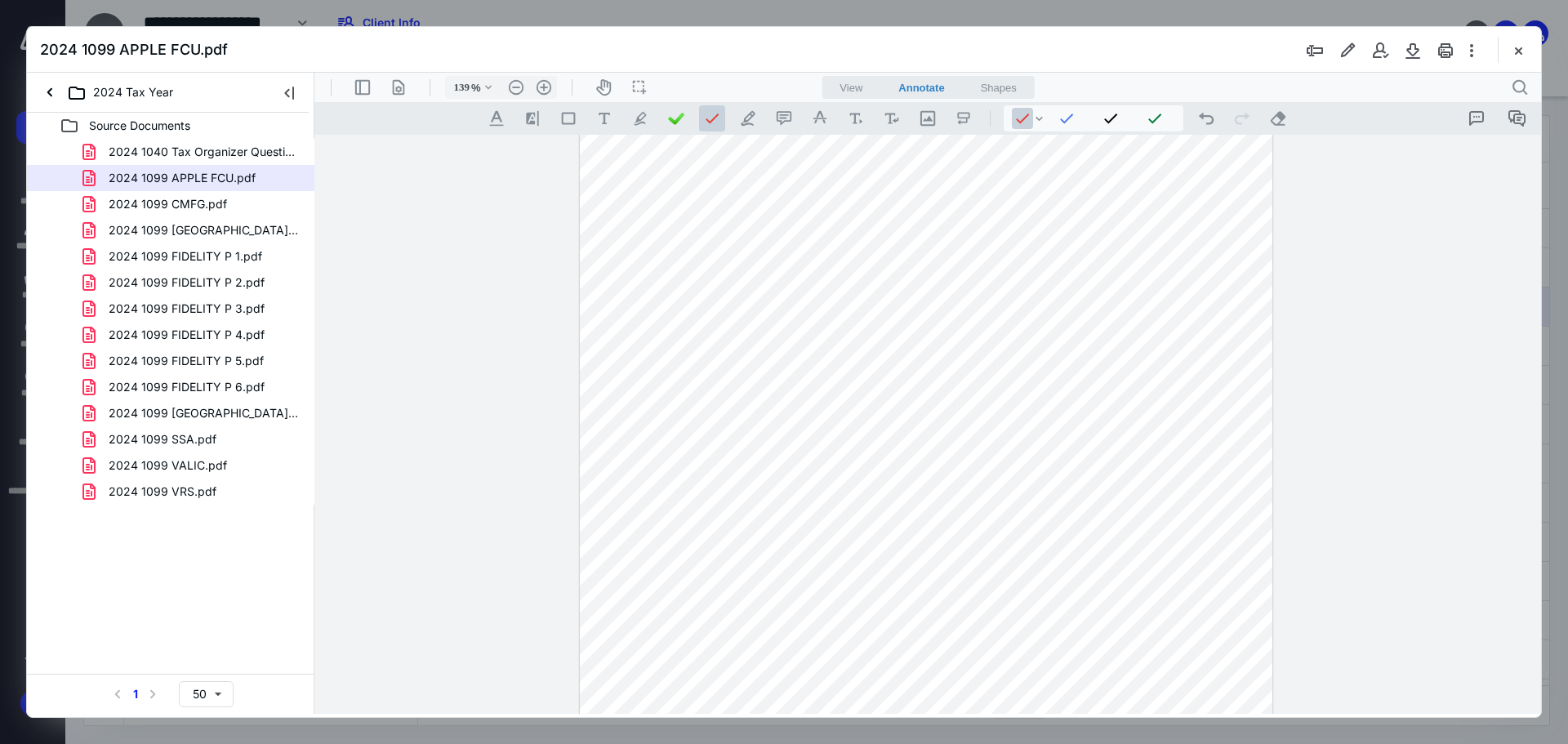 scroll, scrollTop: 327, scrollLeft: 0, axis: vertical 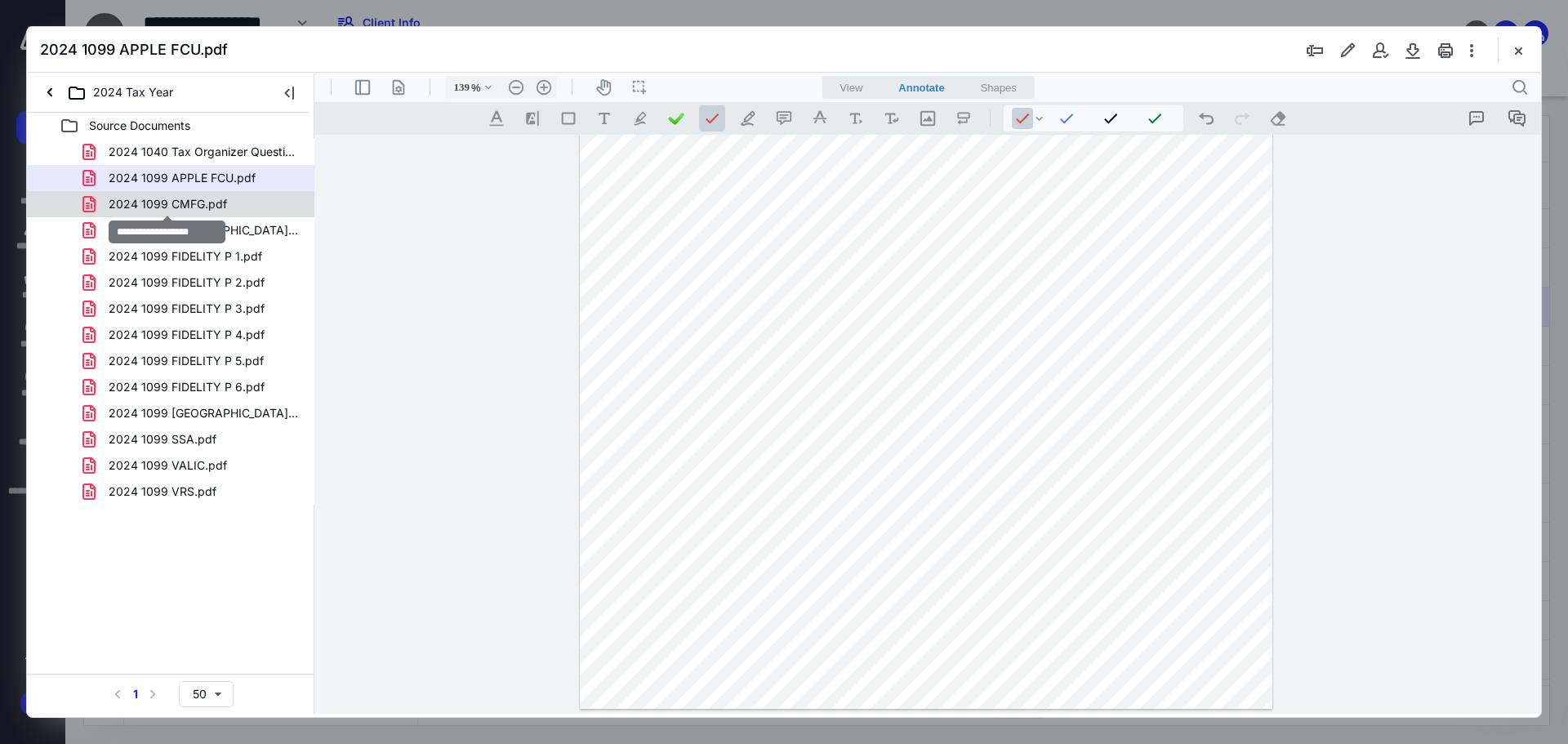 click on "2024 1099 CMFG.pdf" at bounding box center [167, 204] 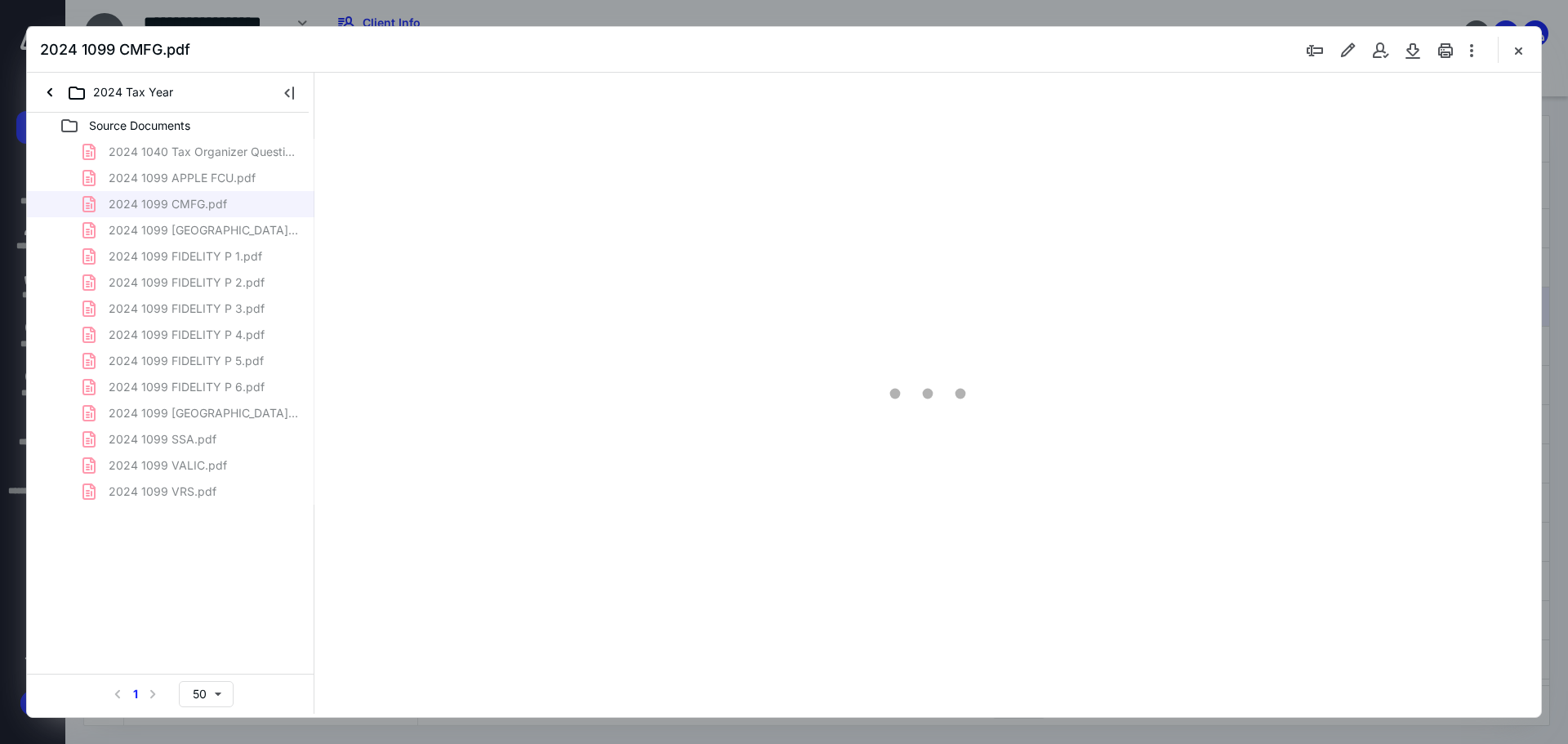 scroll, scrollTop: 0, scrollLeft: 0, axis: both 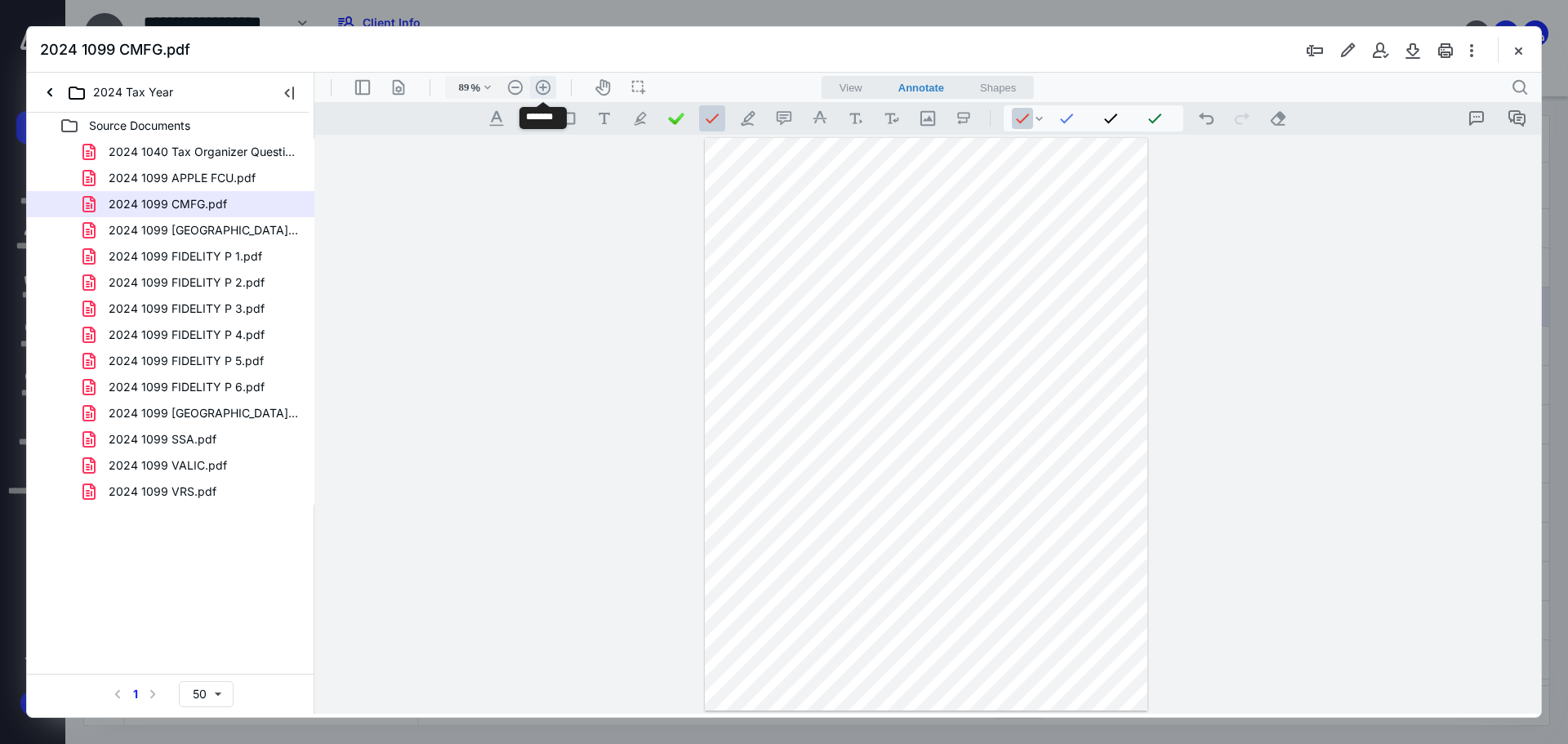 click on ".cls-1{fill:#abb0c4;} icon - header - zoom - in - line" at bounding box center [543, 87] 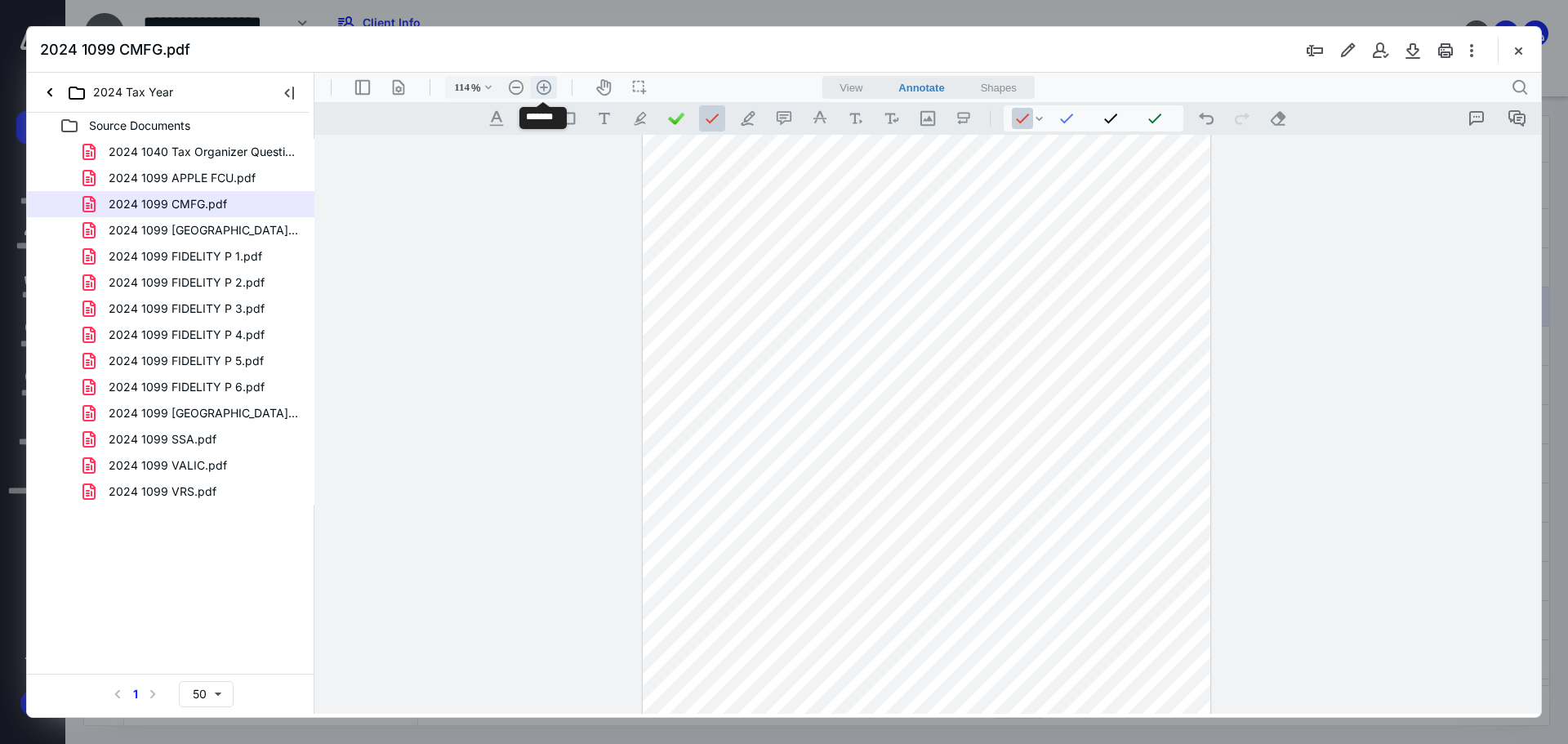 click on ".cls-1{fill:#abb0c4;} icon - header - zoom - in - line" at bounding box center [544, 87] 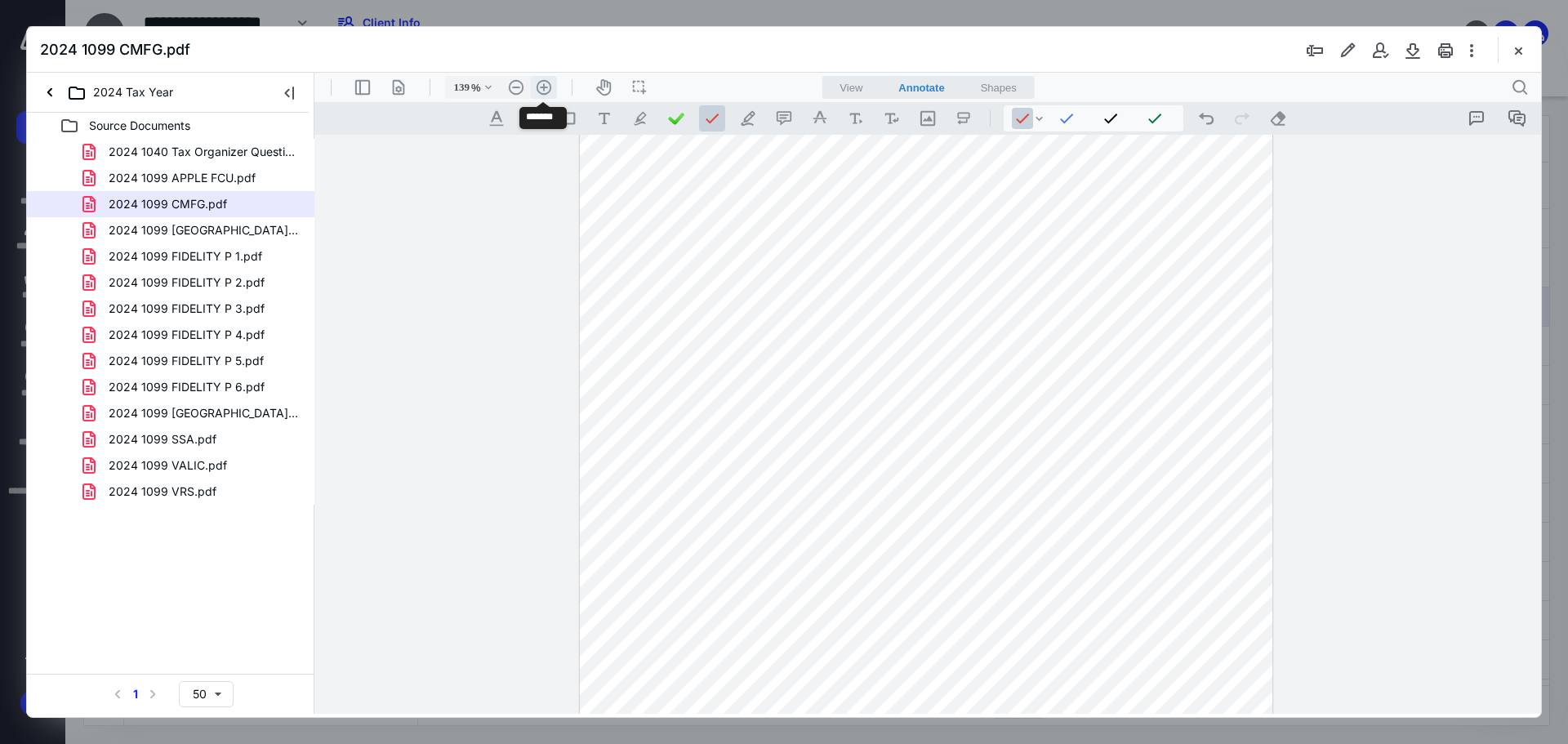 click on ".cls-1{fill:#abb0c4;} icon - header - zoom - in - line" at bounding box center [544, 87] 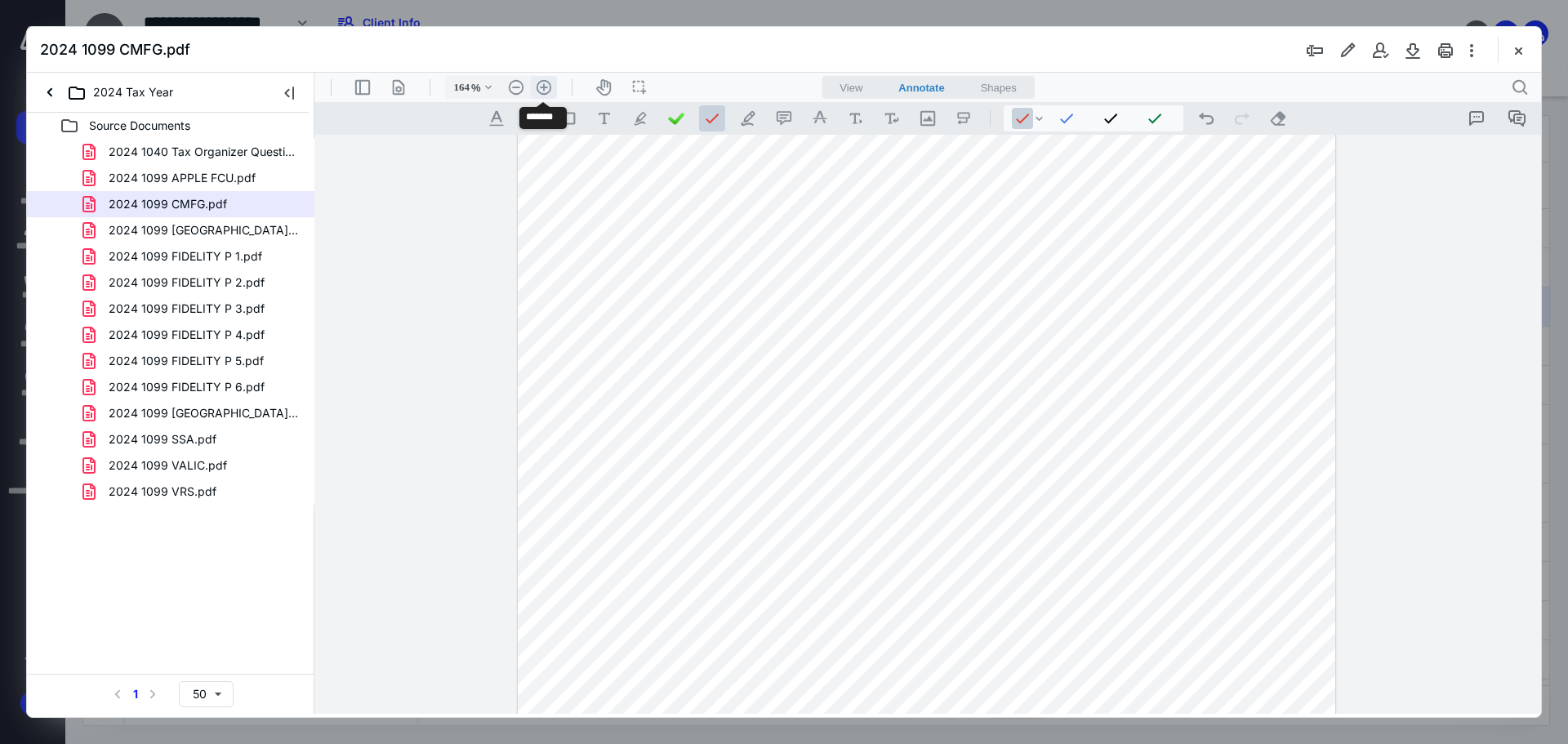 scroll, scrollTop: 218, scrollLeft: 0, axis: vertical 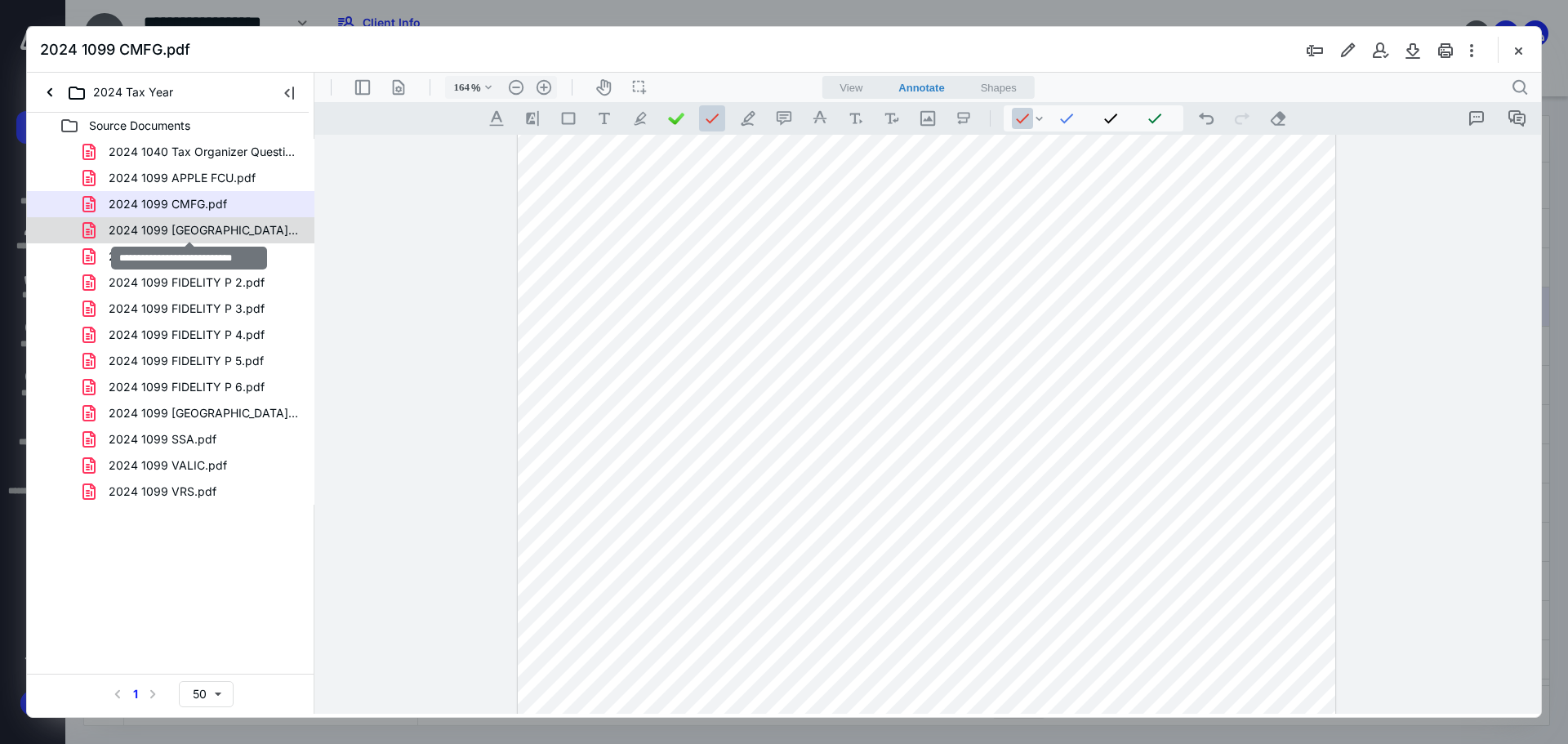 click on "2024 1099 [GEOGRAPHIC_DATA]pdf" at bounding box center (203, 230) 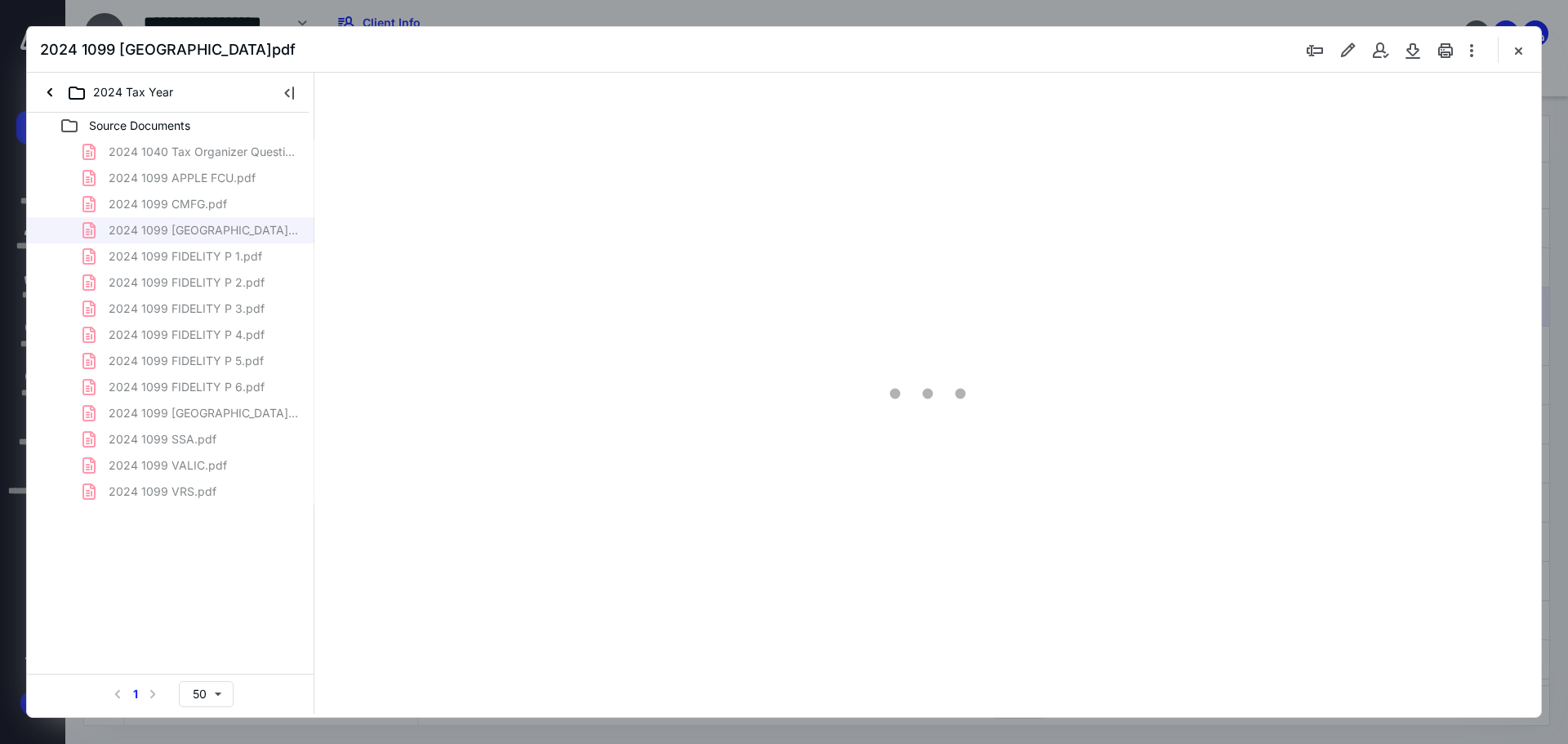 scroll, scrollTop: 65, scrollLeft: 0, axis: vertical 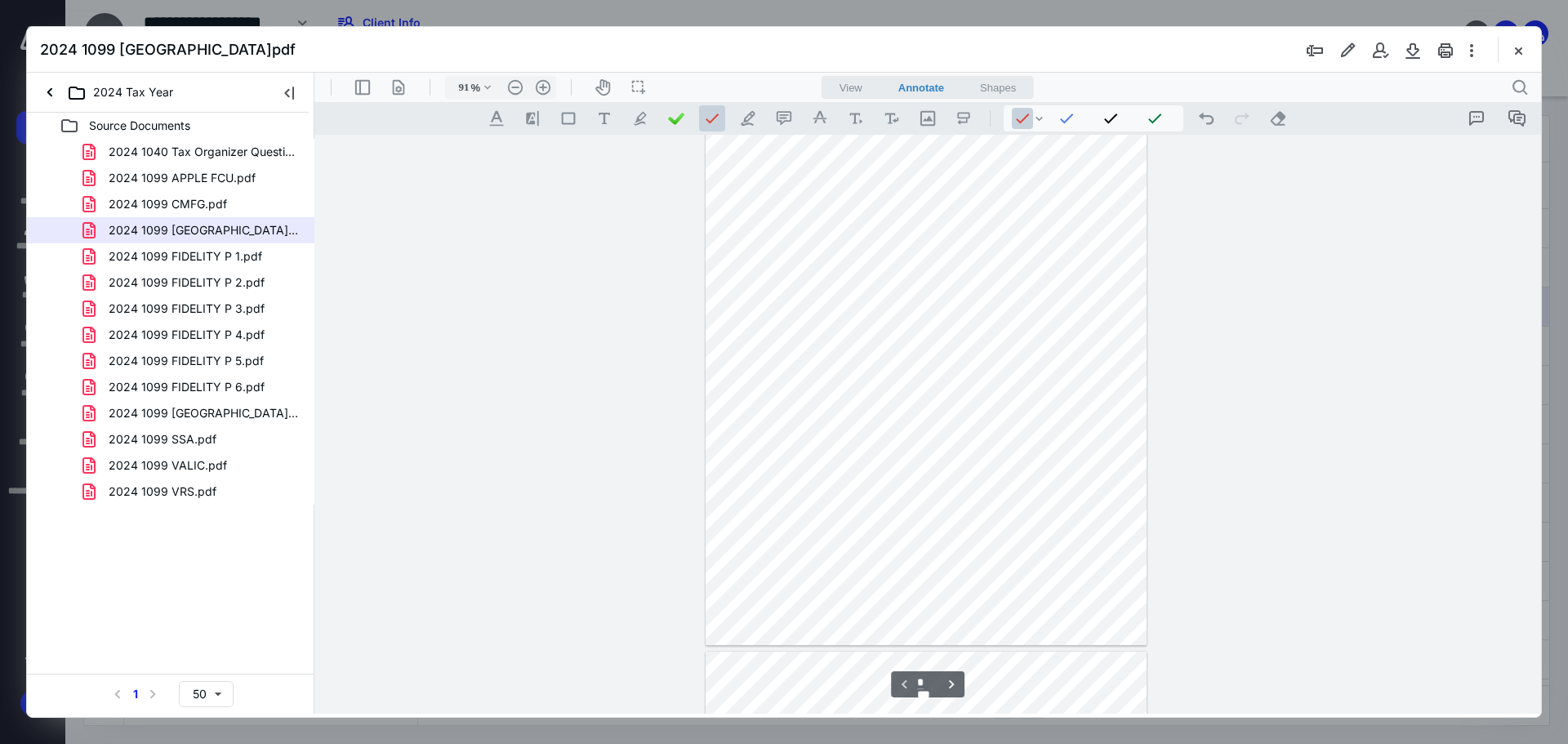 click on "91 % .cls-1{fill:#abb0c4;} icon - chevron - down .cls-1{fill:#abb0c4;} icon - header - zoom - out - line Current zoom is   91 % .cls-1{fill:#abb0c4;} icon - header - zoom - in - line" at bounding box center [501, 87] 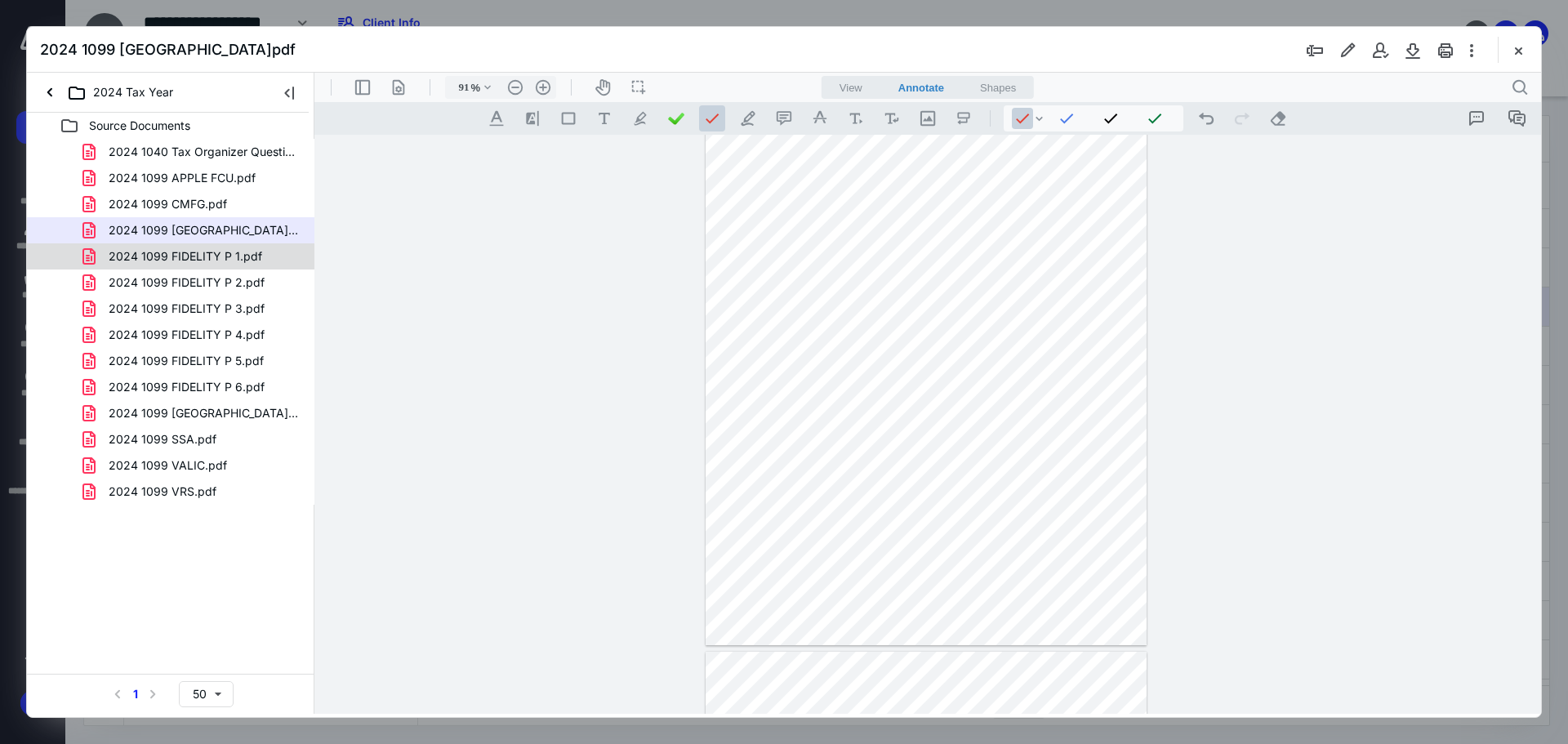 click on "2024 1099 FIDELITY P 1.pdf" at bounding box center (176, 256) 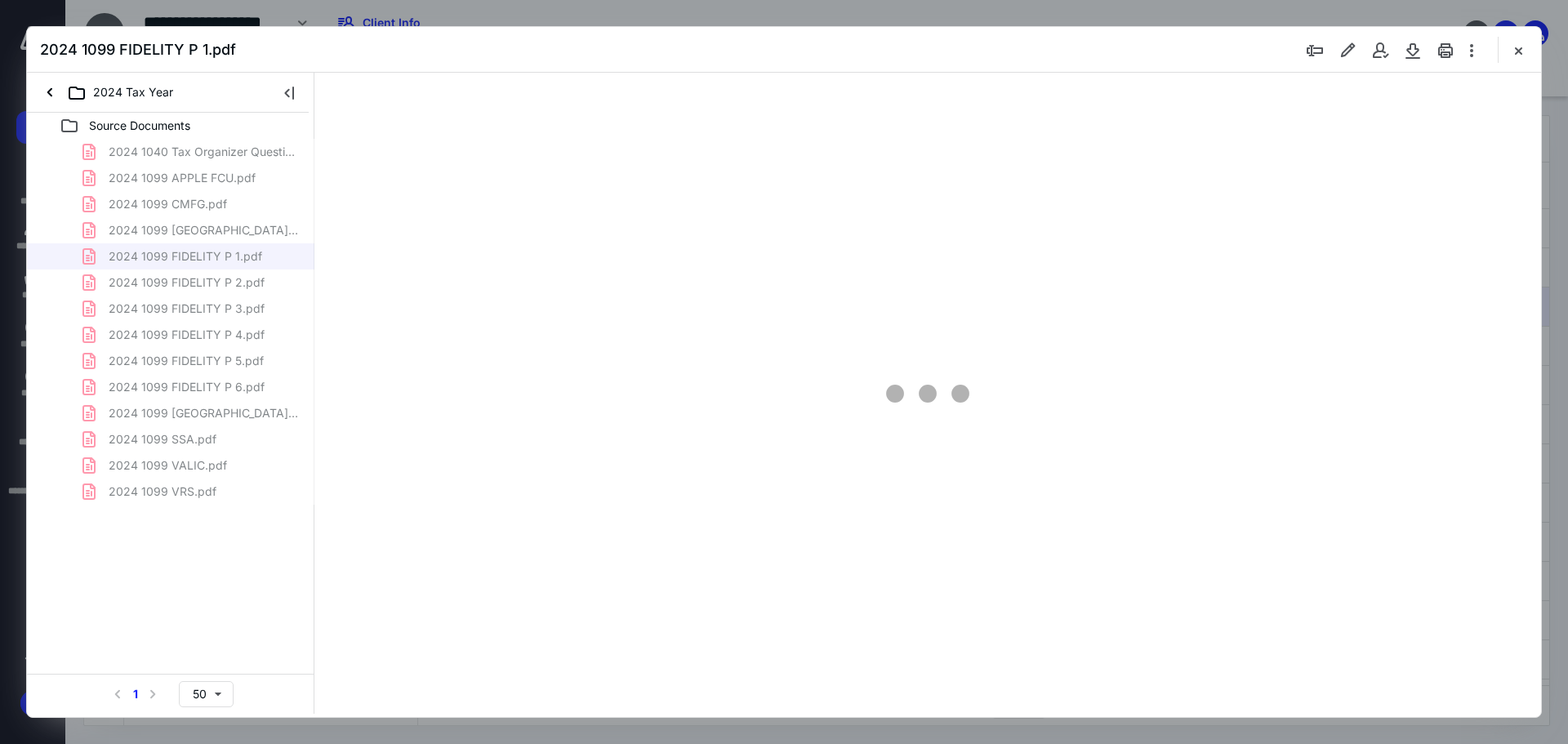 scroll, scrollTop: 0, scrollLeft: 0, axis: both 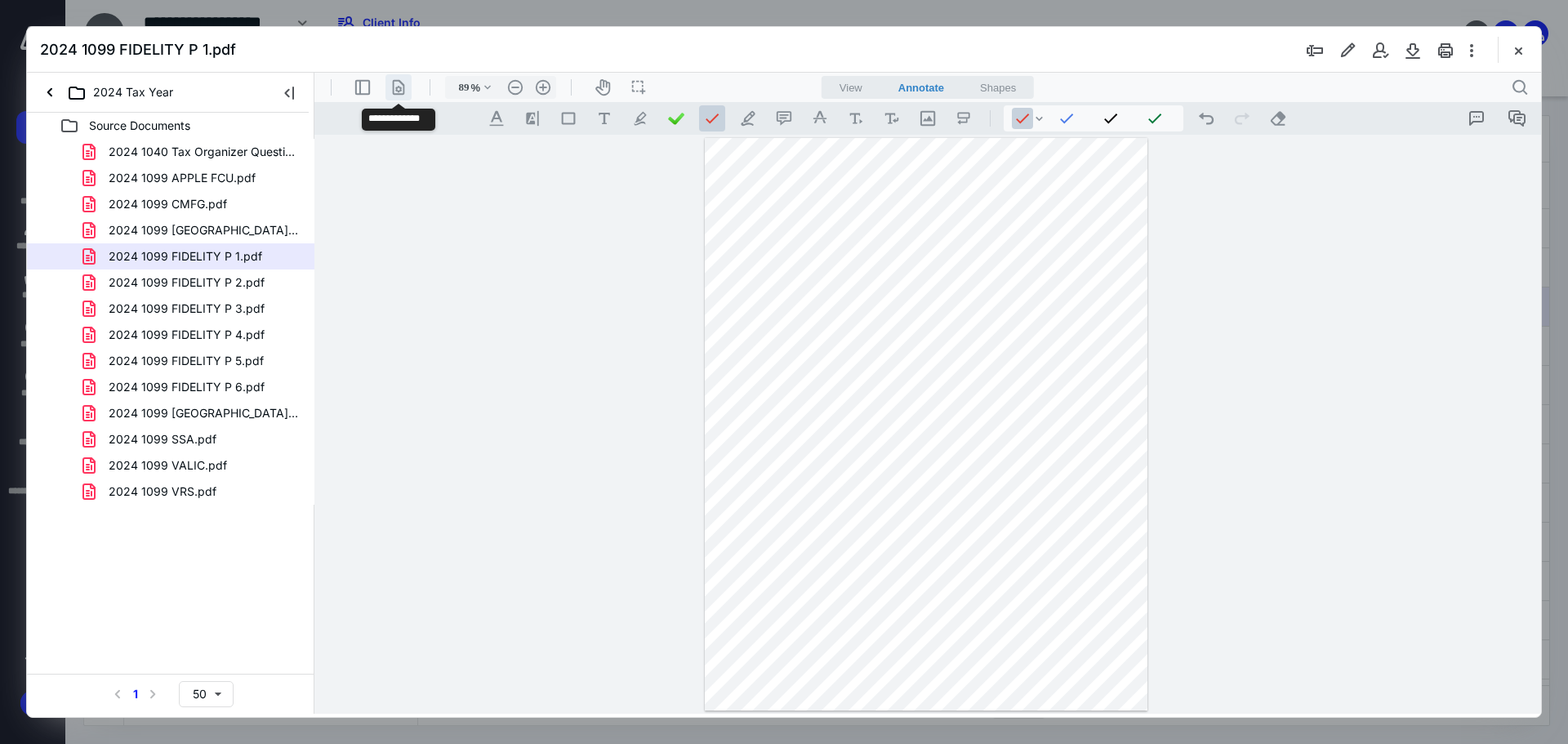 click on ".cls-1{fill:#abb0c4;} icon - header - page manipulation - line" at bounding box center [399, 87] 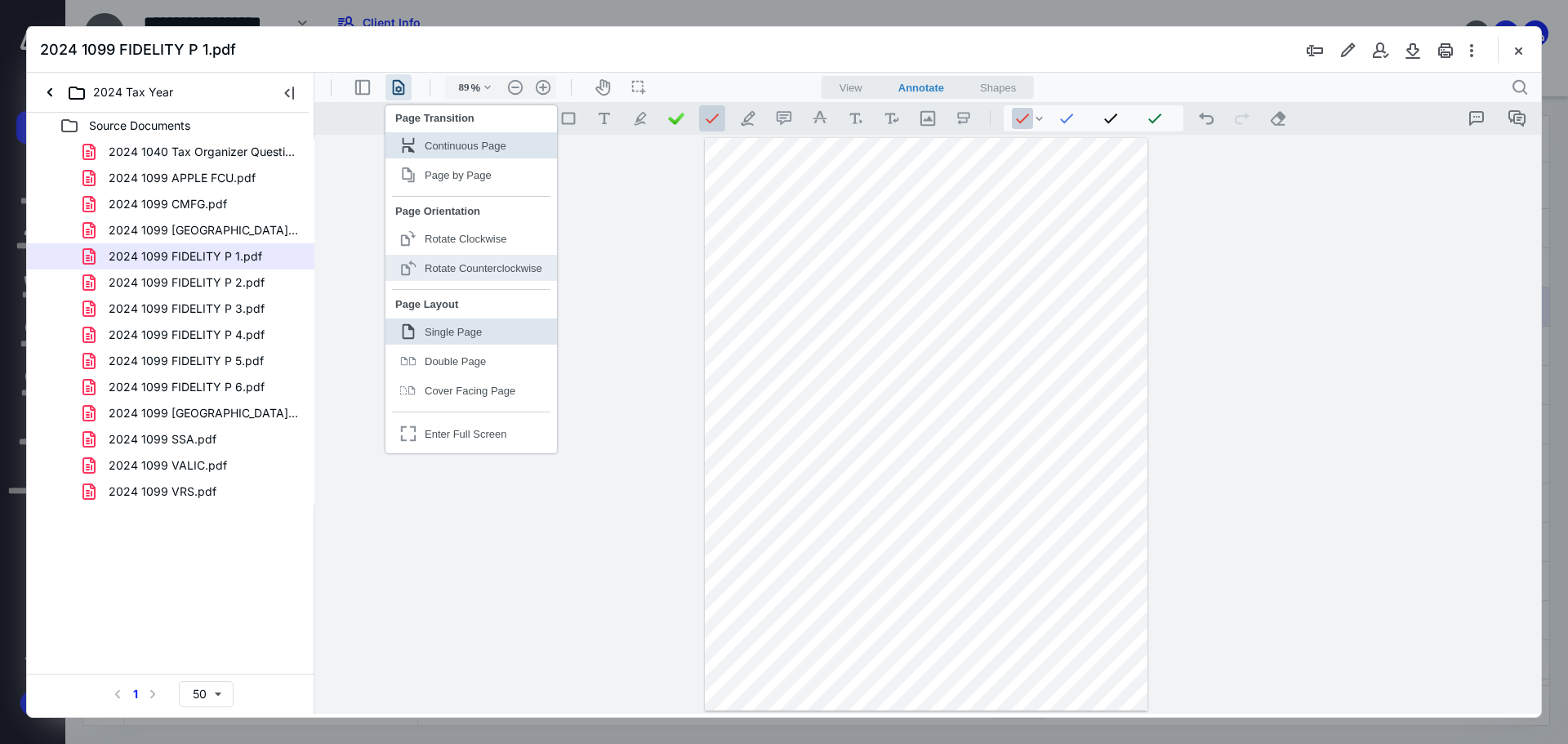 click on "Rotate Counterclockwise" at bounding box center (483, 268) 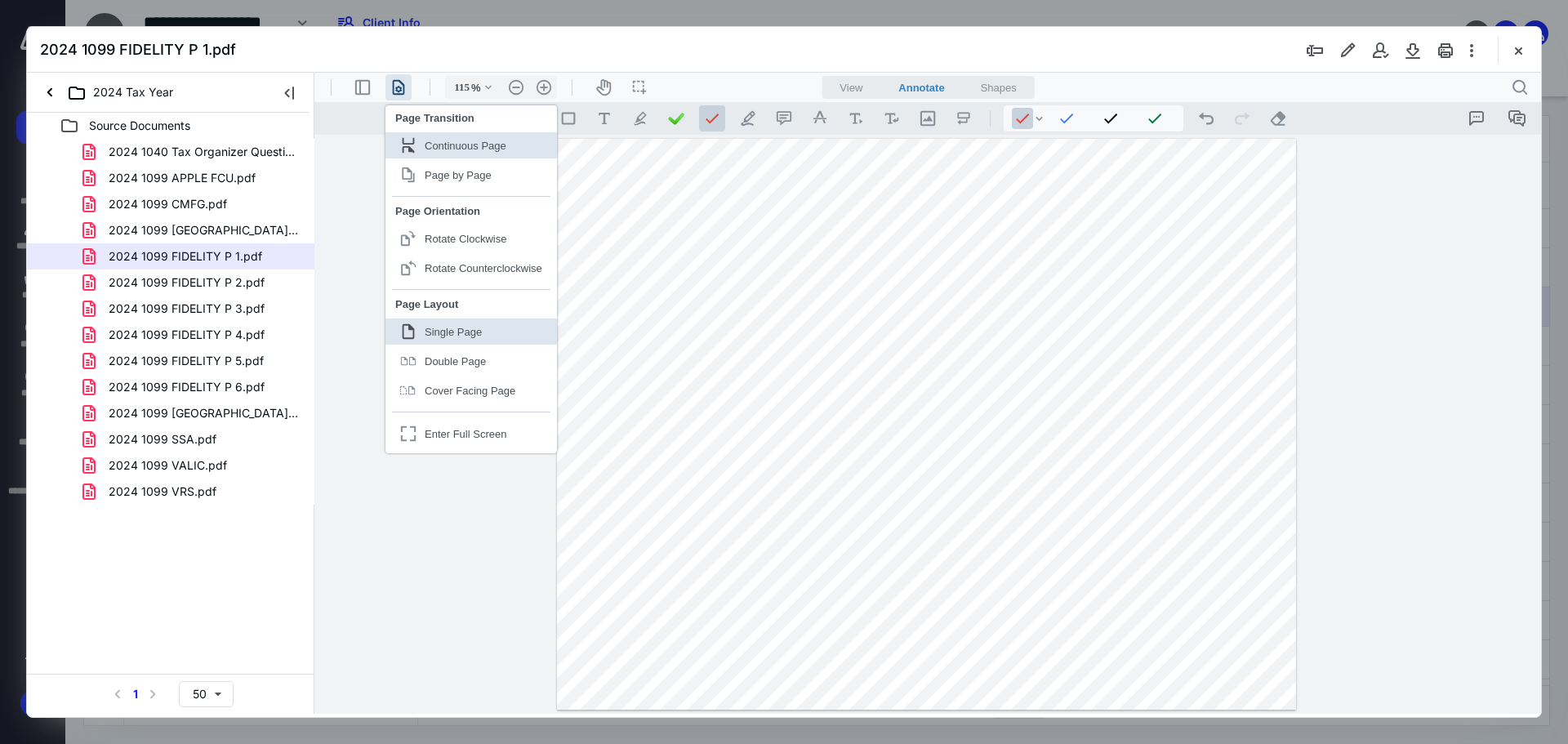 click at bounding box center (927, 425) 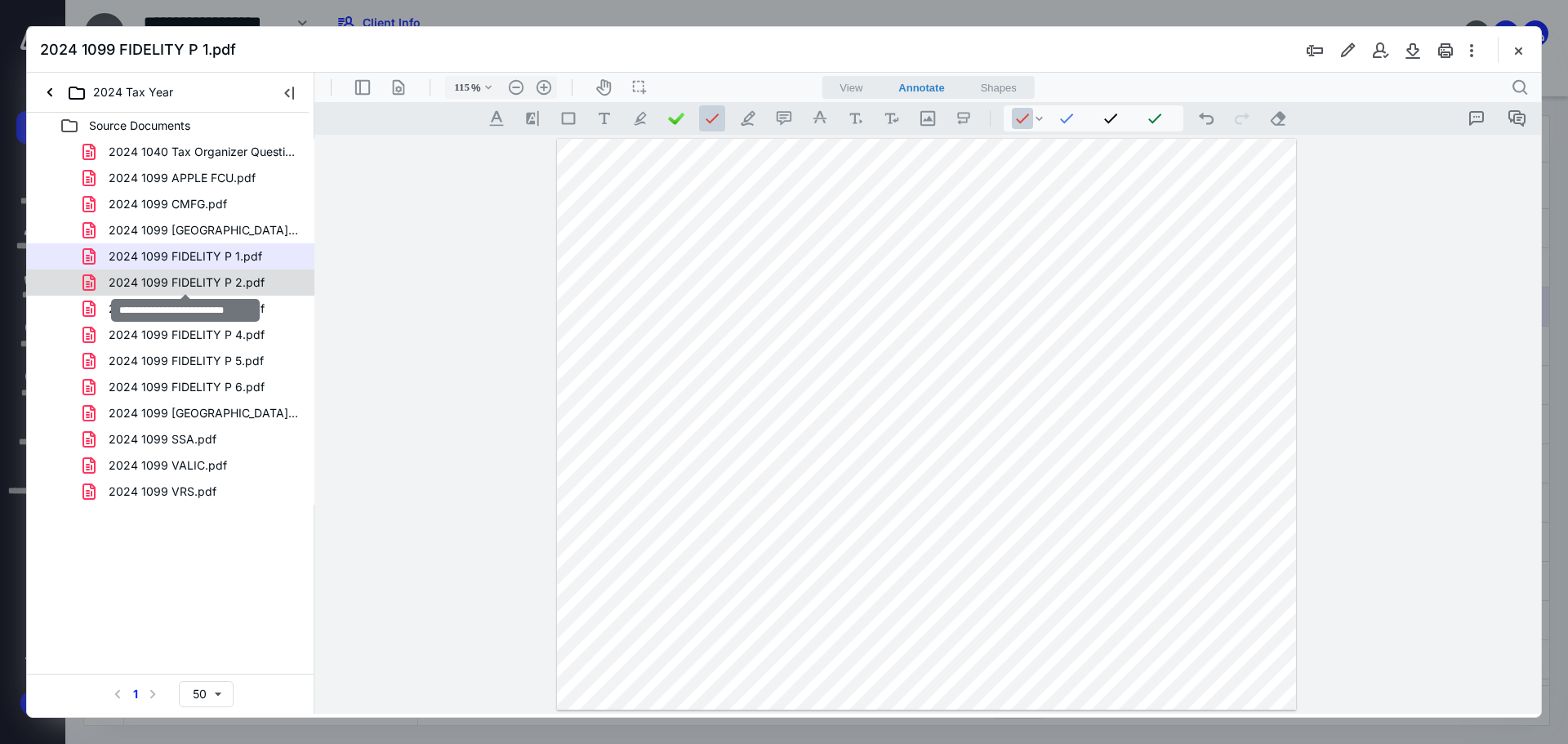 click on "2024 1099 FIDELITY P 2.pdf" at bounding box center [186, 283] 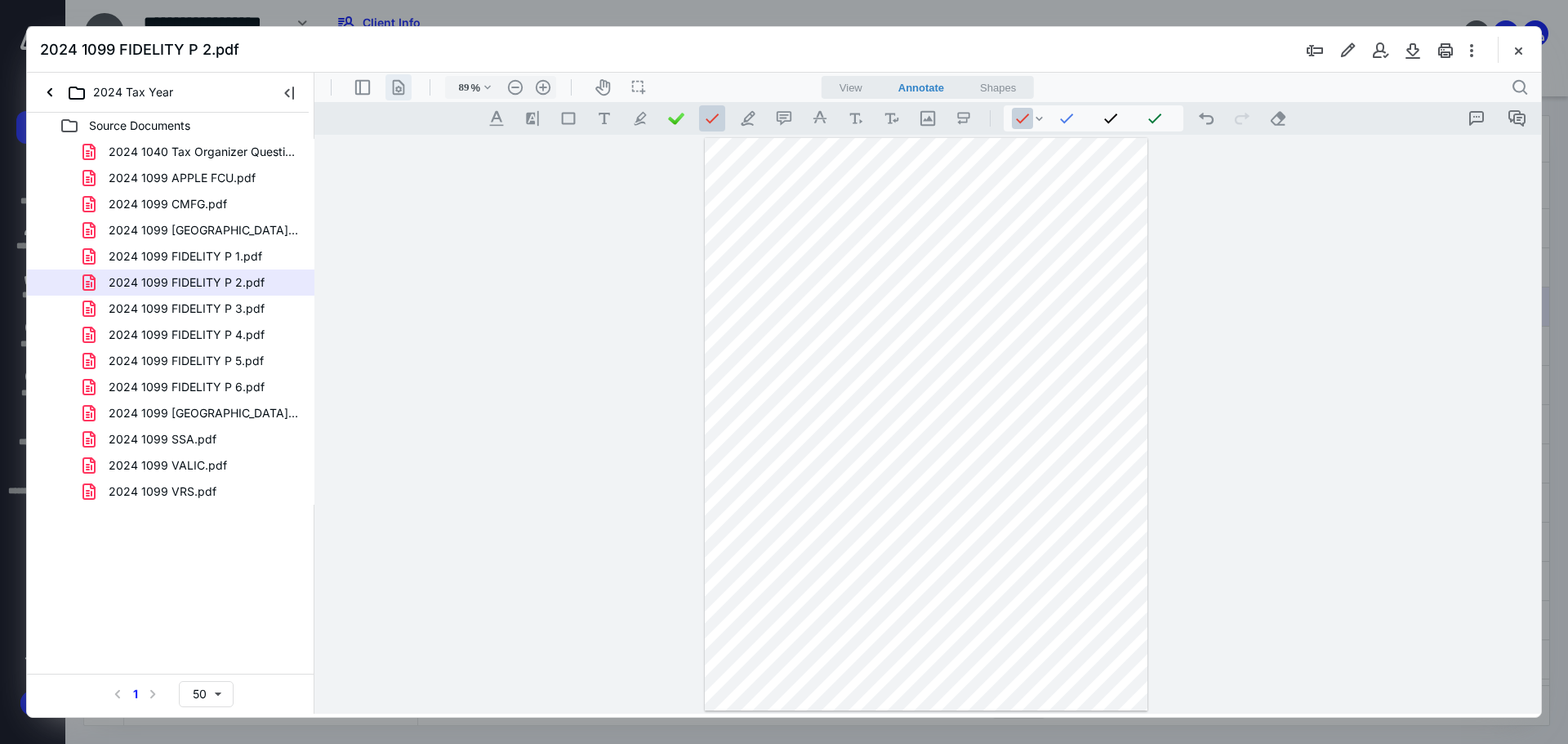 click on ".cls-1{fill:#abb0c4;} icon - header - page manipulation - line" at bounding box center (399, 87) 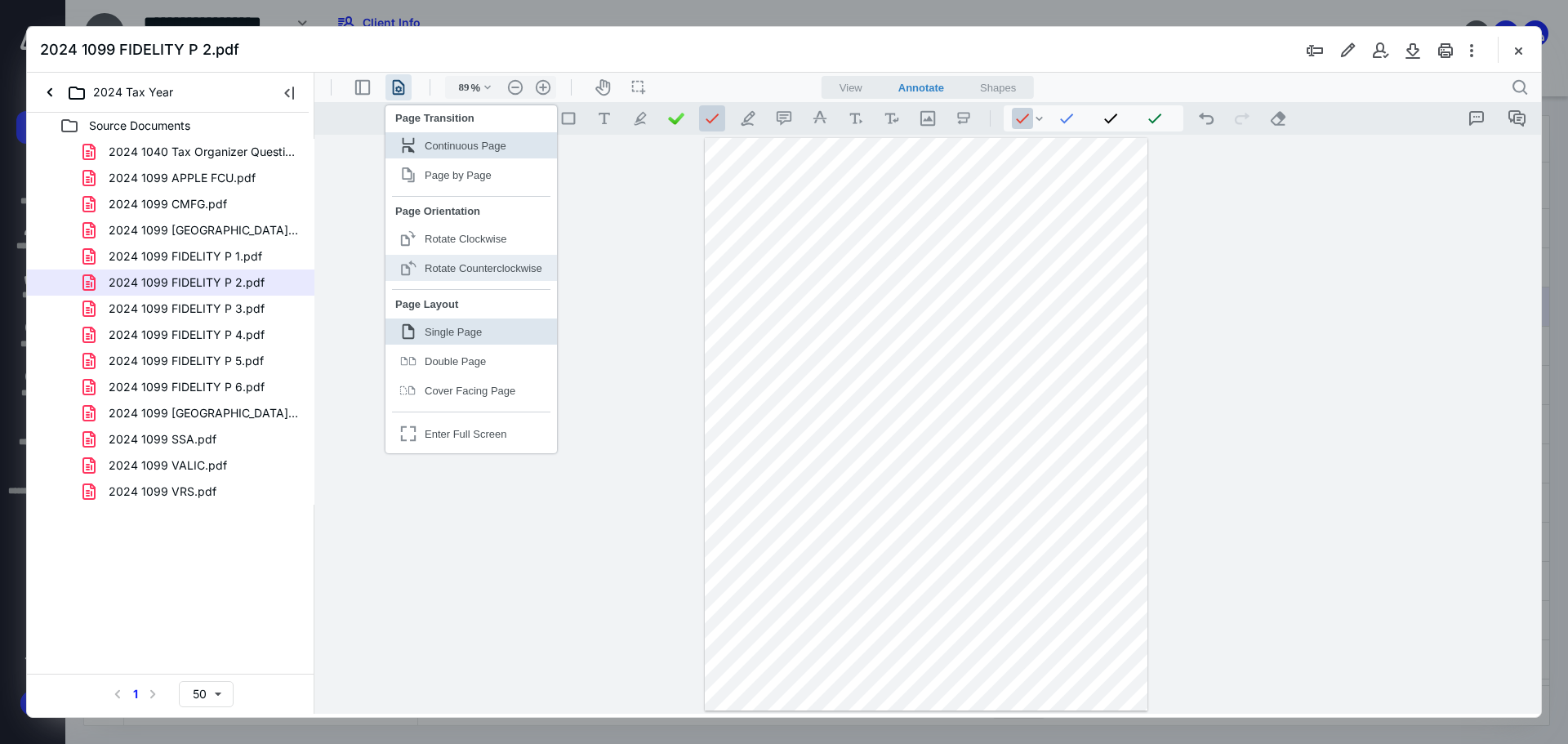 click on "Rotate Counterclockwise" at bounding box center (483, 268) 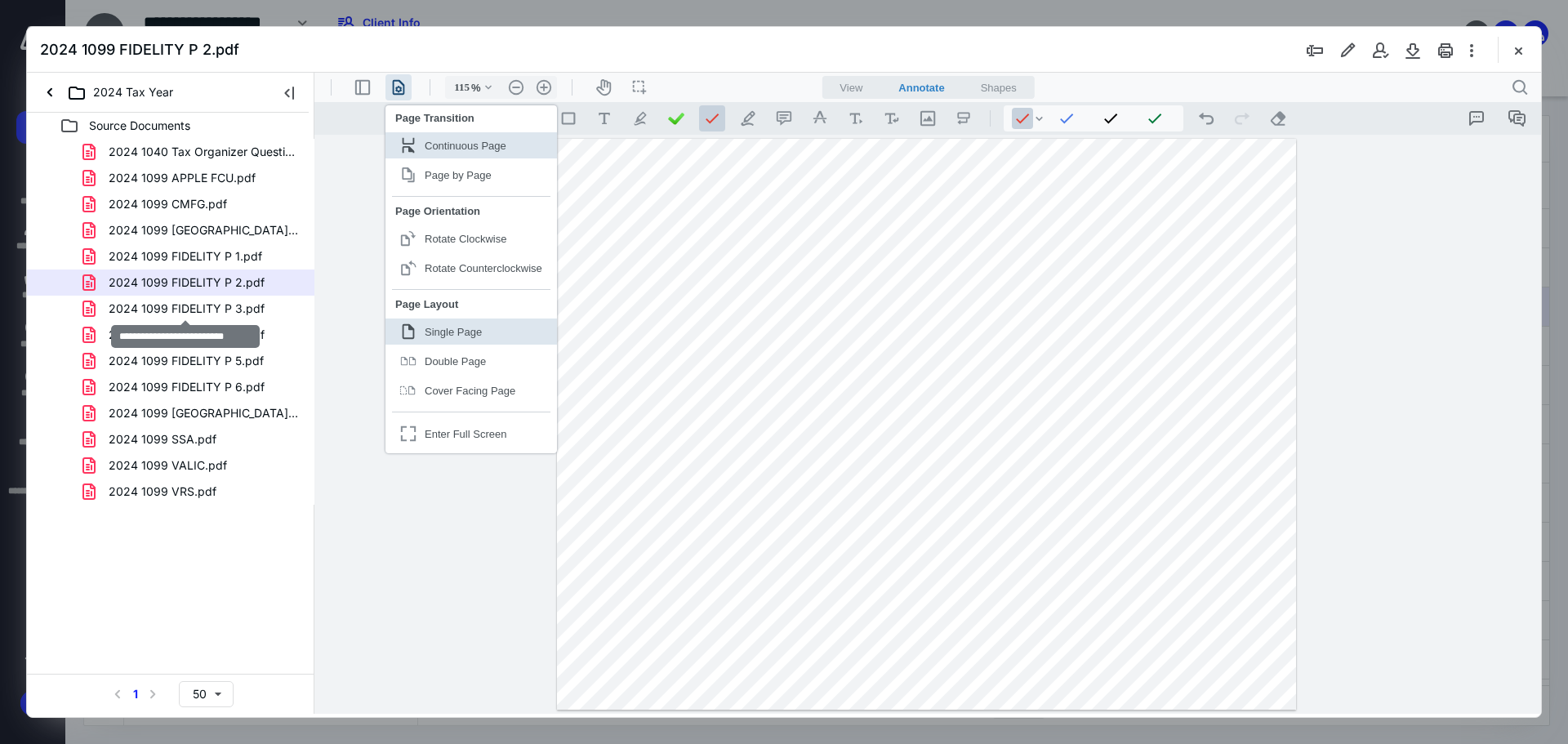 click on "2024 1099 FIDELITY P 3.pdf" at bounding box center (186, 309) 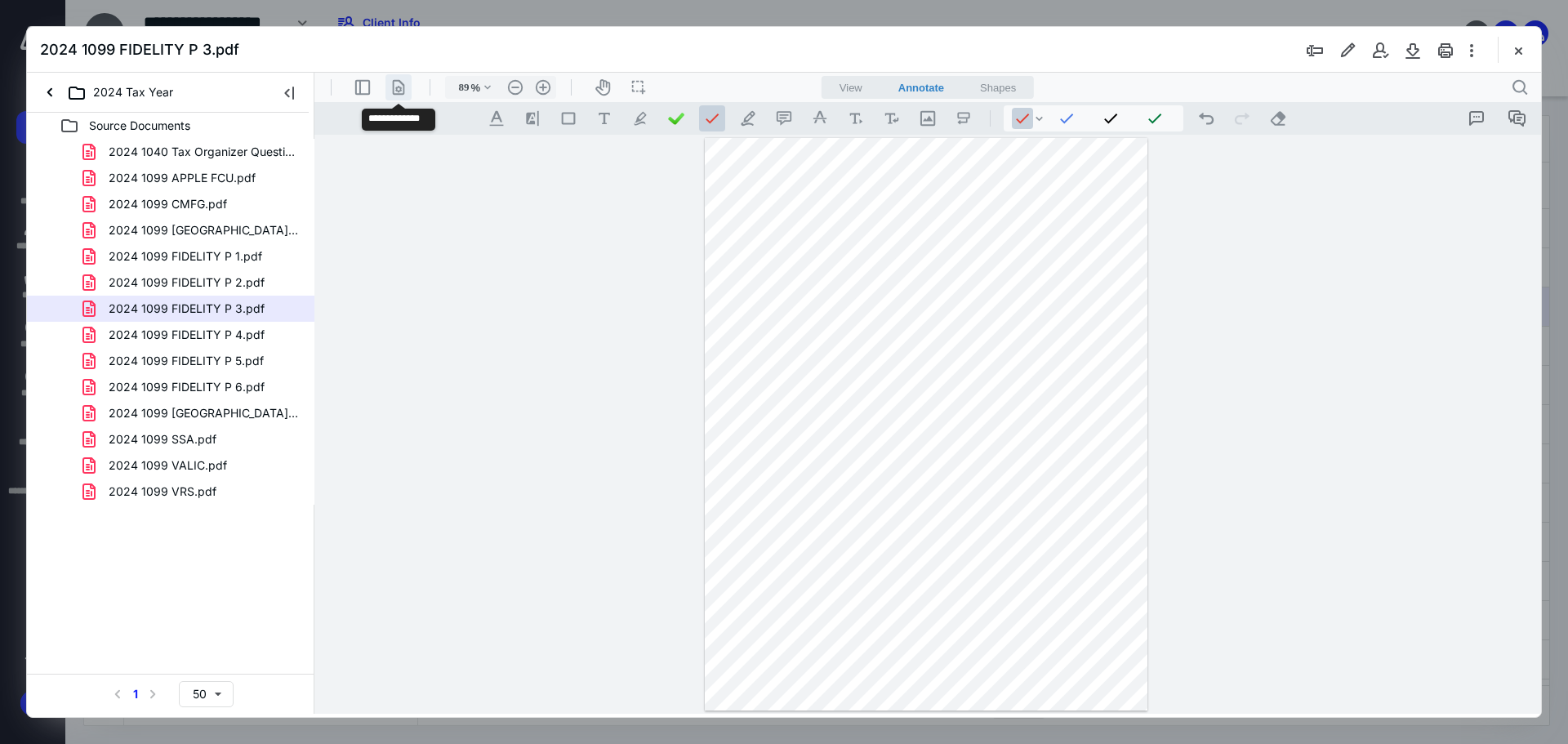 click on ".cls-1{fill:#abb0c4;} icon - header - page manipulation - line" at bounding box center [399, 87] 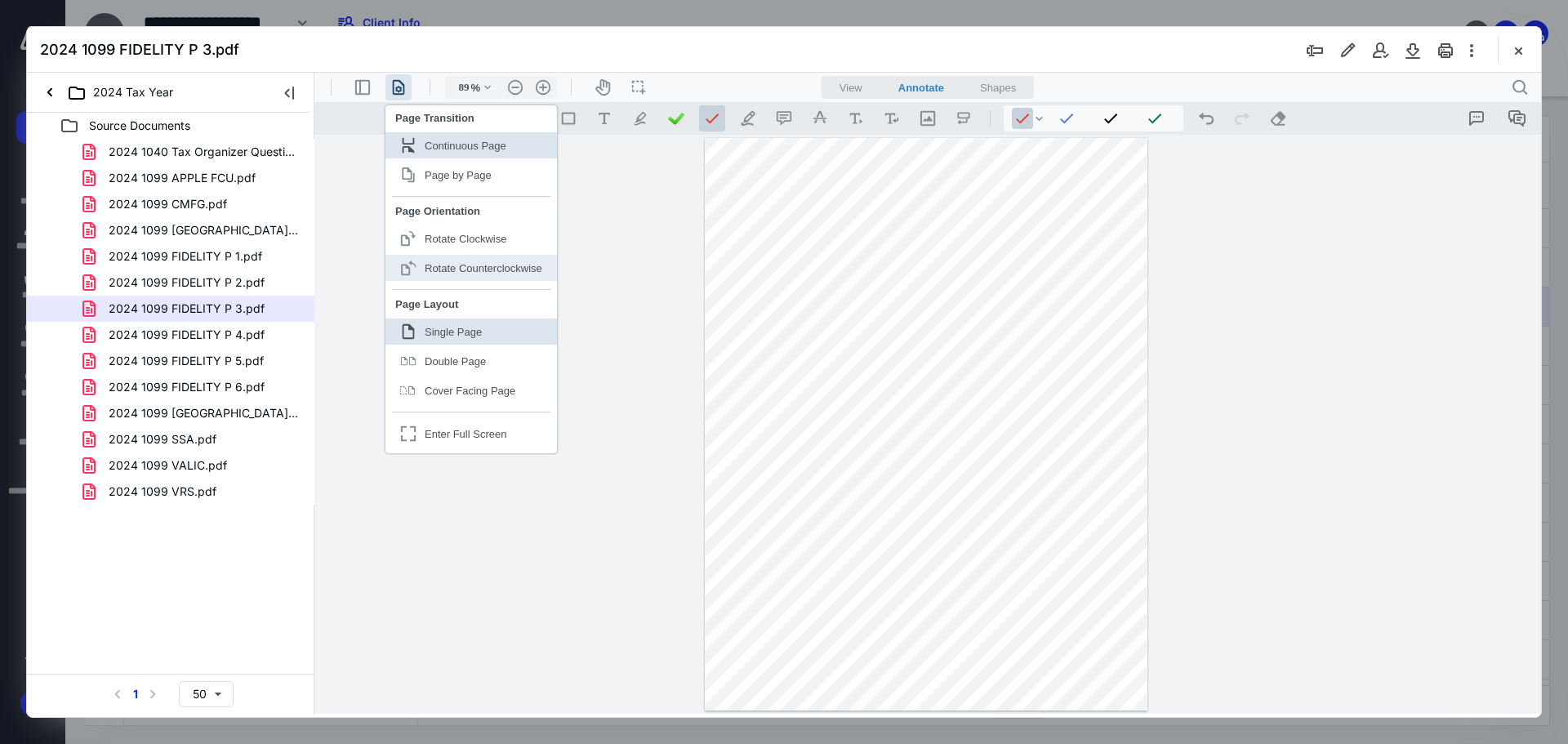 click on "Rotate Counterclockwise" at bounding box center (483, 268) 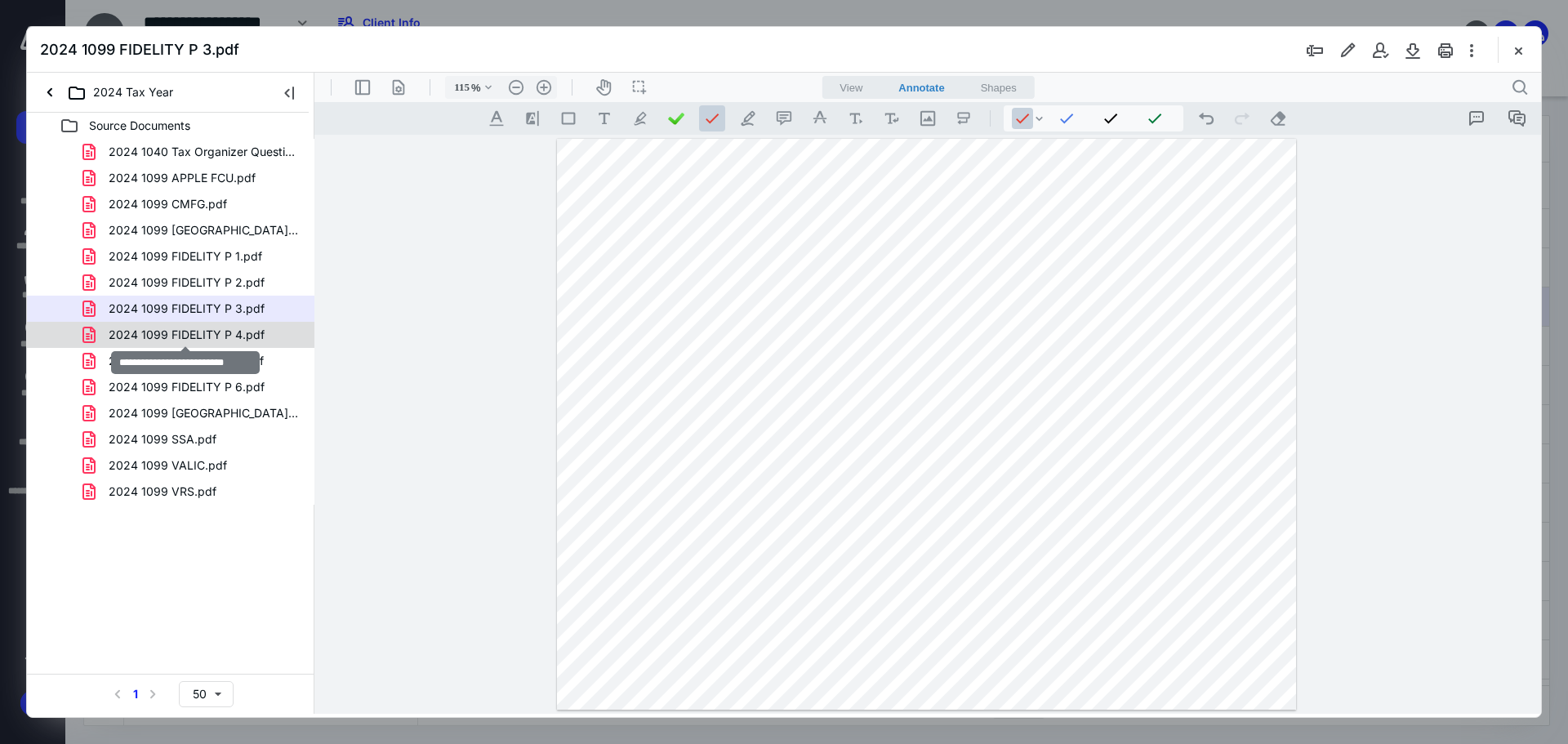 click on "2024 1099 FIDELITY P 4.pdf" at bounding box center (186, 335) 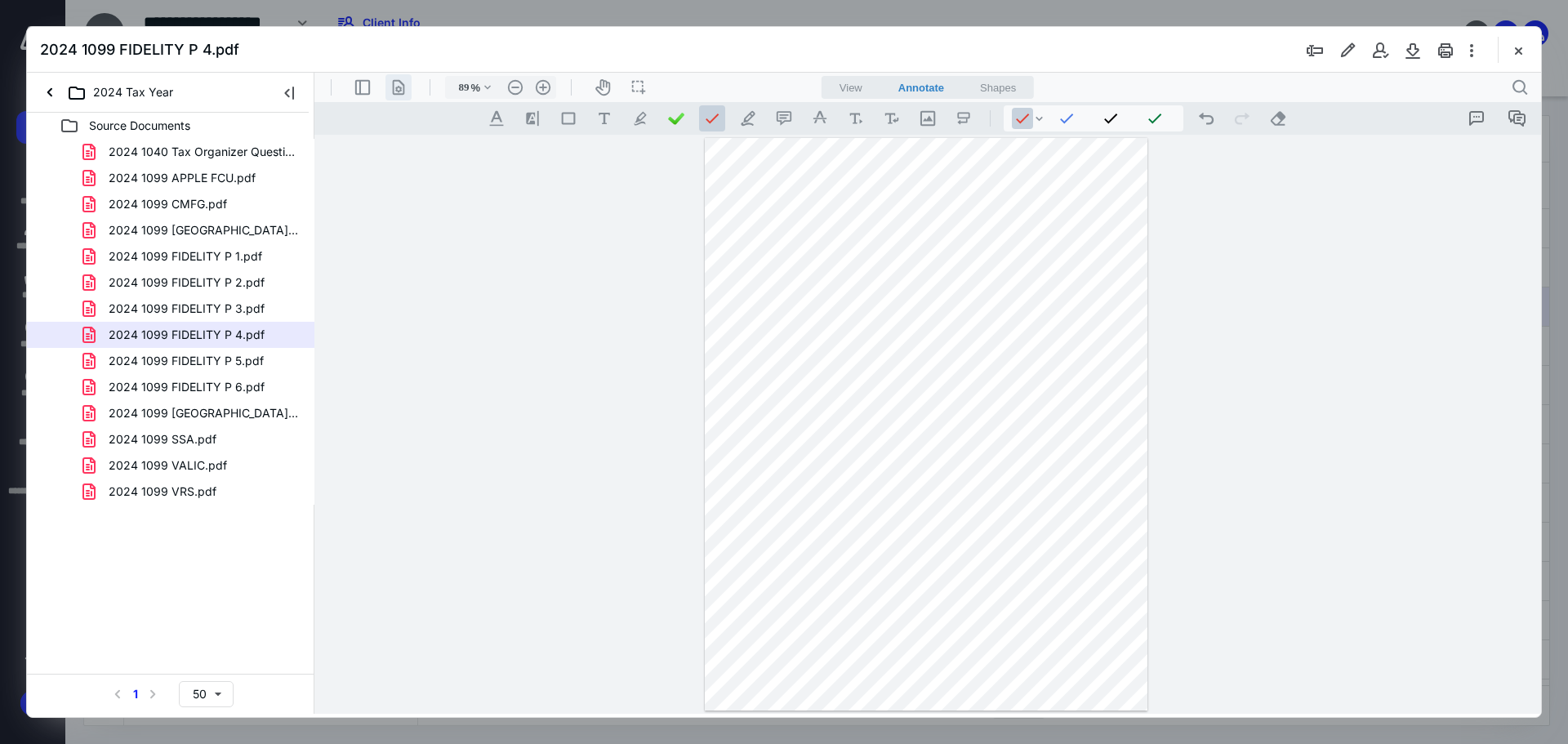 click on ".cls-1{fill:#abb0c4;} icon - header - page manipulation - line" at bounding box center (399, 87) 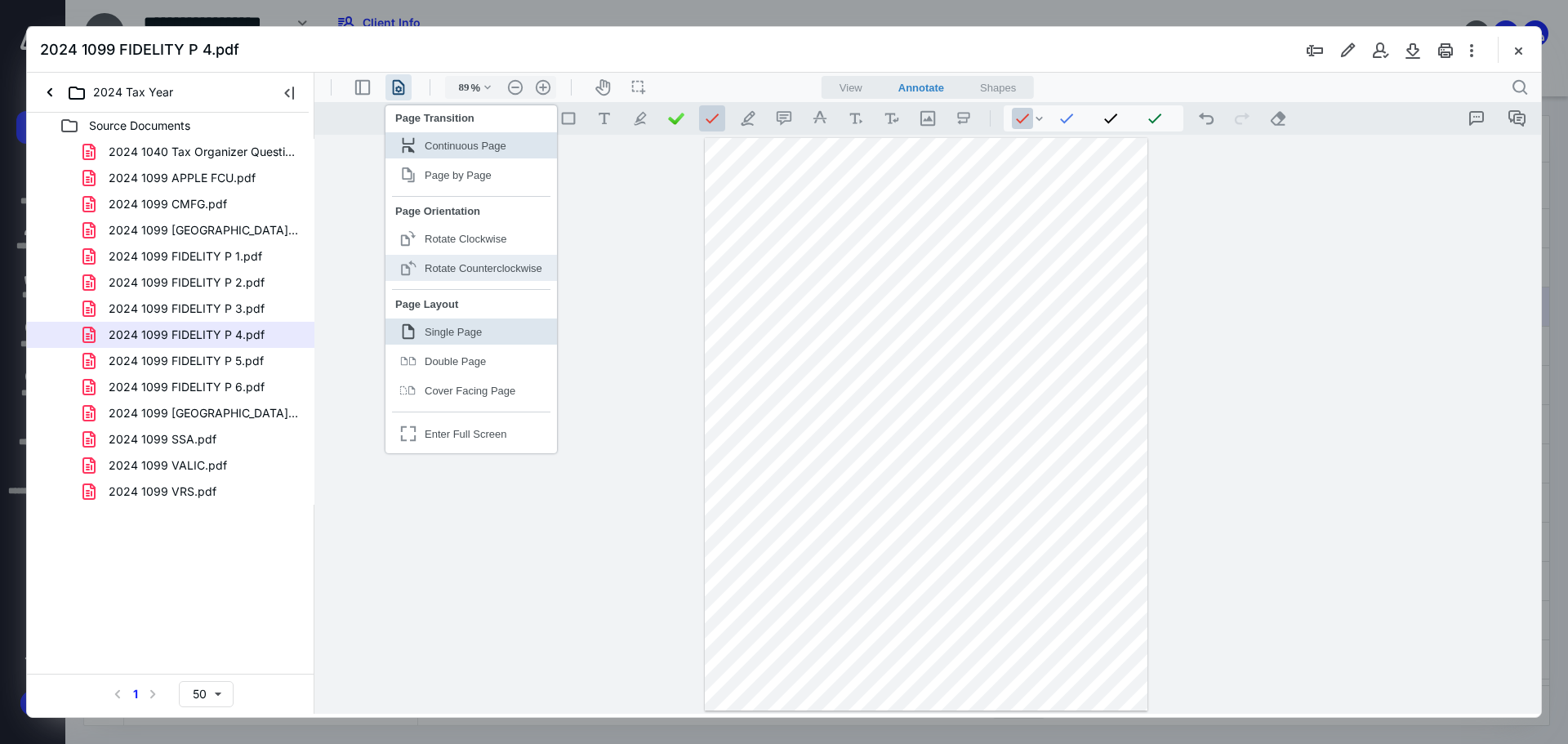 click on "Rotate Counterclockwise" at bounding box center [483, 268] 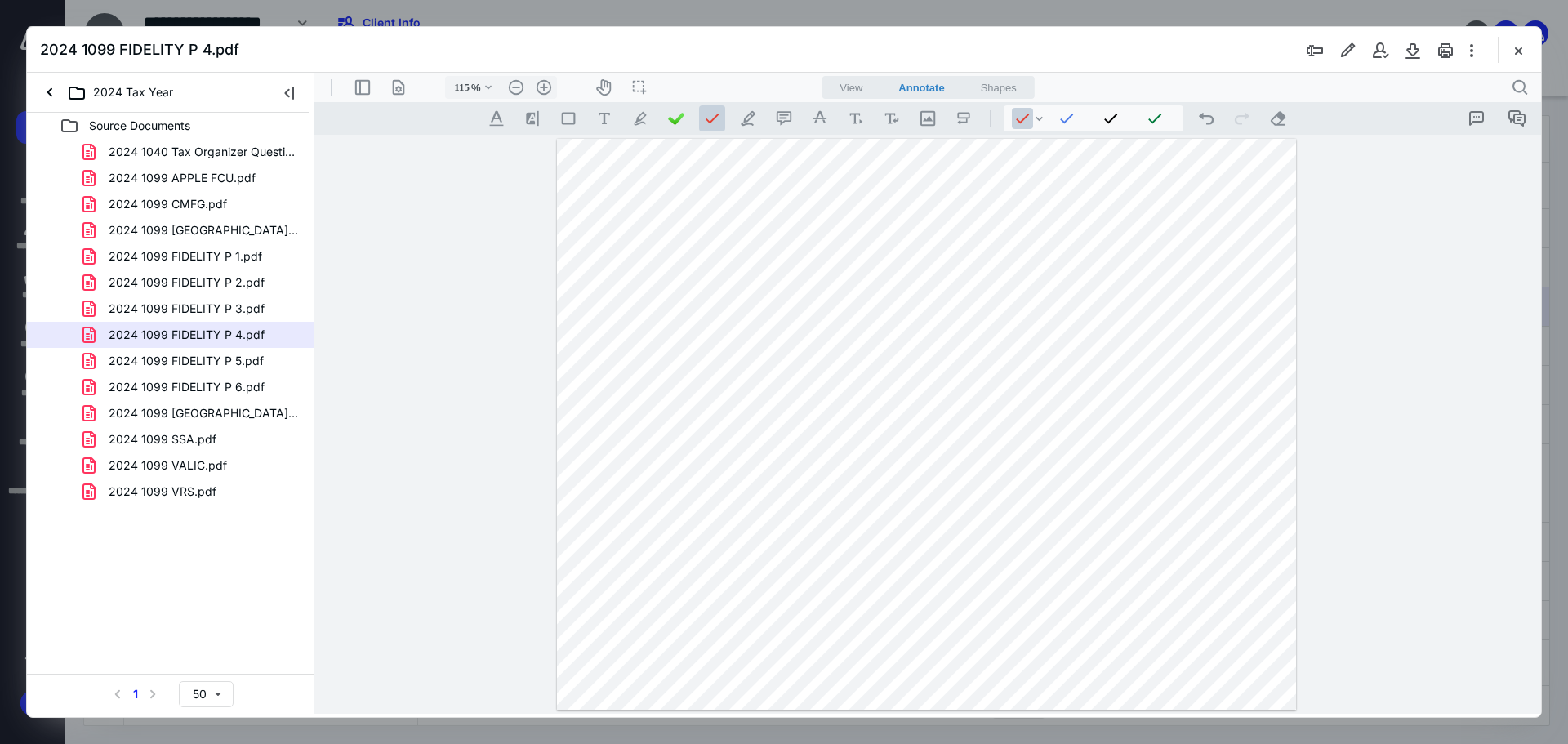 click on "2024 1099 FIDELITY P 4.pdf" at bounding box center (784, 50) 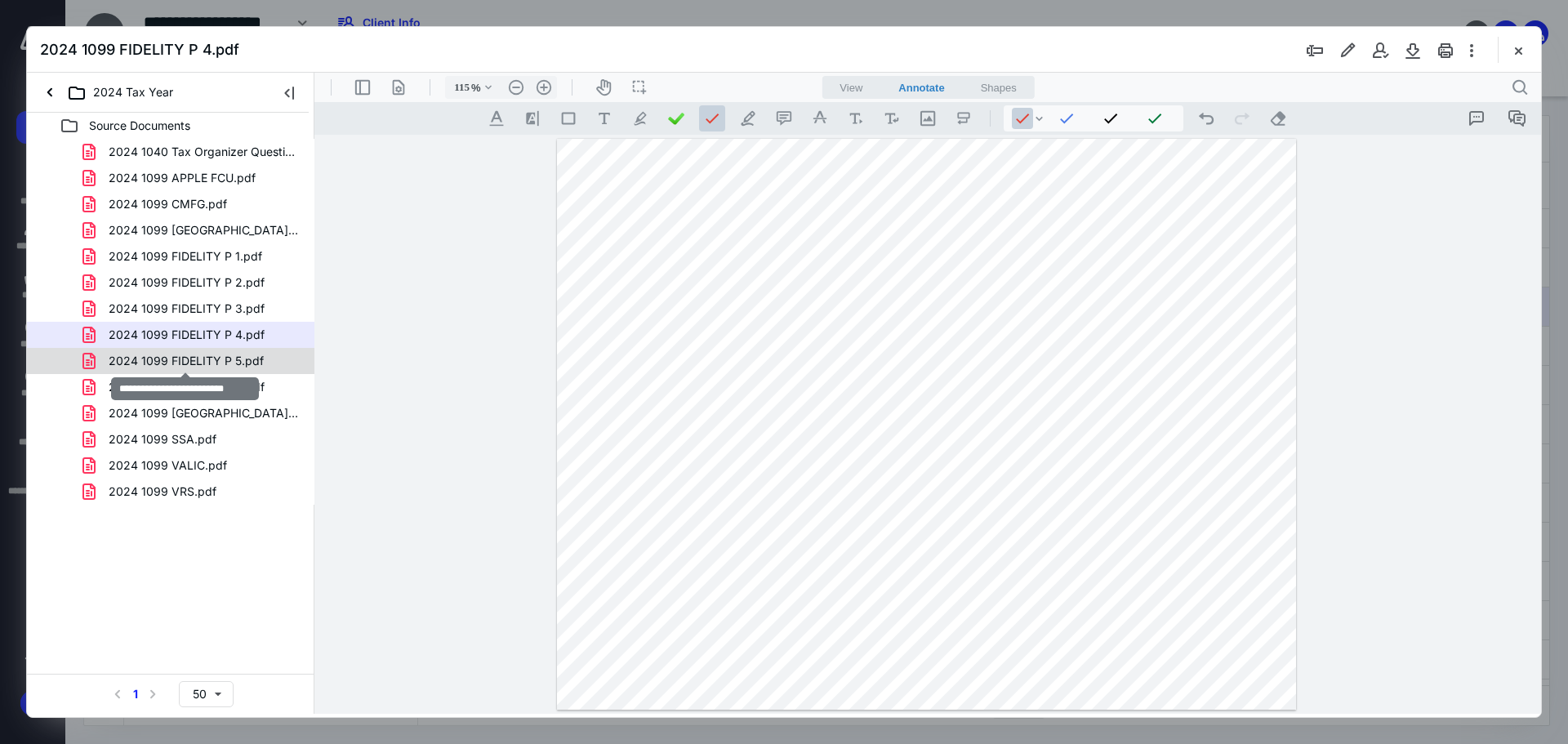 click on "2024 1099 FIDELITY P 5.pdf" at bounding box center [186, 361] 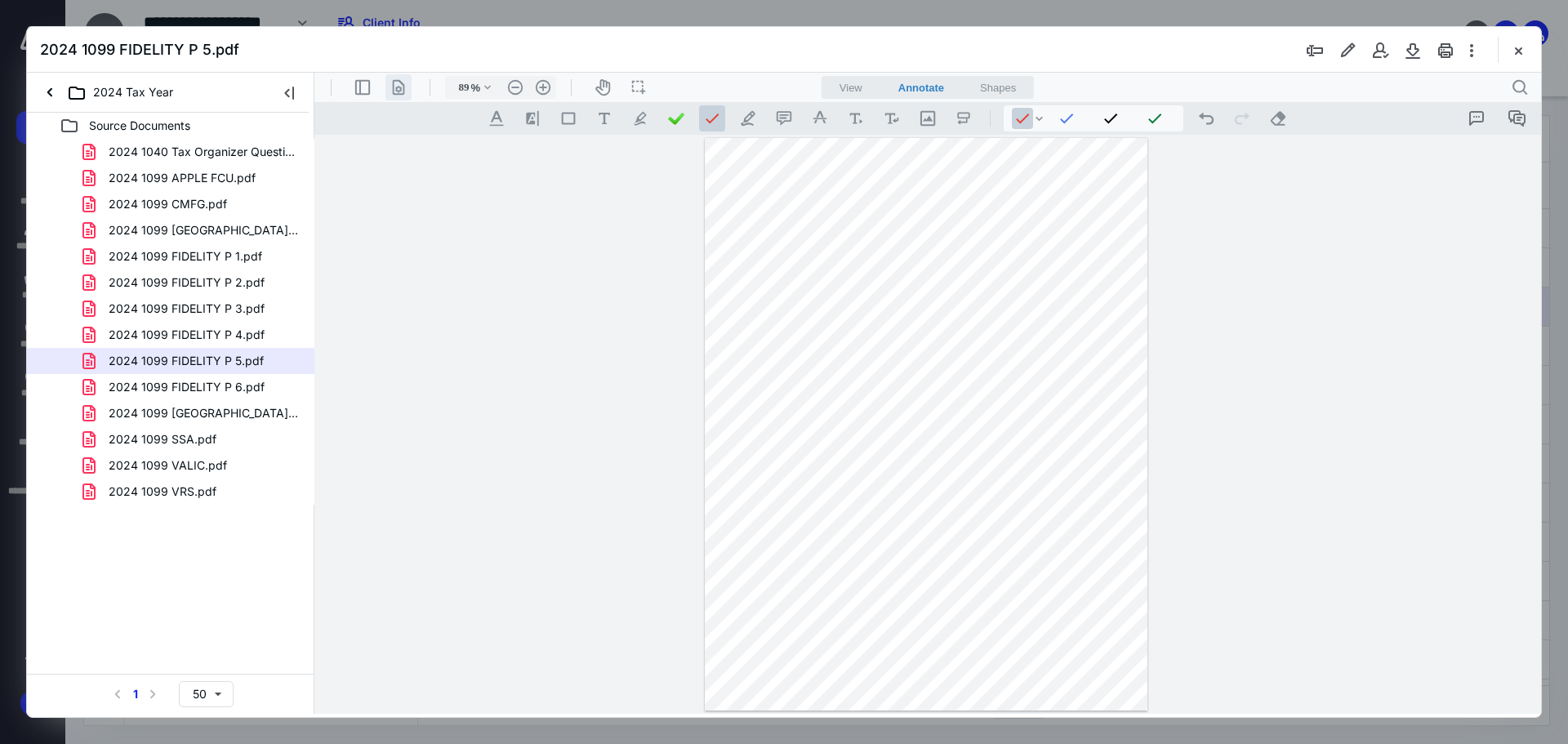 click on ".cls-1{fill:#abb0c4;} icon - header - page manipulation - line" at bounding box center [399, 87] 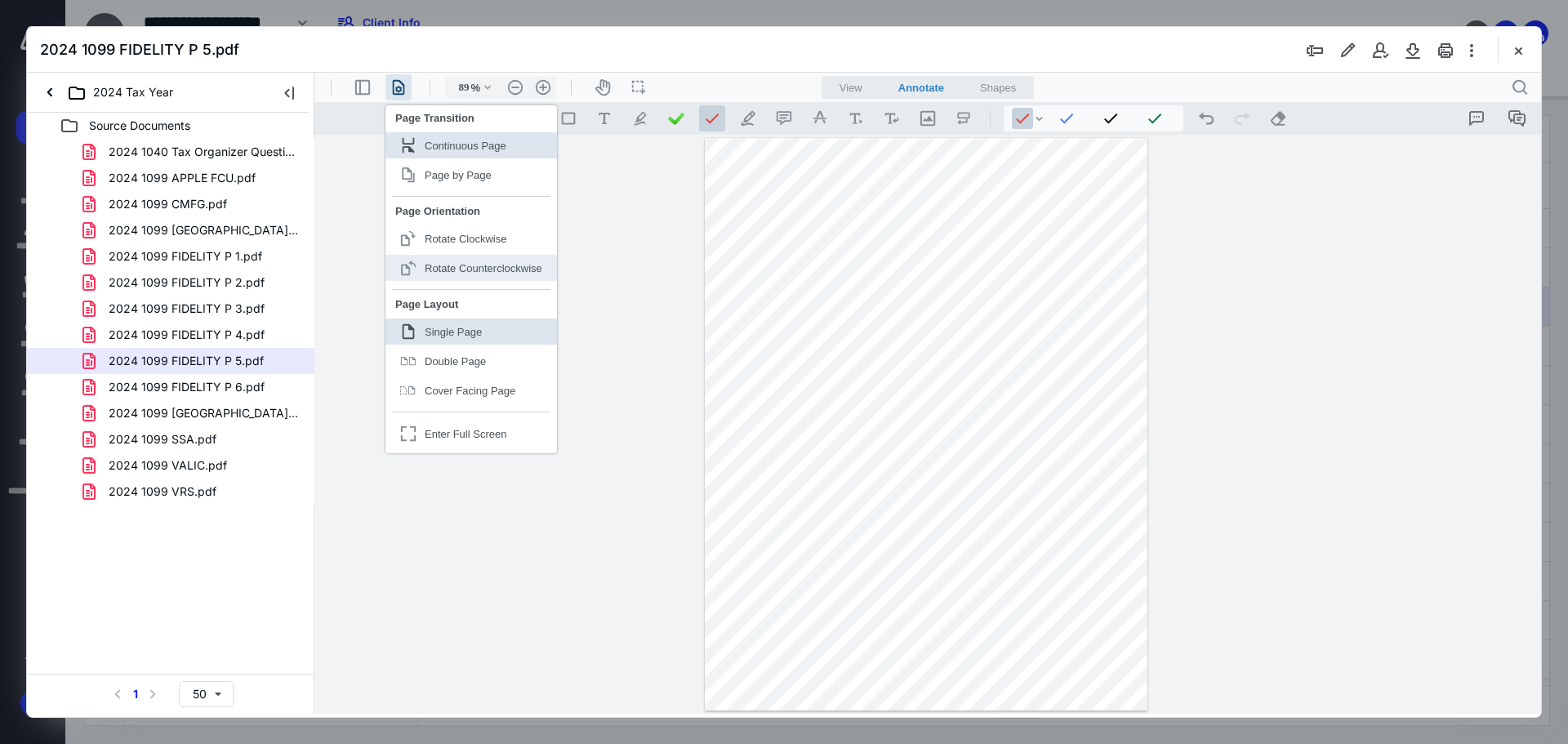 click on "Rotate Counterclockwise" at bounding box center [483, 268] 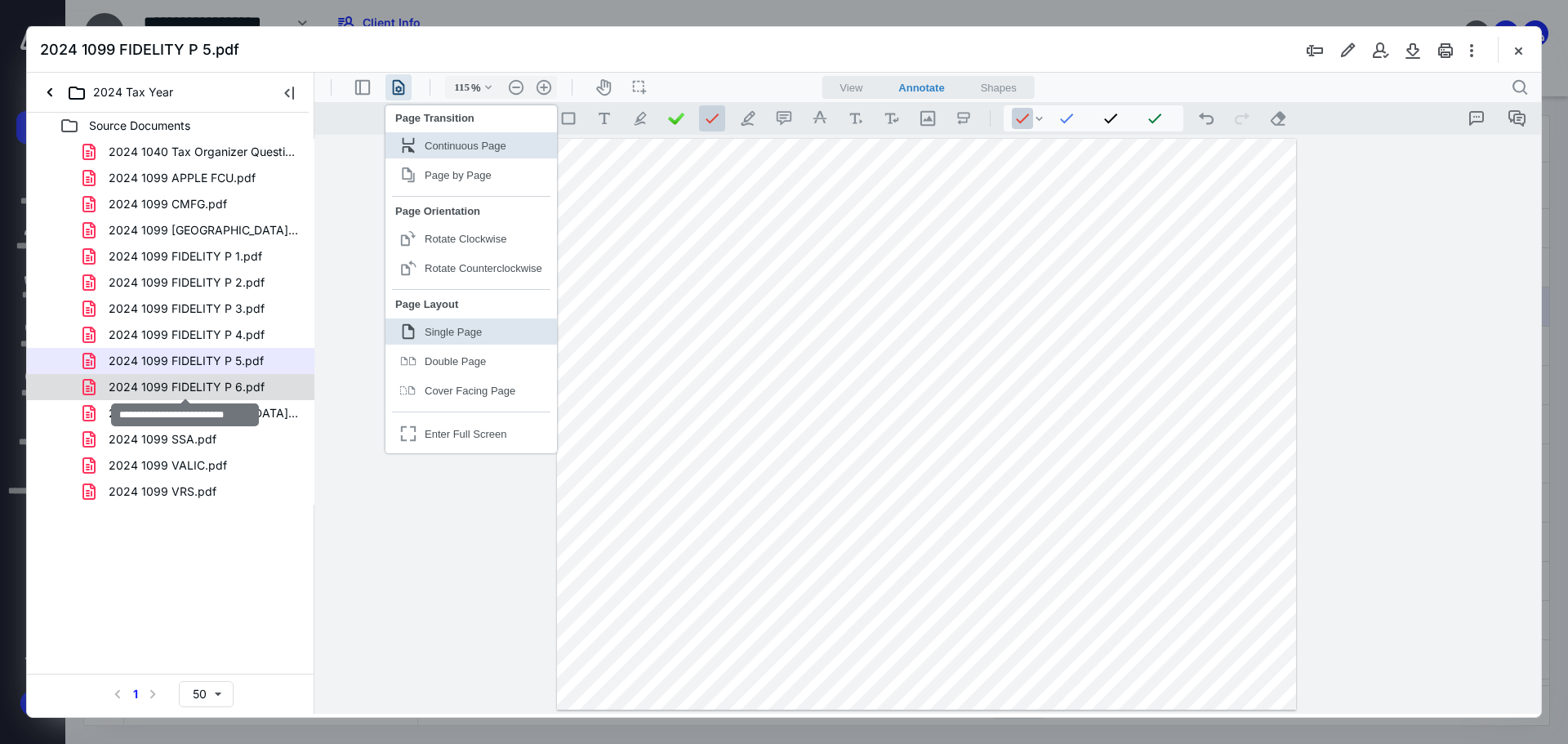 click on "2024 1099 FIDELITY P 6.pdf" at bounding box center (186, 387) 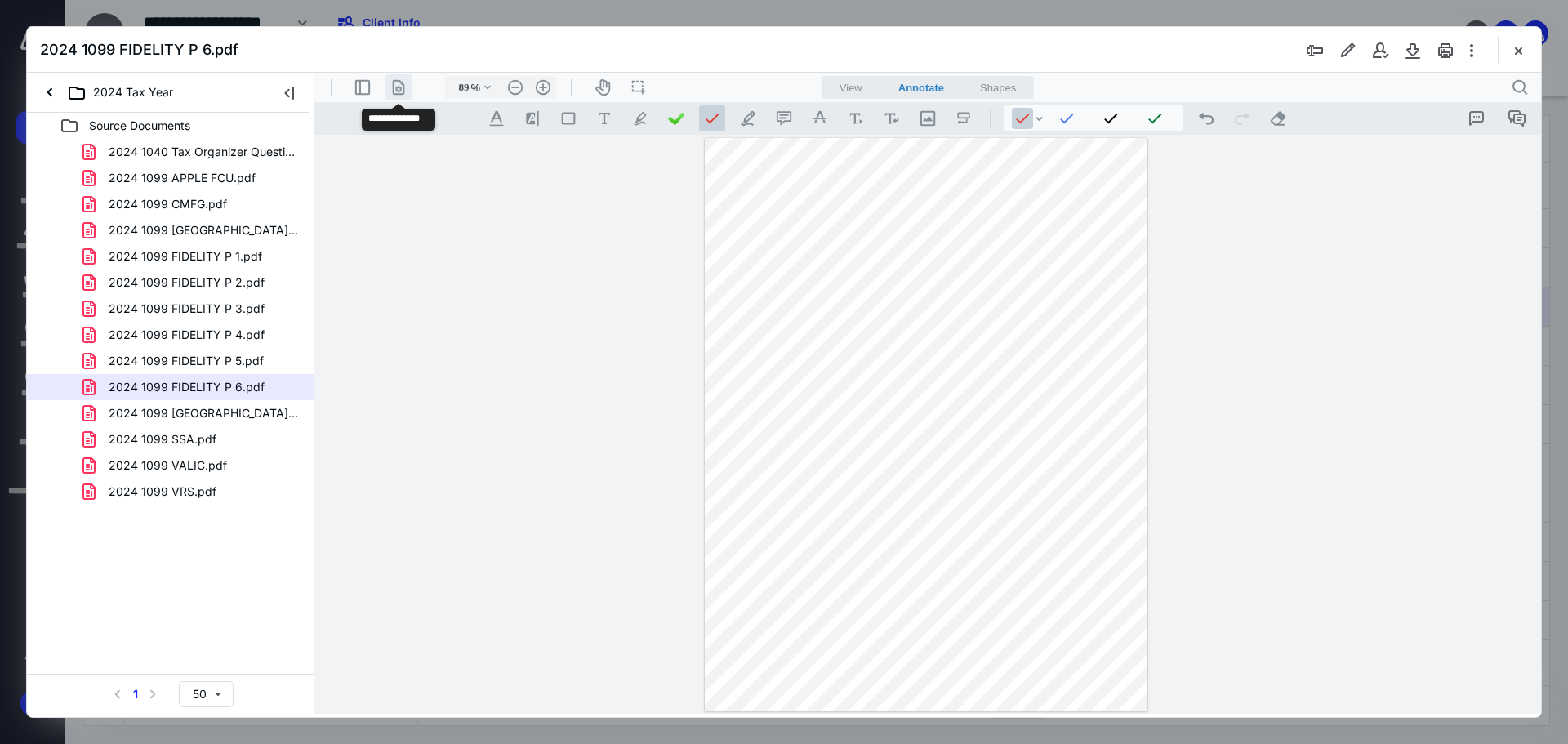 click on ".cls-1{fill:#abb0c4;} icon - header - page manipulation - line" at bounding box center [399, 87] 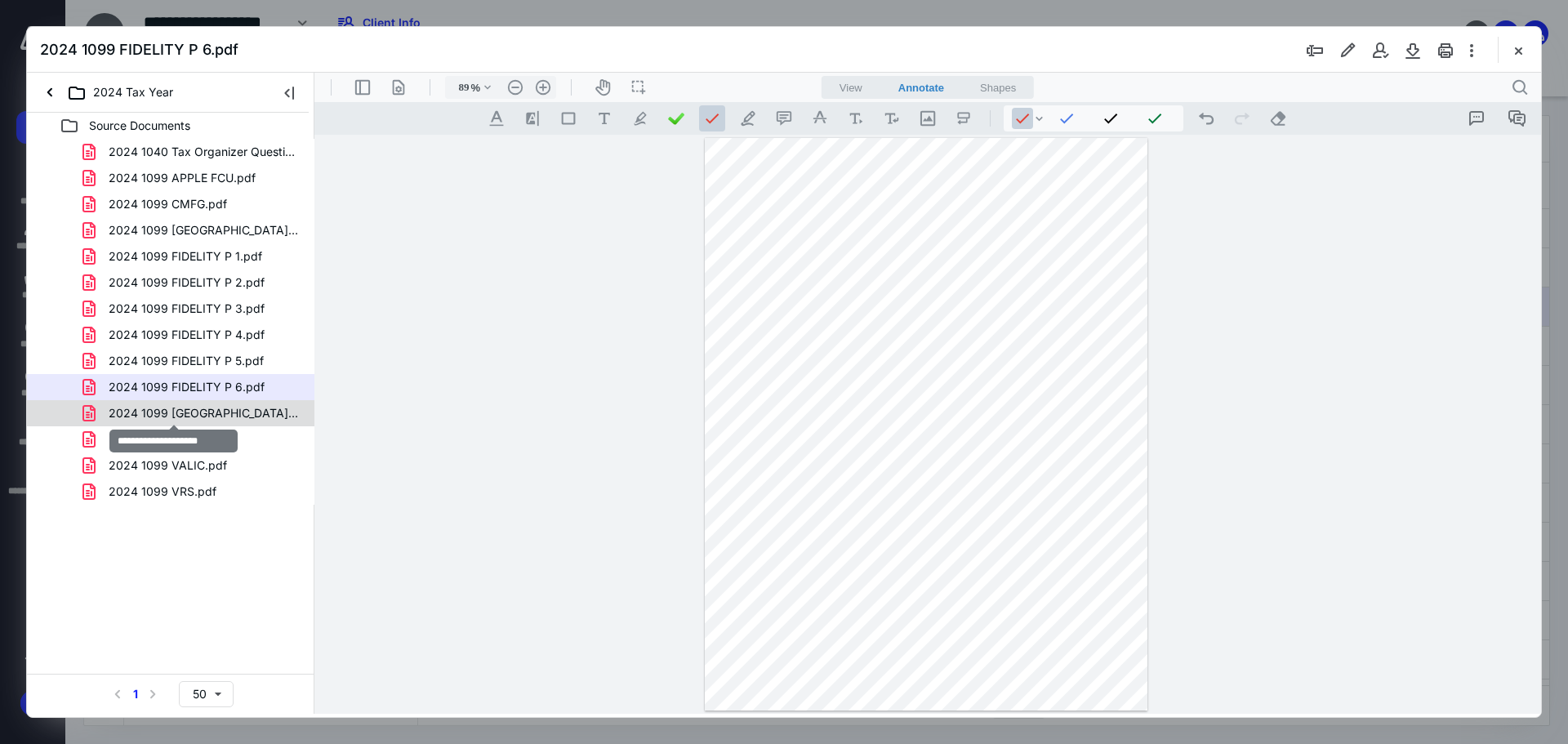 click on "2024 1099 [GEOGRAPHIC_DATA]pdf" at bounding box center [203, 413] 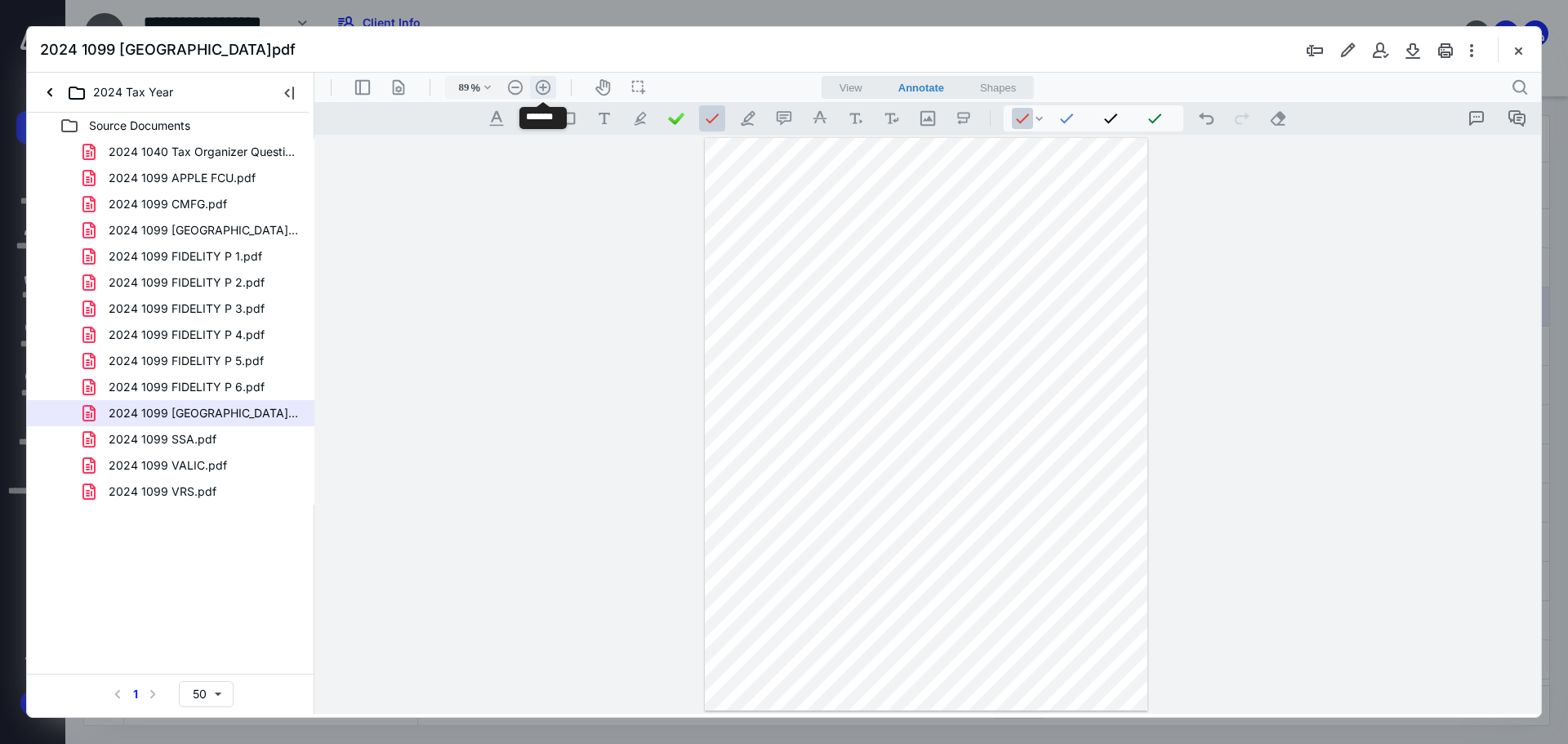 click on ".cls-1{fill:#abb0c4;} icon - header - zoom - in - line" at bounding box center [543, 87] 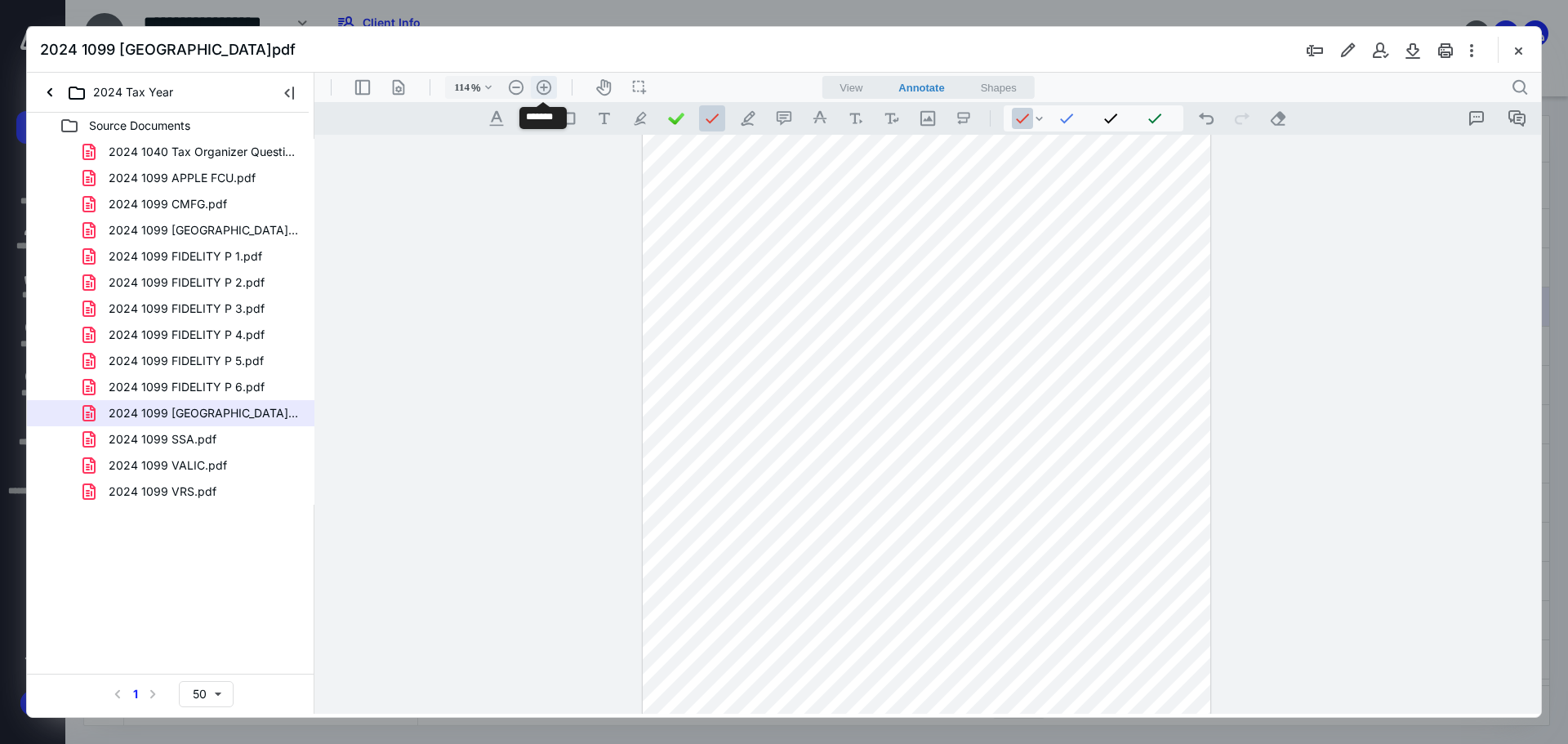 click on ".cls-1{fill:#abb0c4;} icon - header - zoom - in - line" at bounding box center (544, 87) 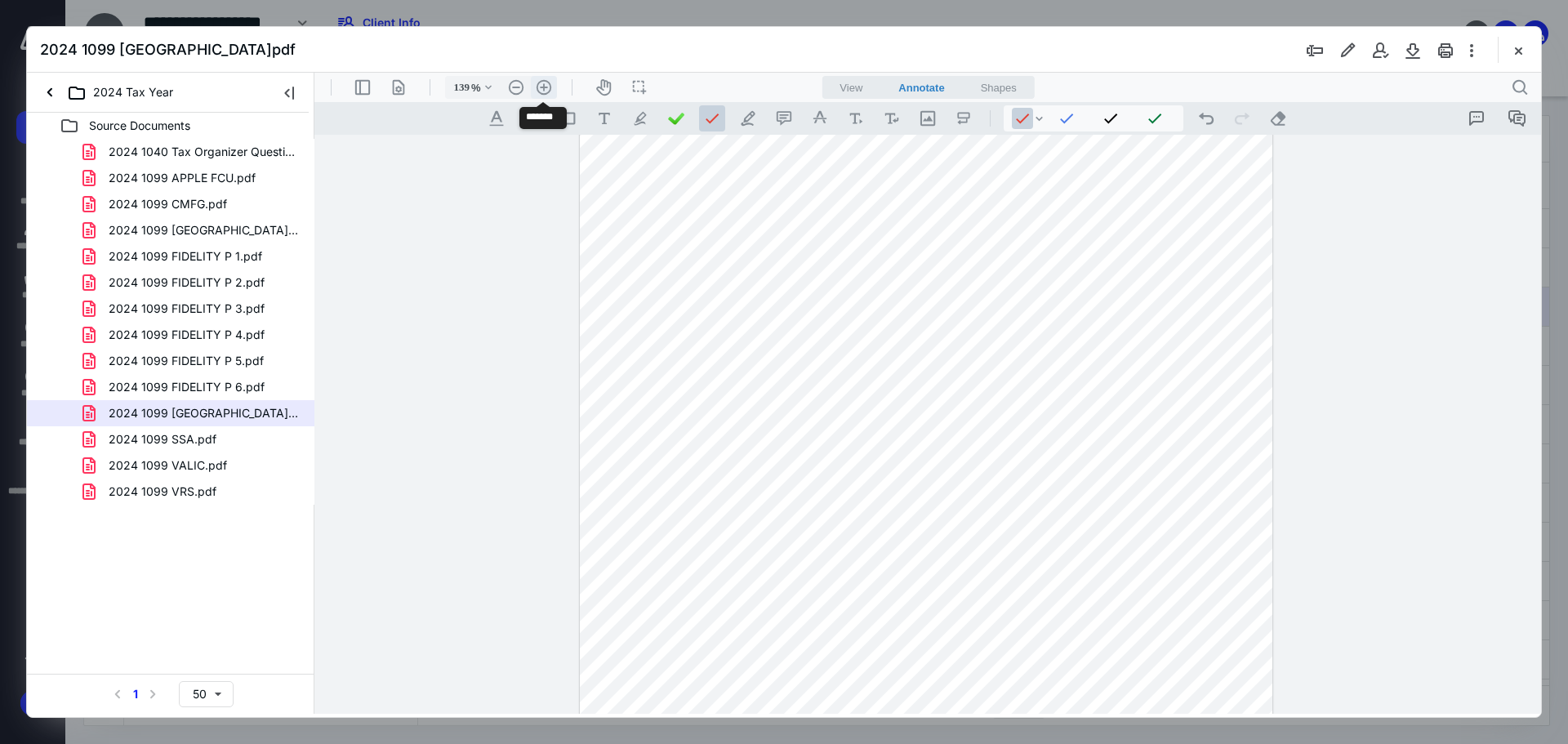 scroll, scrollTop: 145, scrollLeft: 0, axis: vertical 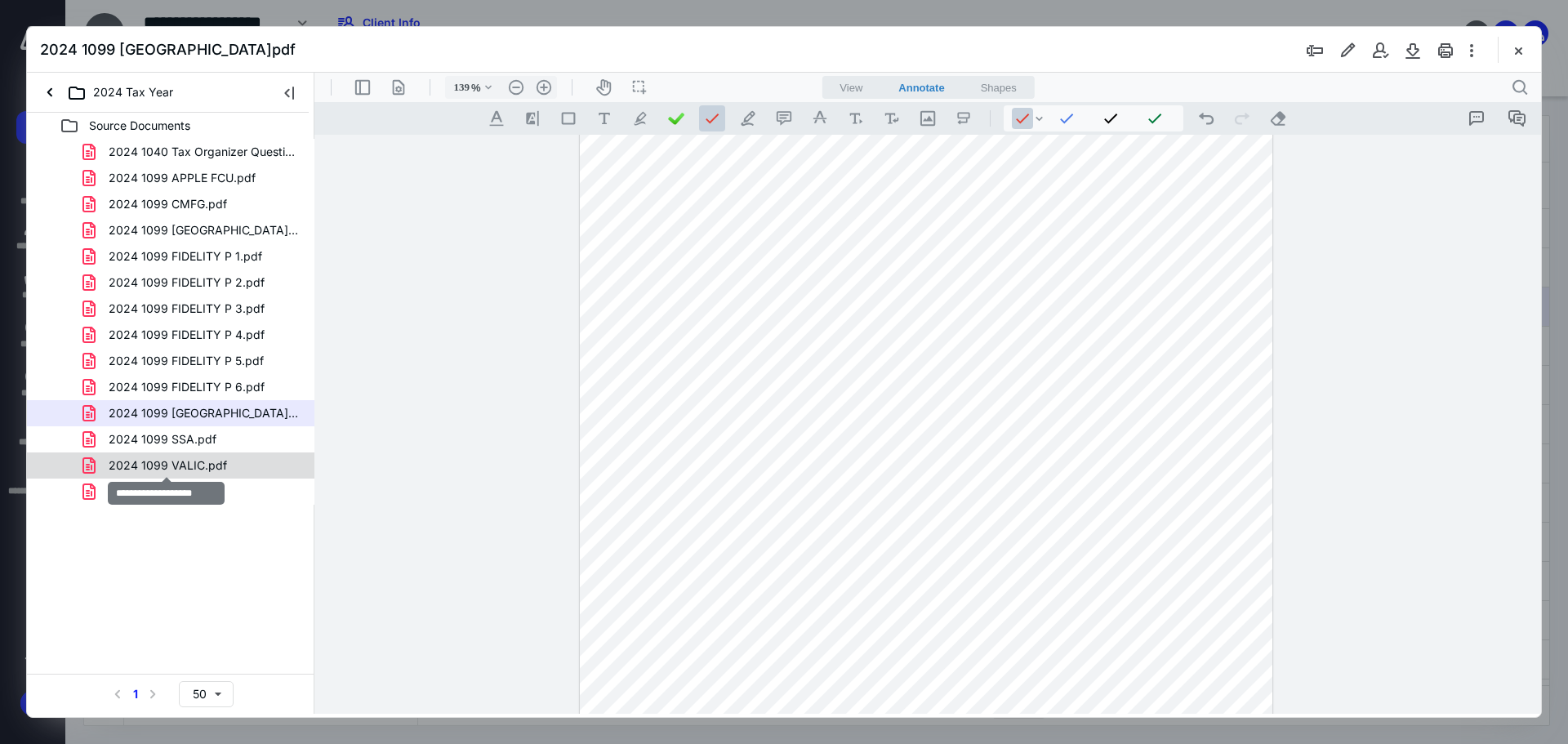 click on "2024 1099 VALIC.pdf" at bounding box center [167, 466] 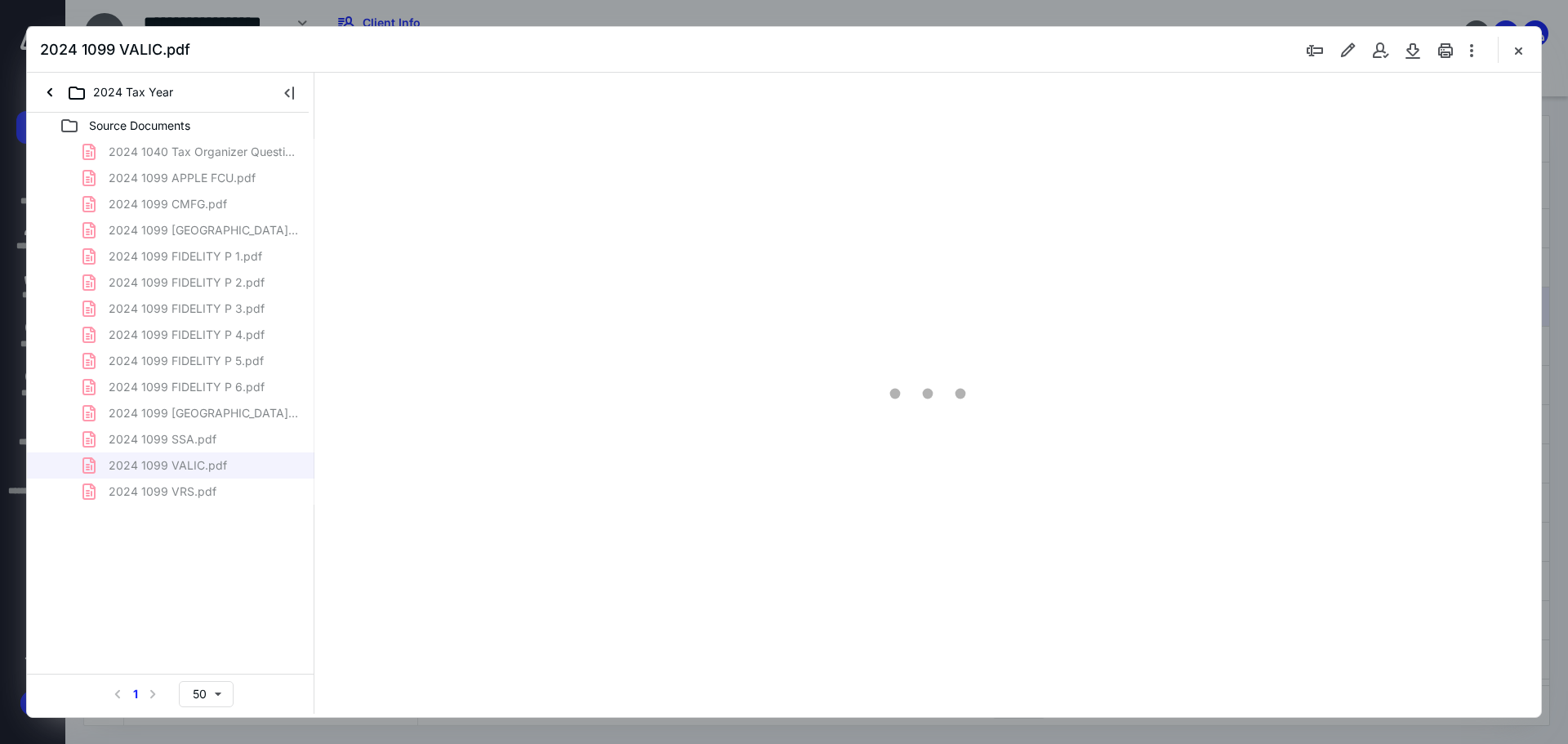 scroll, scrollTop: 0, scrollLeft: 0, axis: both 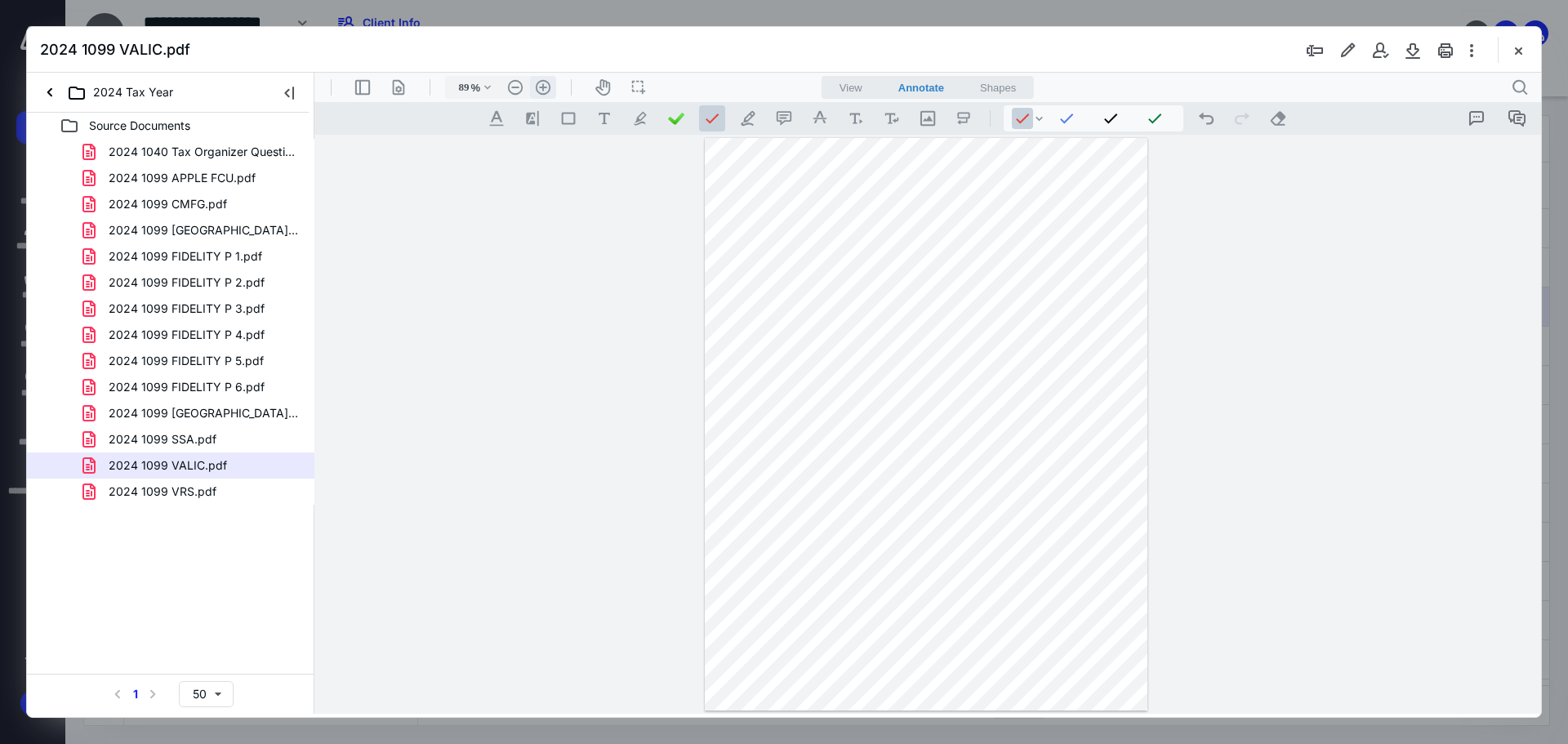 click on ".cls-1{fill:#abb0c4;} icon - header - zoom - in - line" at bounding box center [543, 87] 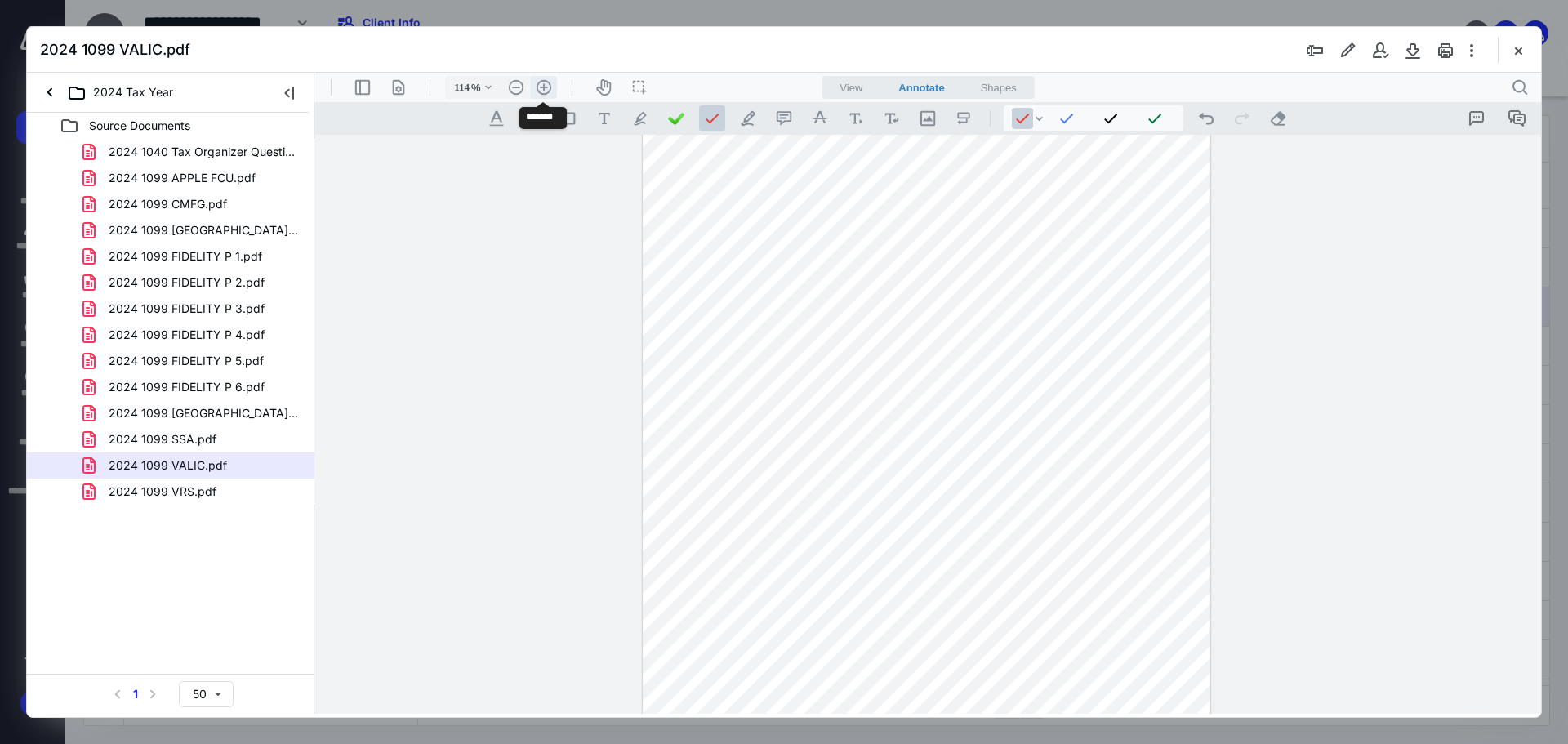 click on ".cls-1{fill:#abb0c4;} icon - header - zoom - in - line" at bounding box center [544, 87] 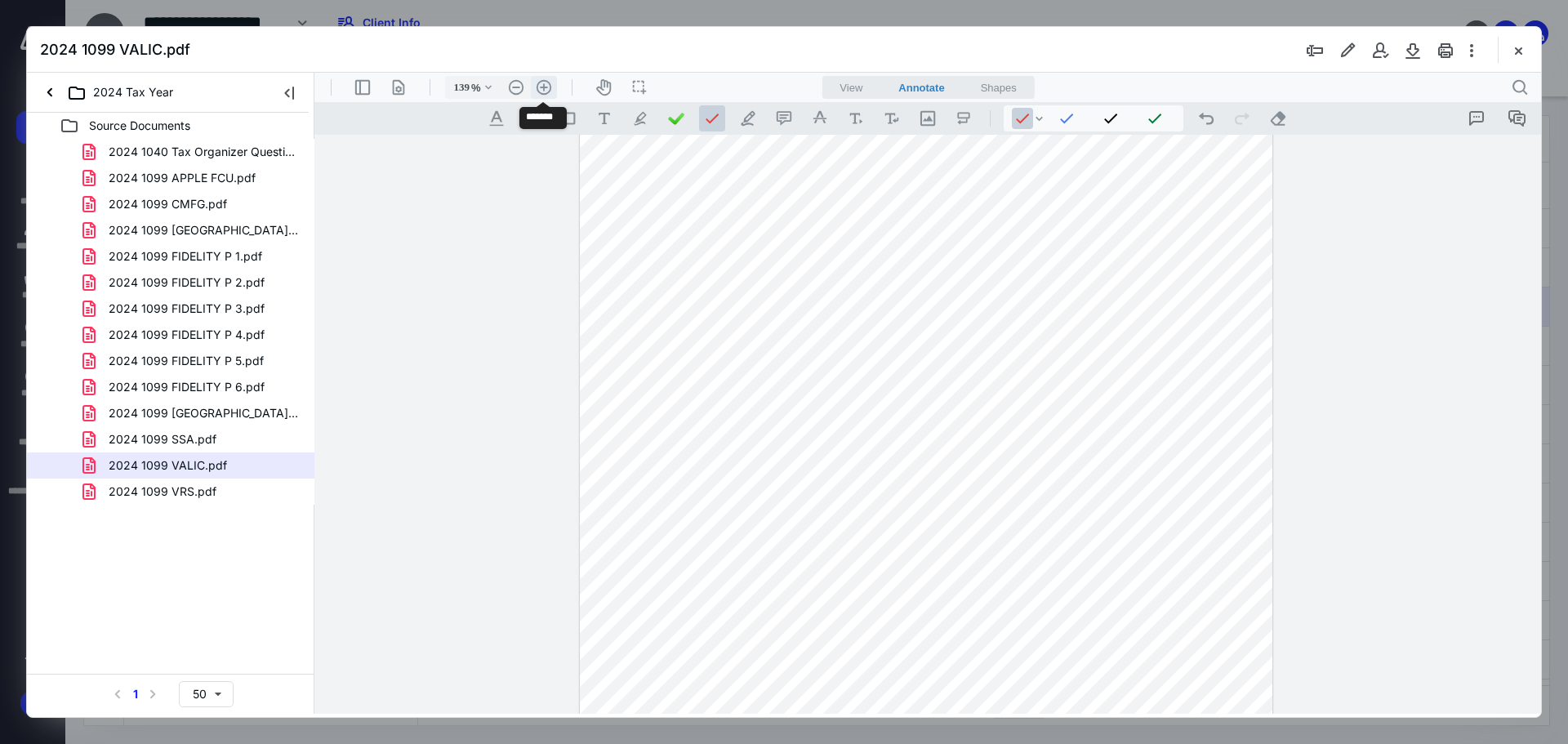 scroll, scrollTop: 145, scrollLeft: 0, axis: vertical 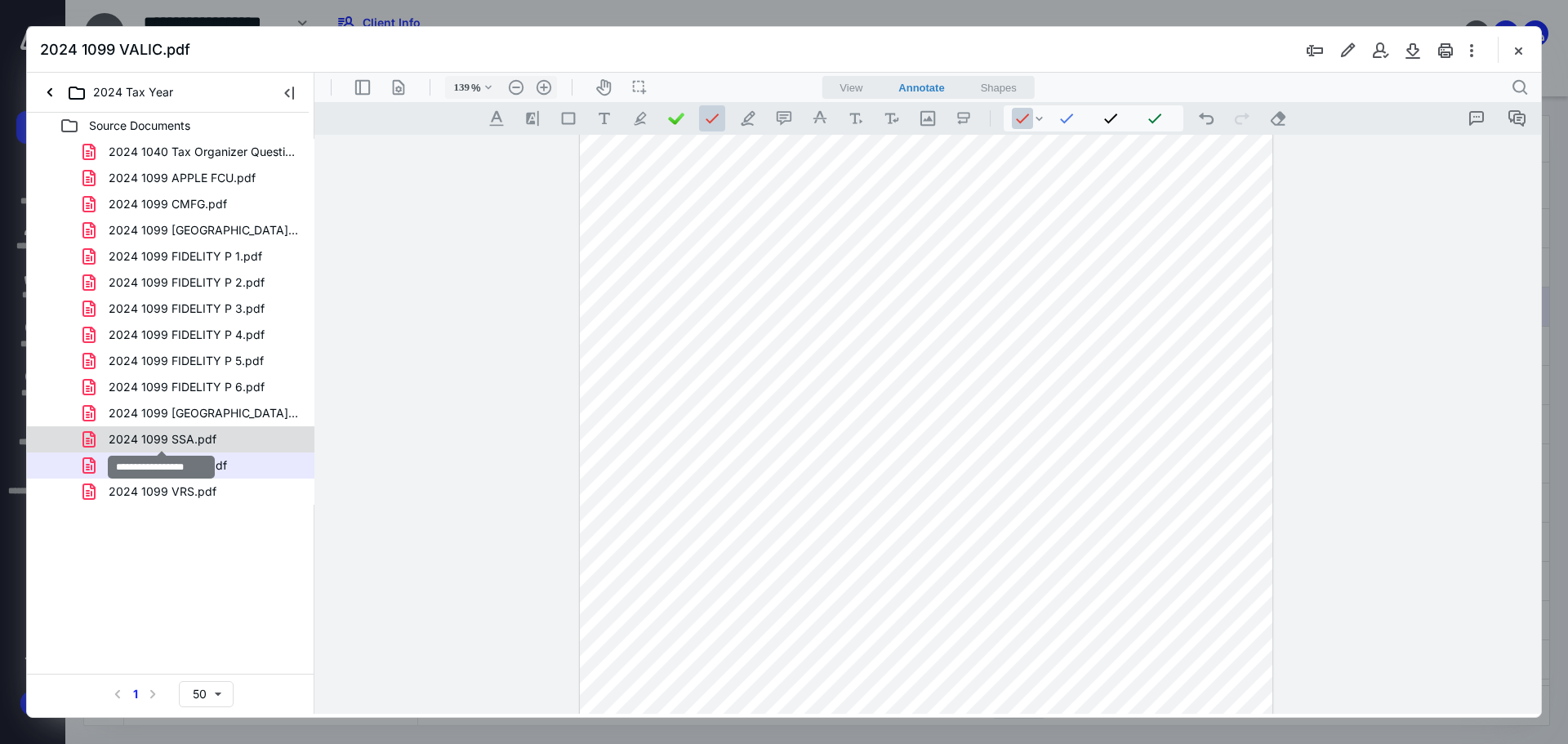 click on "2024 1099 SSA.pdf" at bounding box center (163, 439) 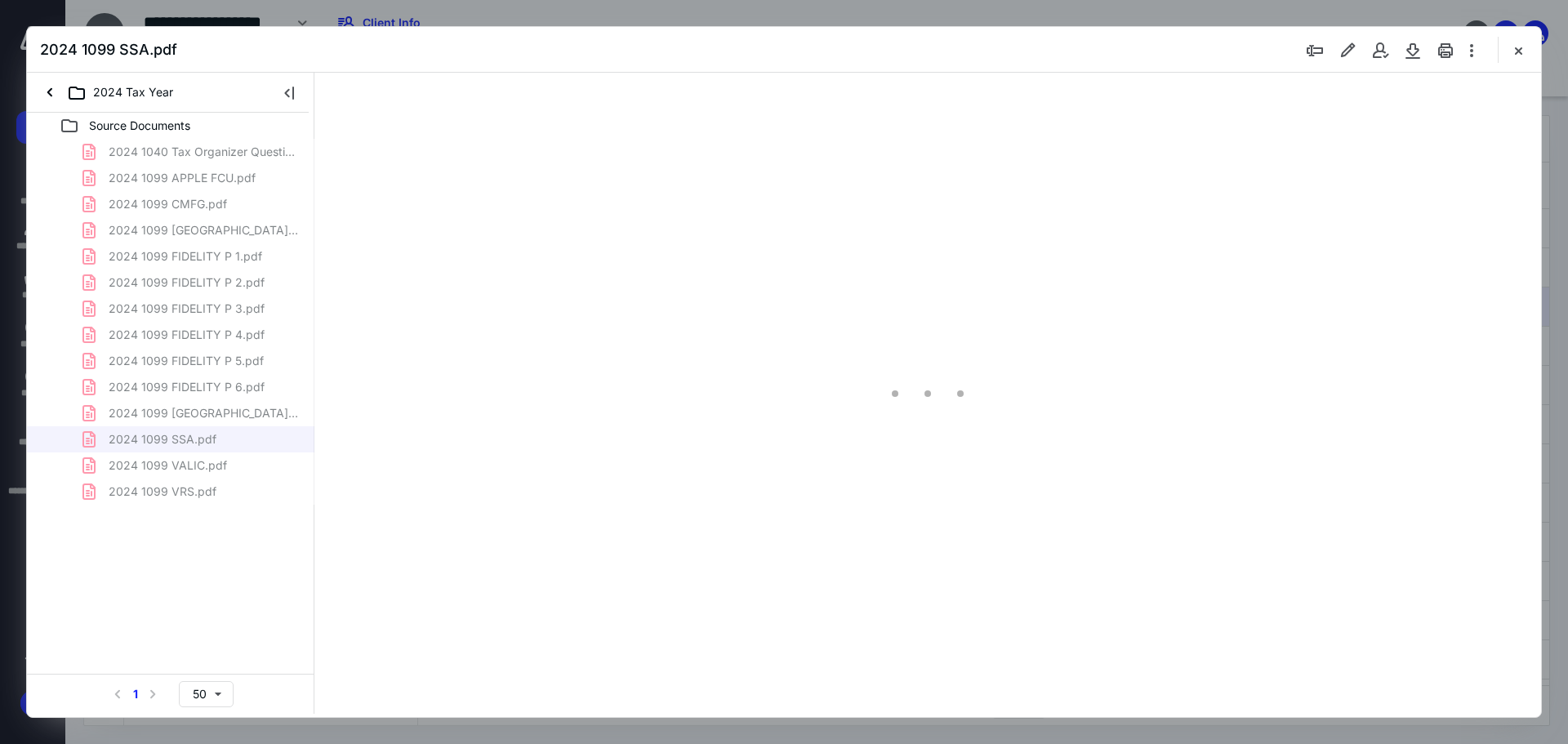 scroll, scrollTop: 0, scrollLeft: 0, axis: both 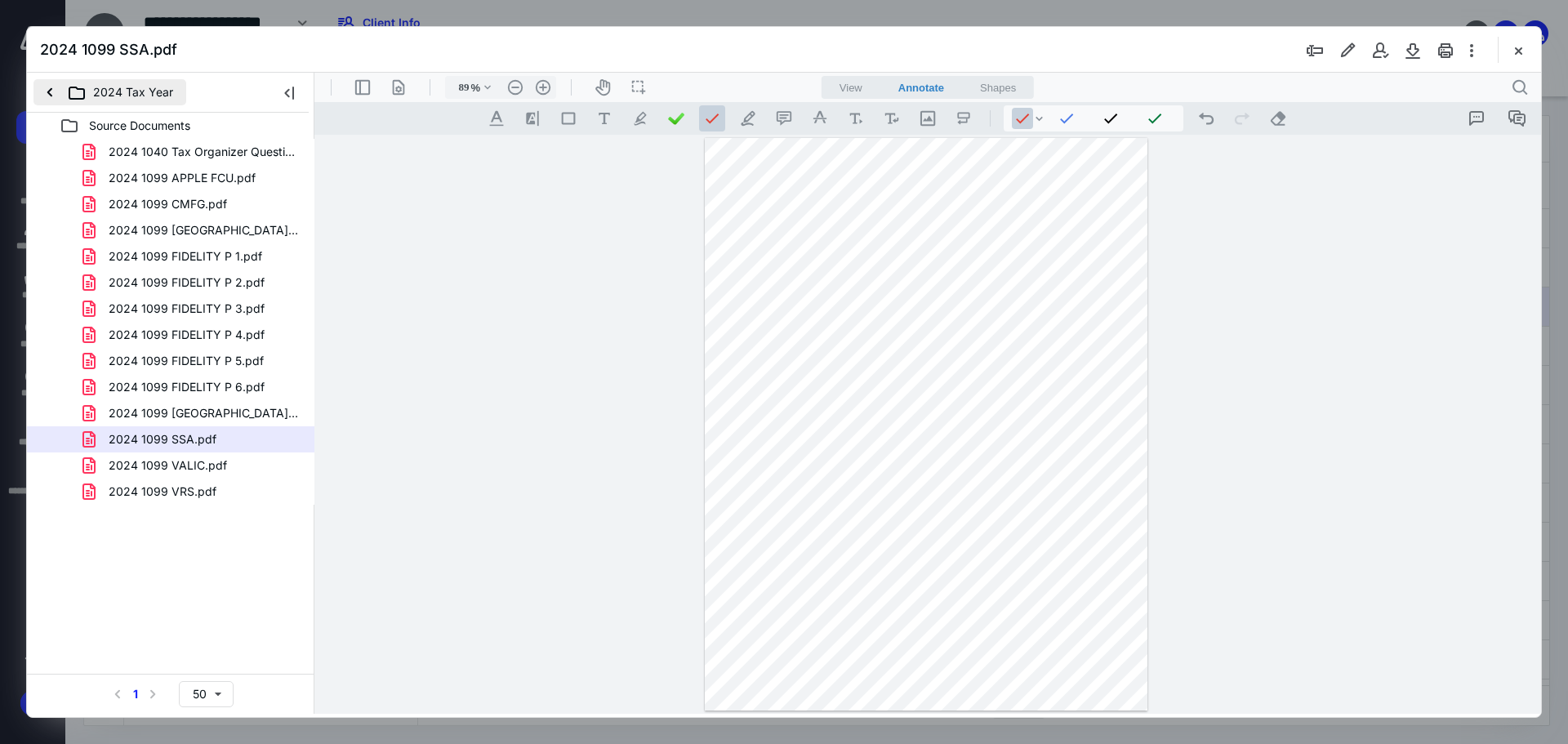 click on "2024 Tax Year" at bounding box center (109, 92) 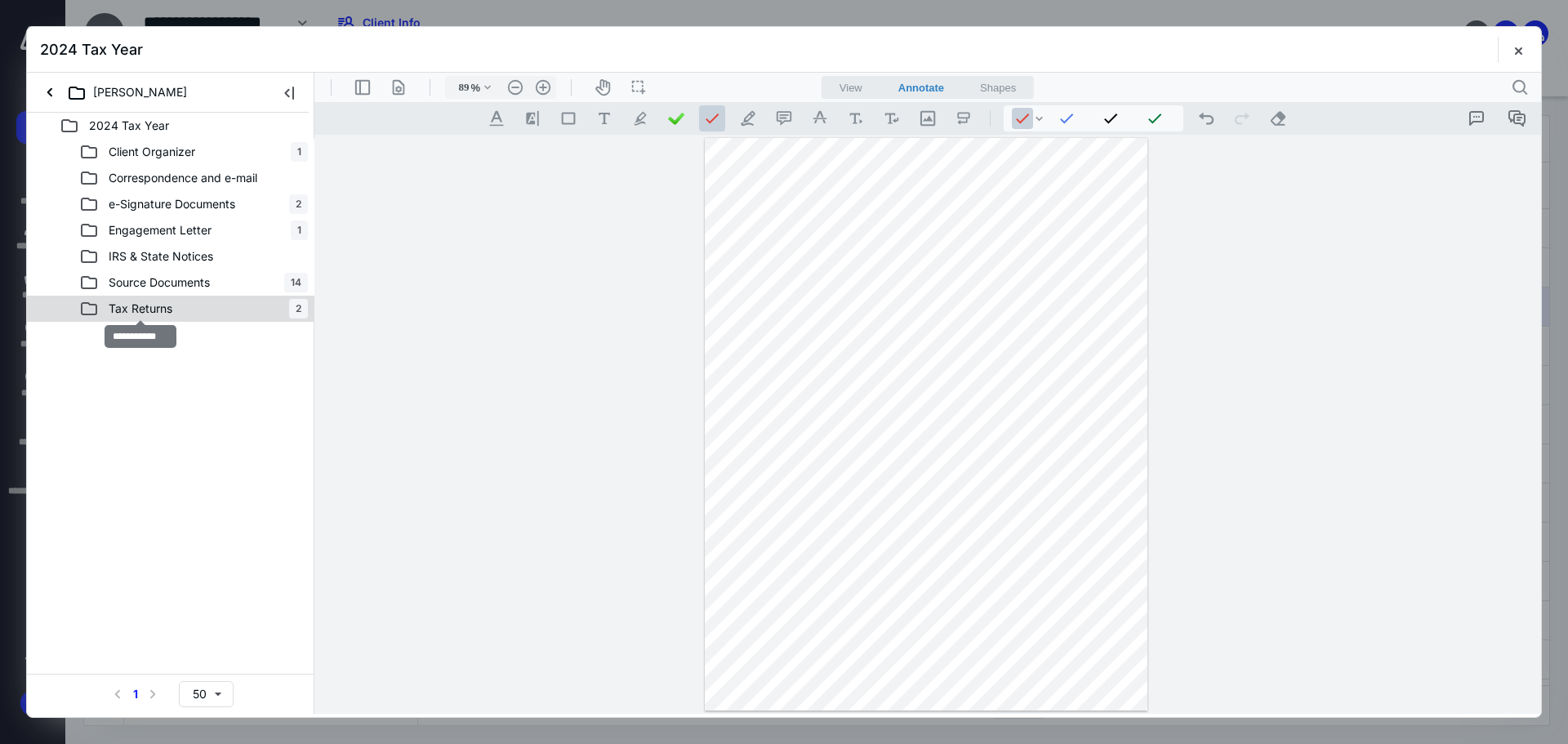 click on "Tax Returns" at bounding box center [140, 309] 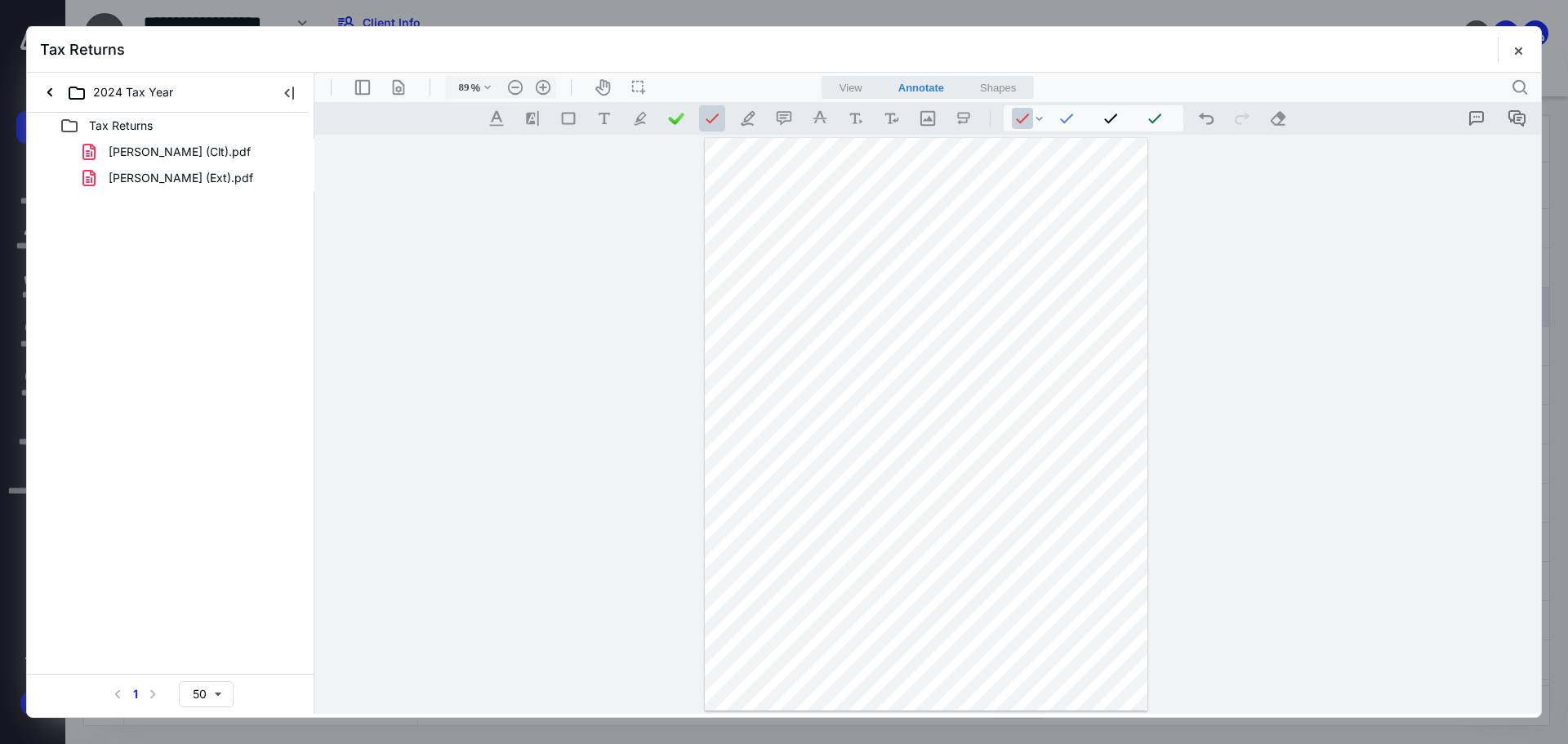 click on "[PERSON_NAME] (Clt).pdf" at bounding box center (180, 152) 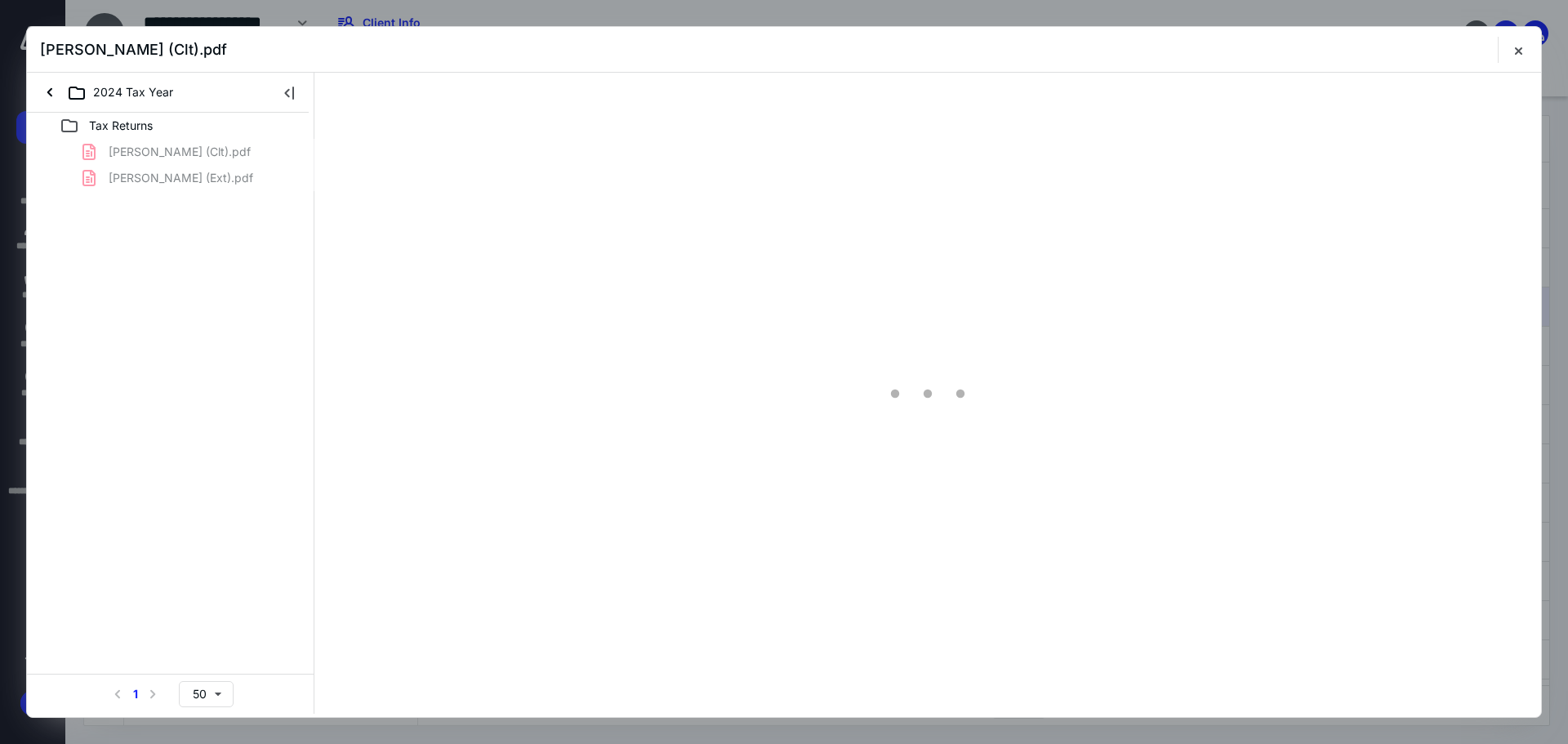 click on "[PERSON_NAME] (Clt).pdf [PERSON_NAME] (Ext).pdf" at bounding box center (171, 165) 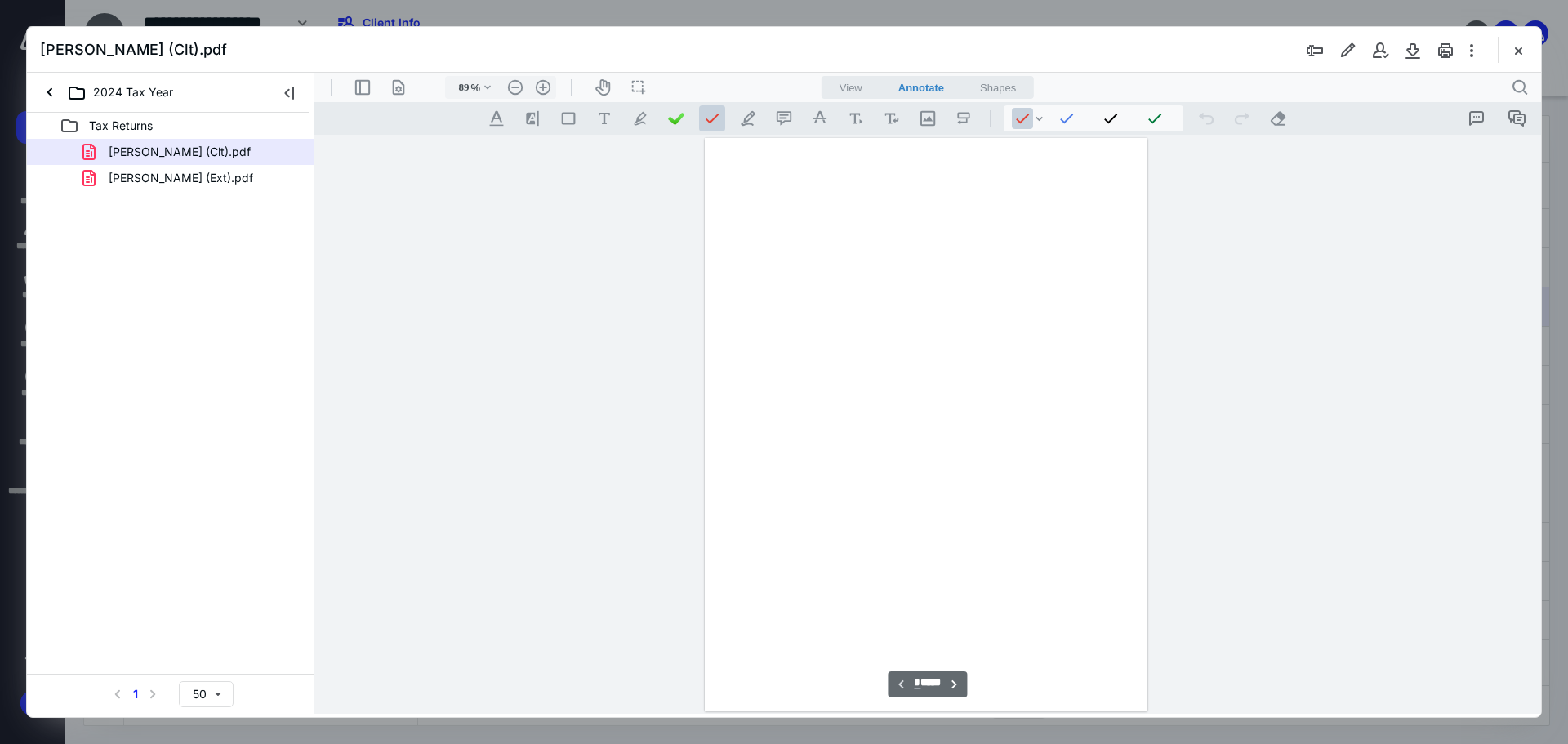 scroll, scrollTop: 65, scrollLeft: 0, axis: vertical 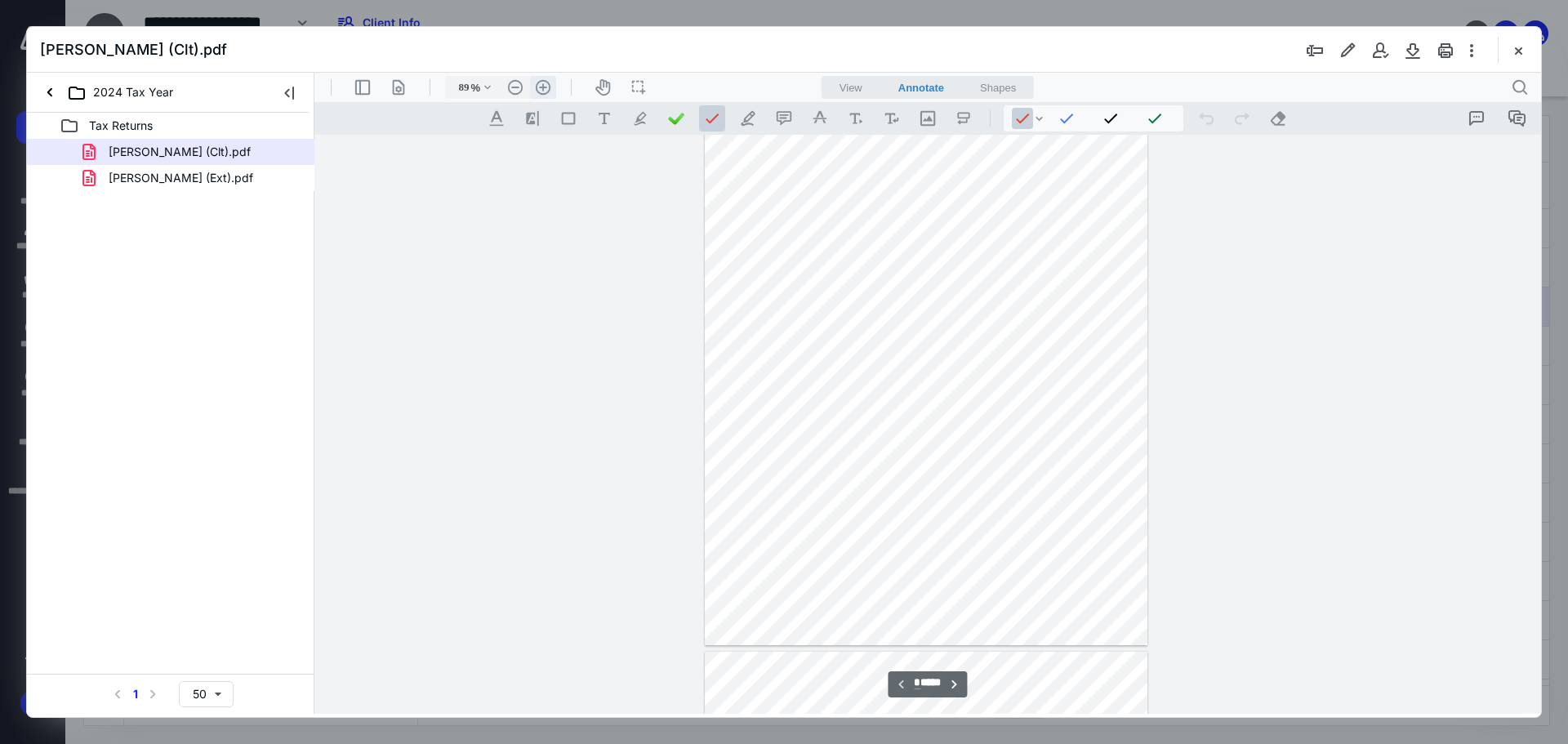 click on ".cls-1{fill:#abb0c4;} icon - header - zoom - in - line" at bounding box center [543, 87] 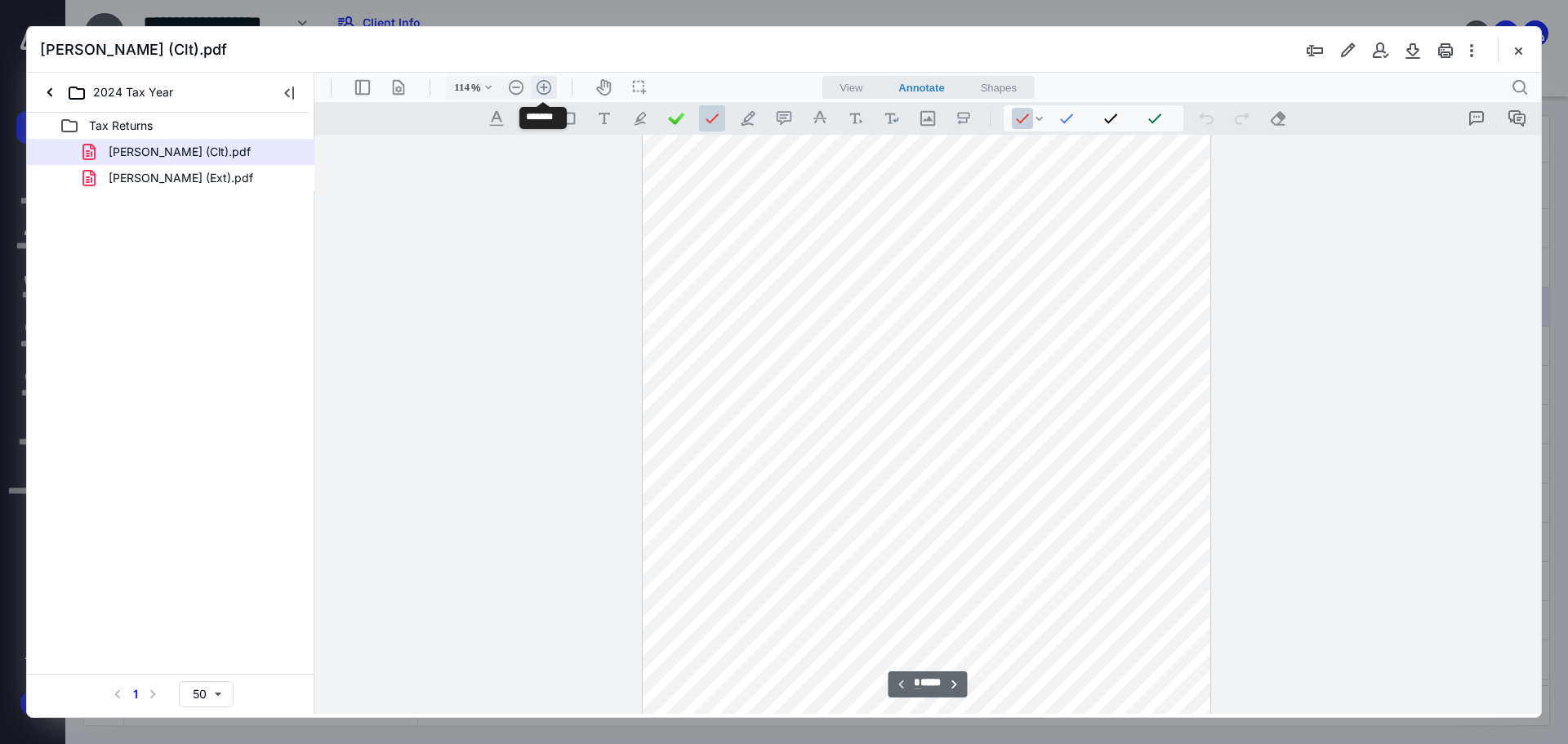 click on ".cls-1{fill:#abb0c4;} icon - header - zoom - in - line" at bounding box center (544, 87) 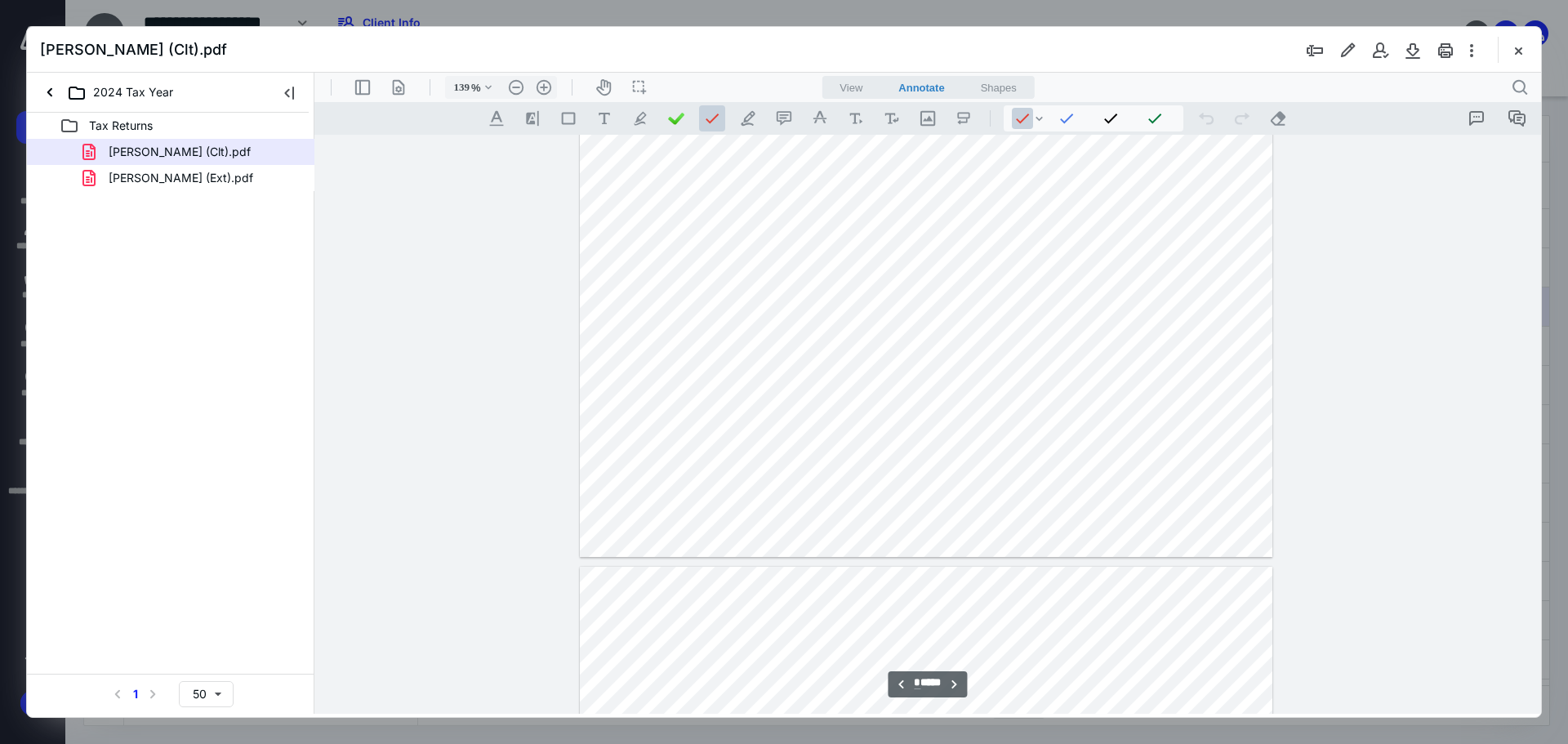 scroll, scrollTop: 2208, scrollLeft: 0, axis: vertical 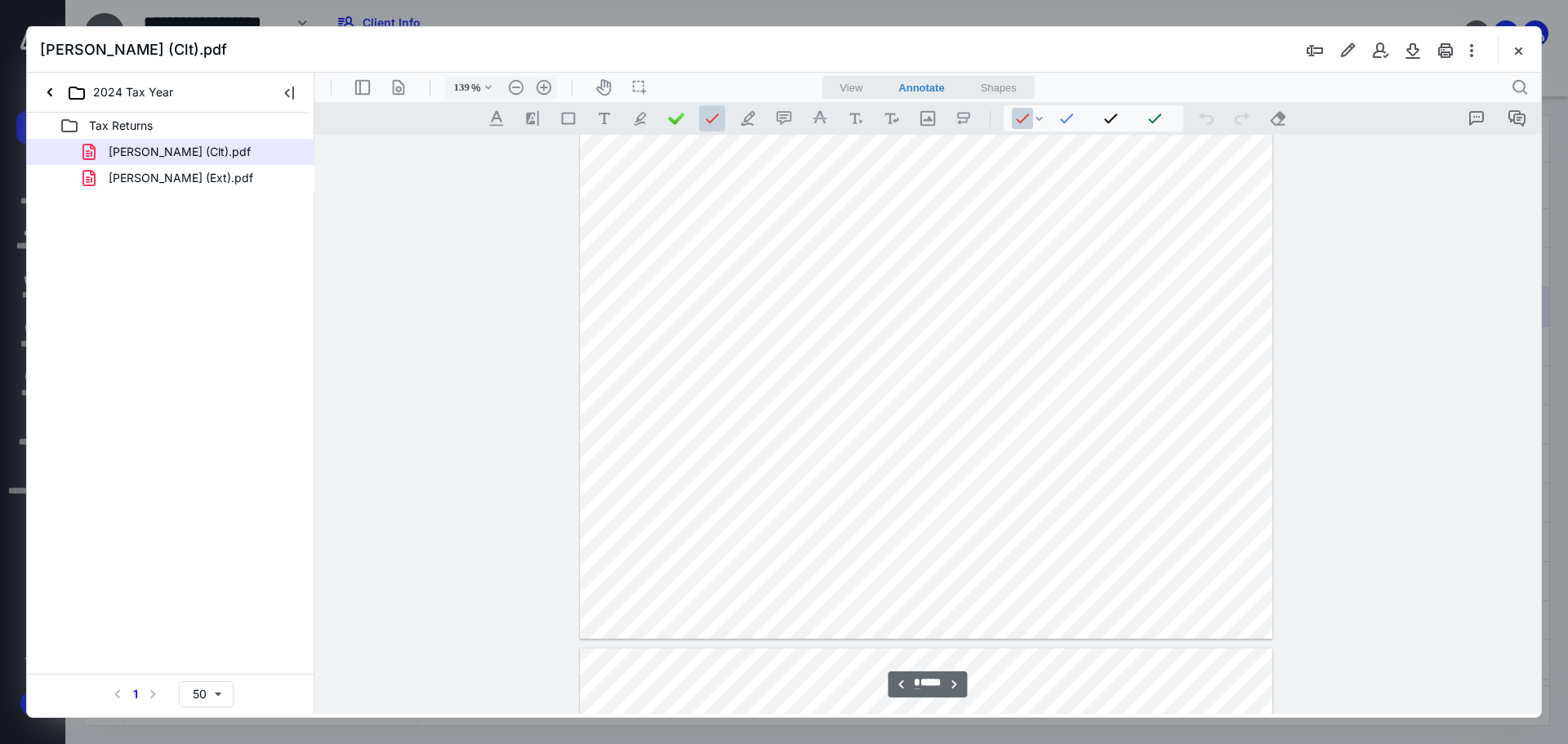 type on "*" 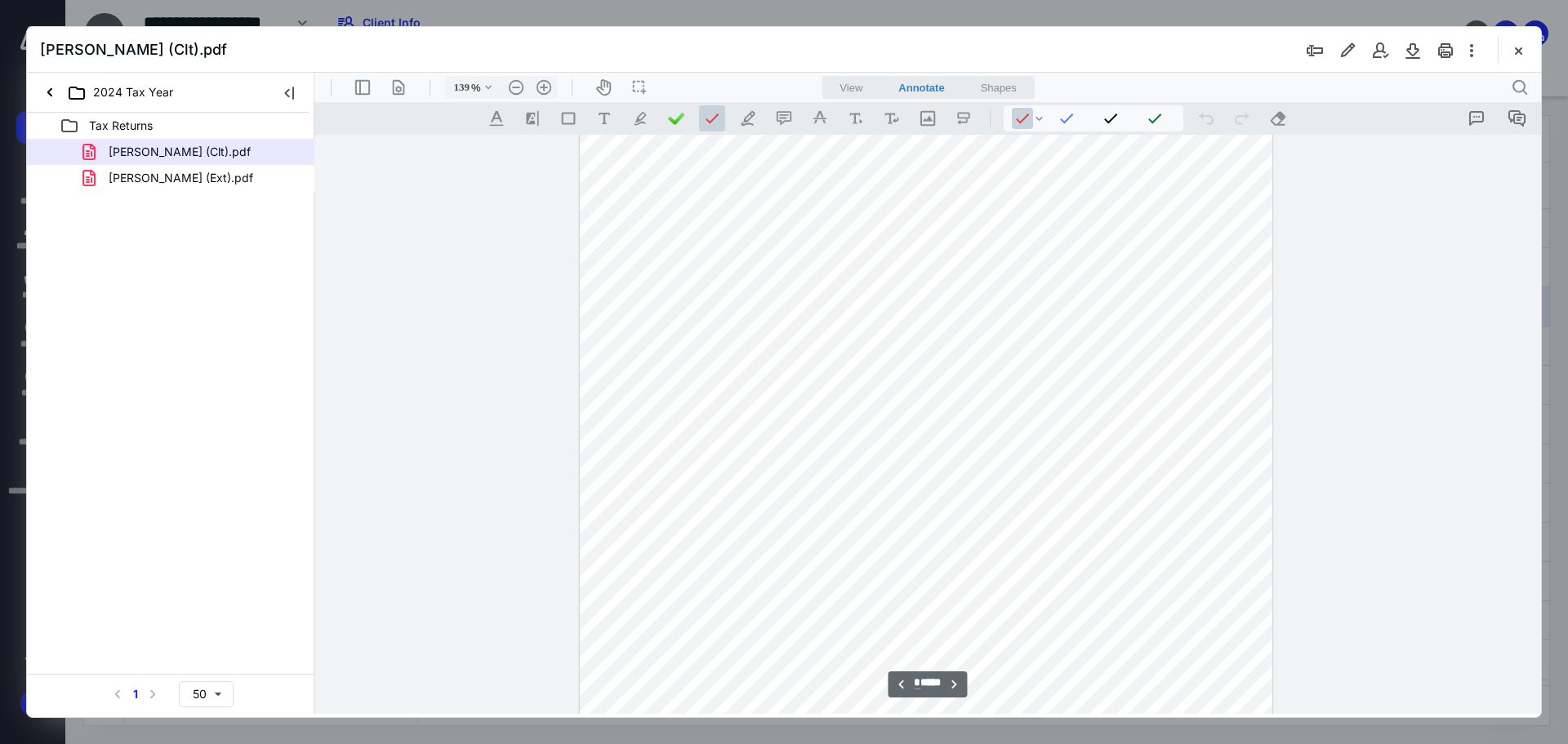 scroll, scrollTop: 3025, scrollLeft: 0, axis: vertical 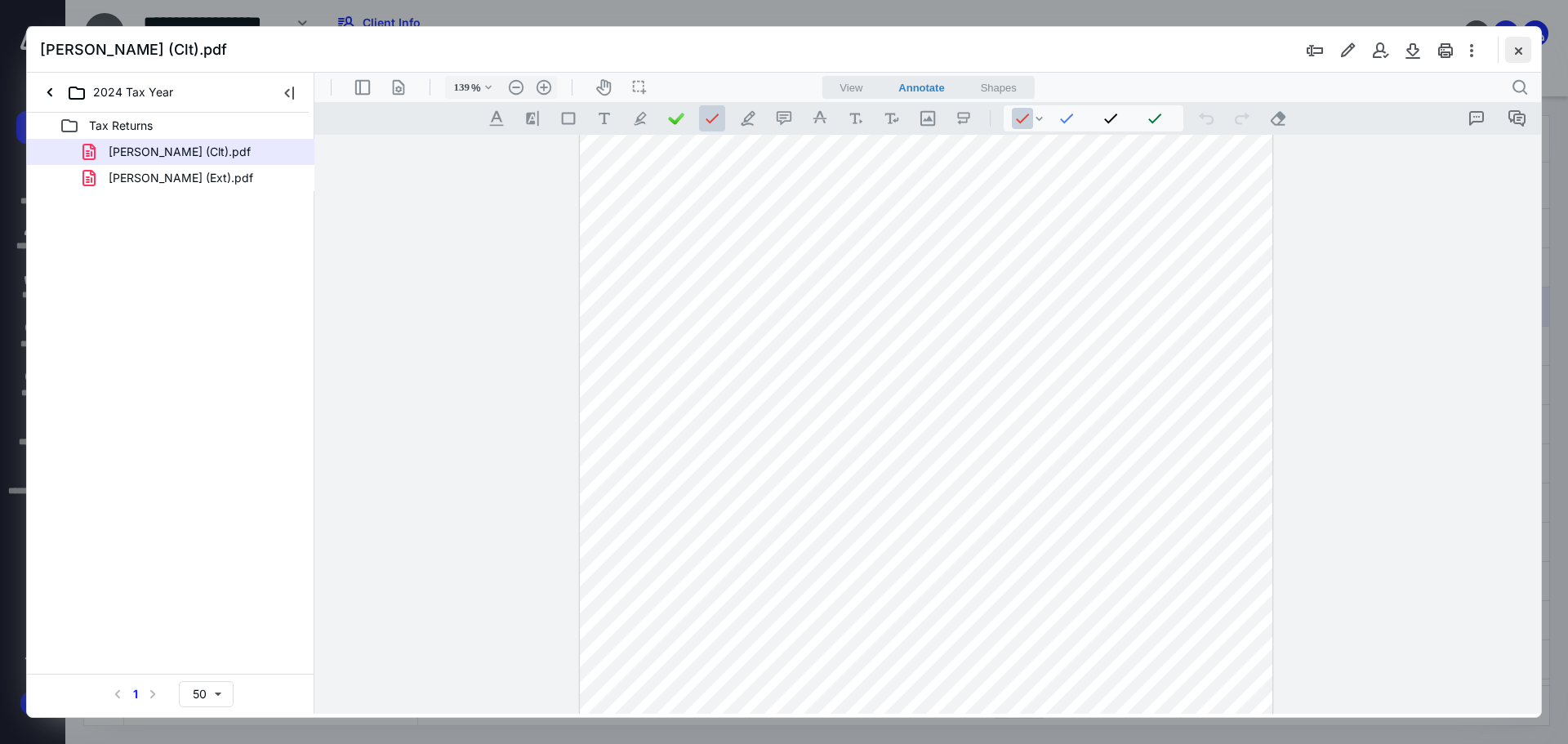 click at bounding box center (1518, 50) 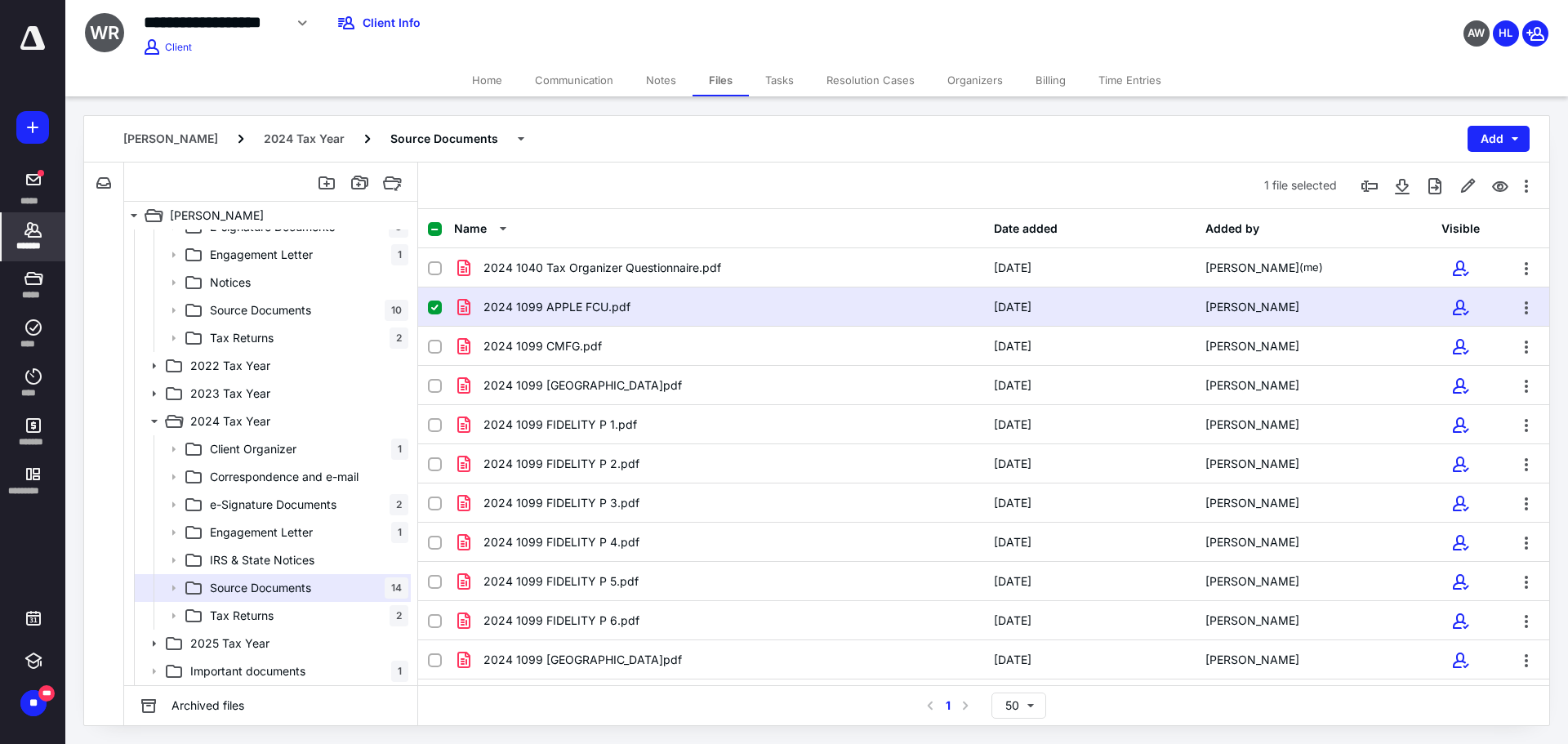 click 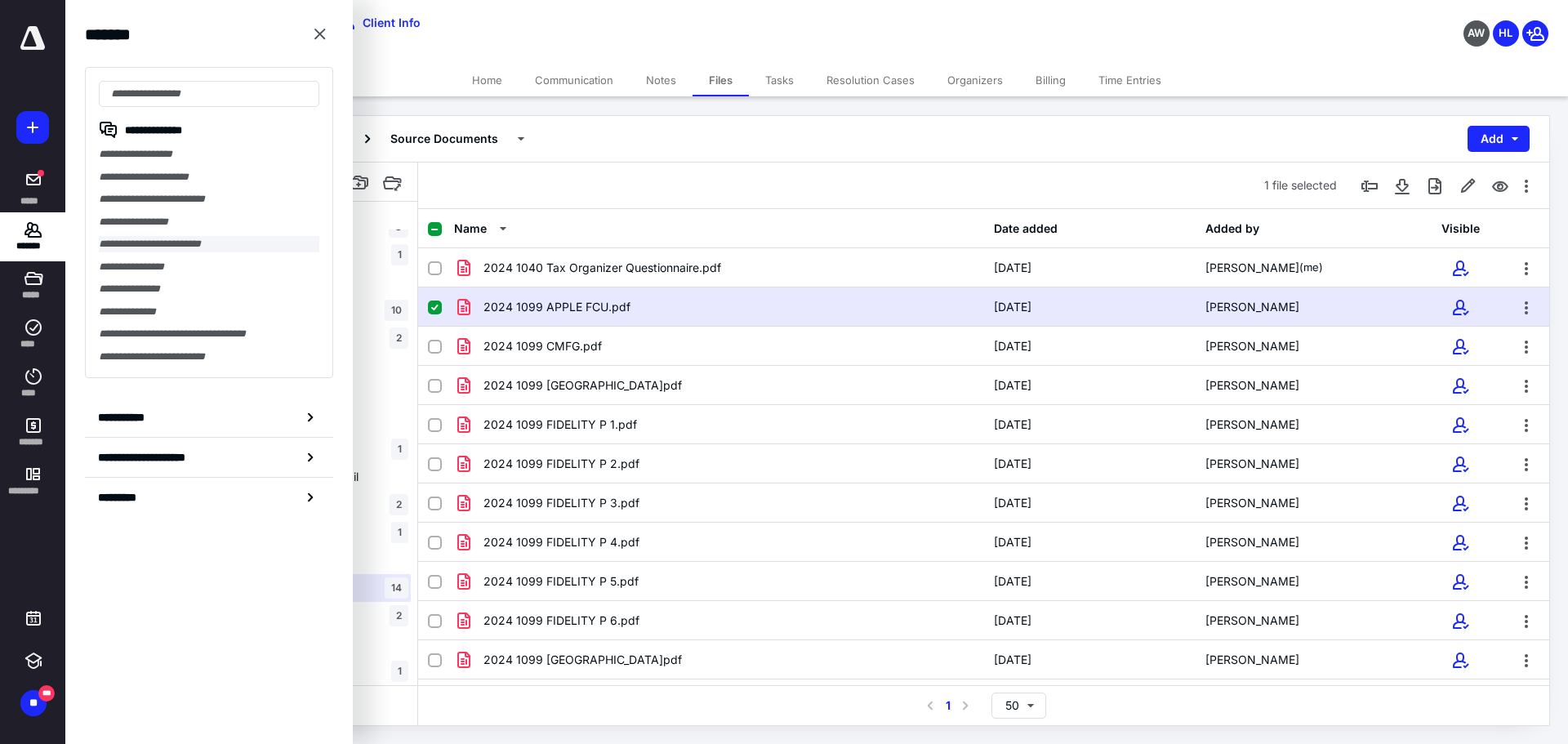 click on "**********" at bounding box center [209, 244] 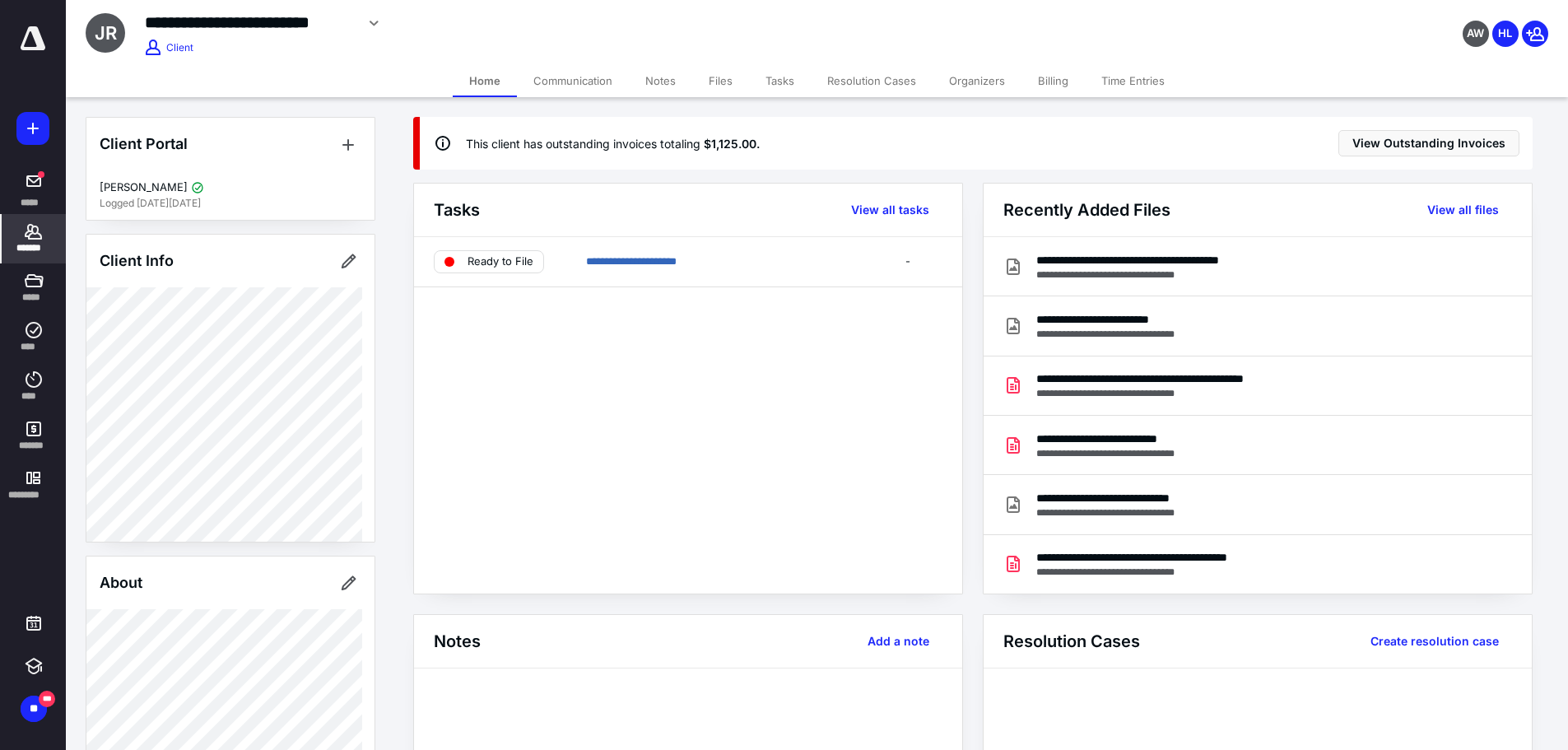 click on "Files" at bounding box center (720, 81) 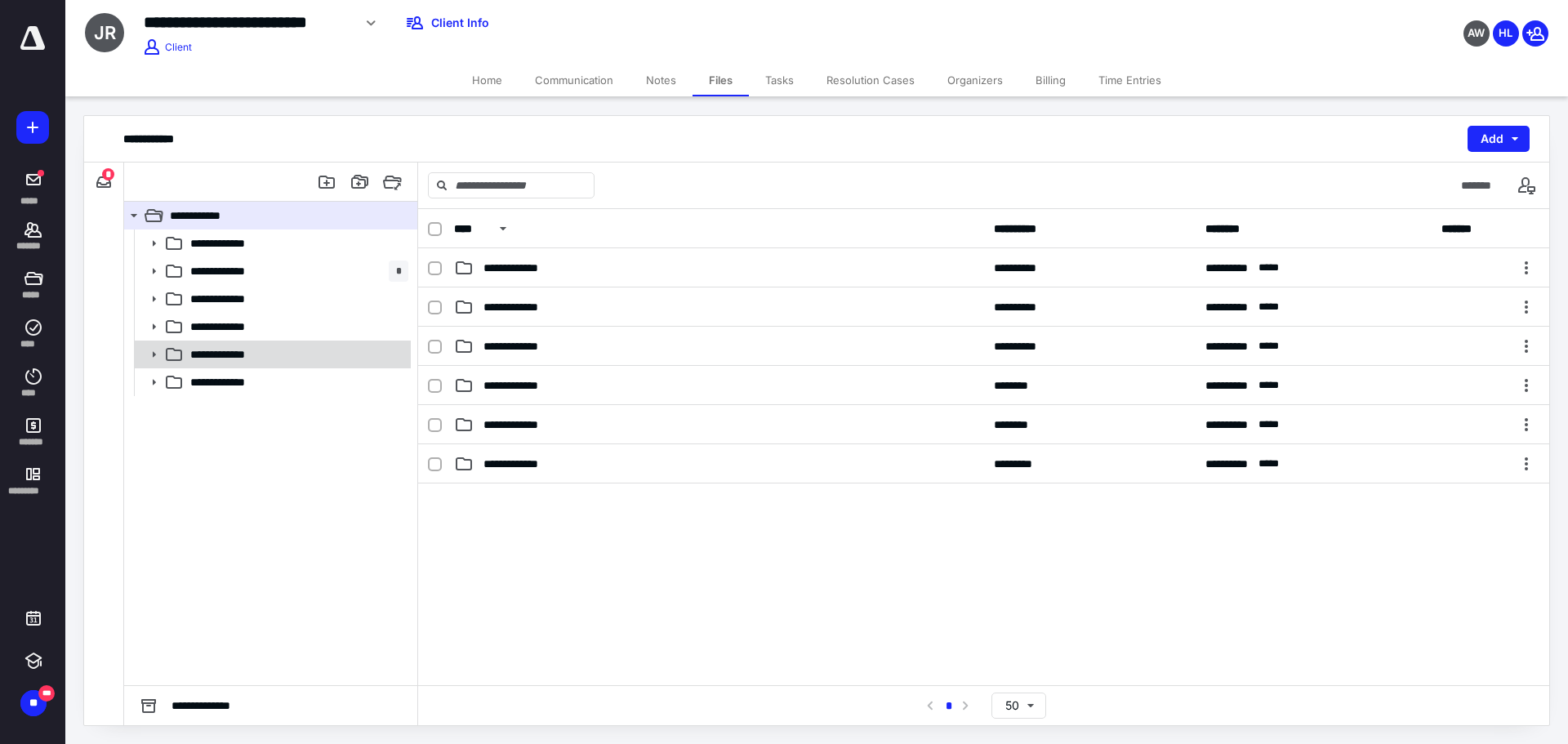 click on "**********" at bounding box center [229, 354] 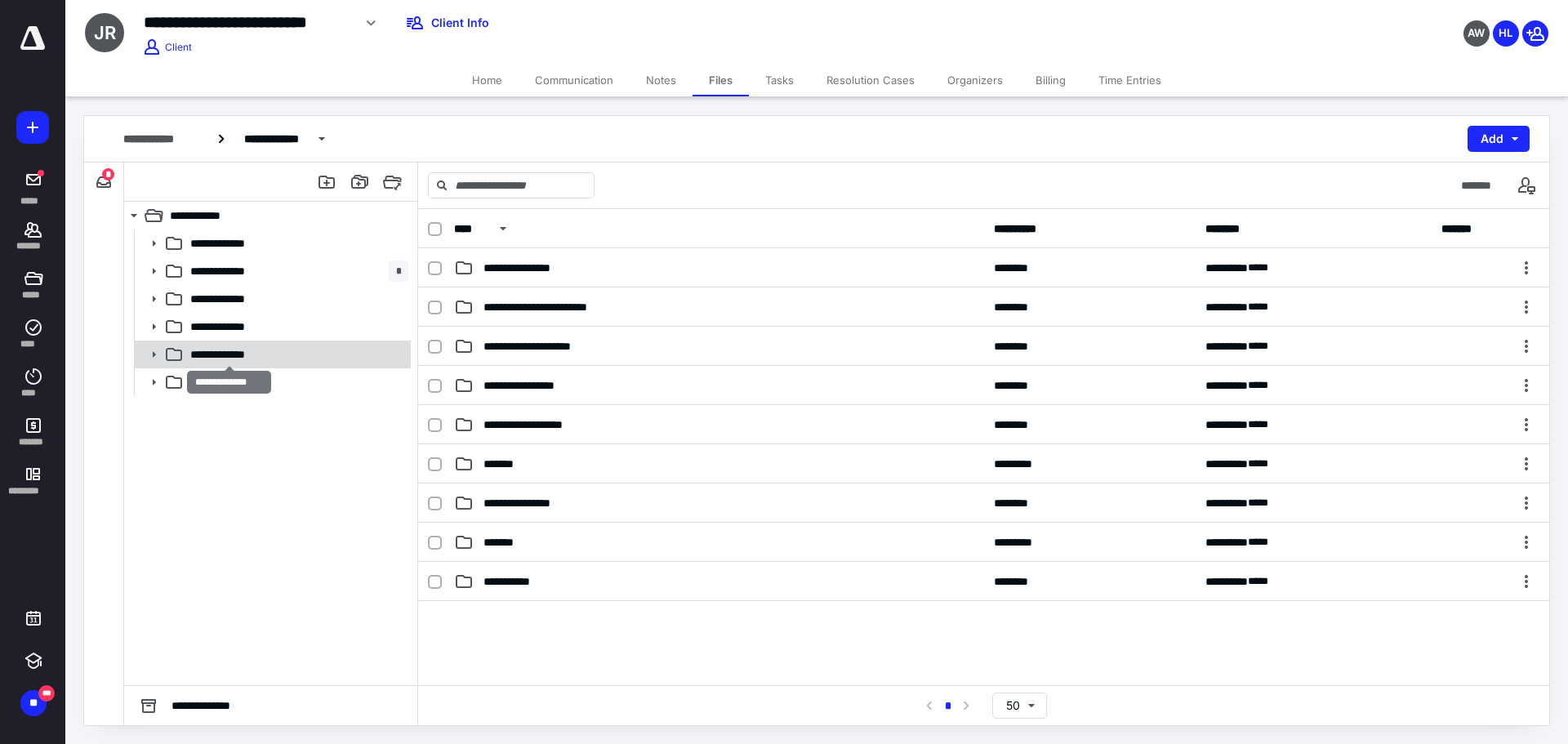 click on "**********" at bounding box center [229, 354] 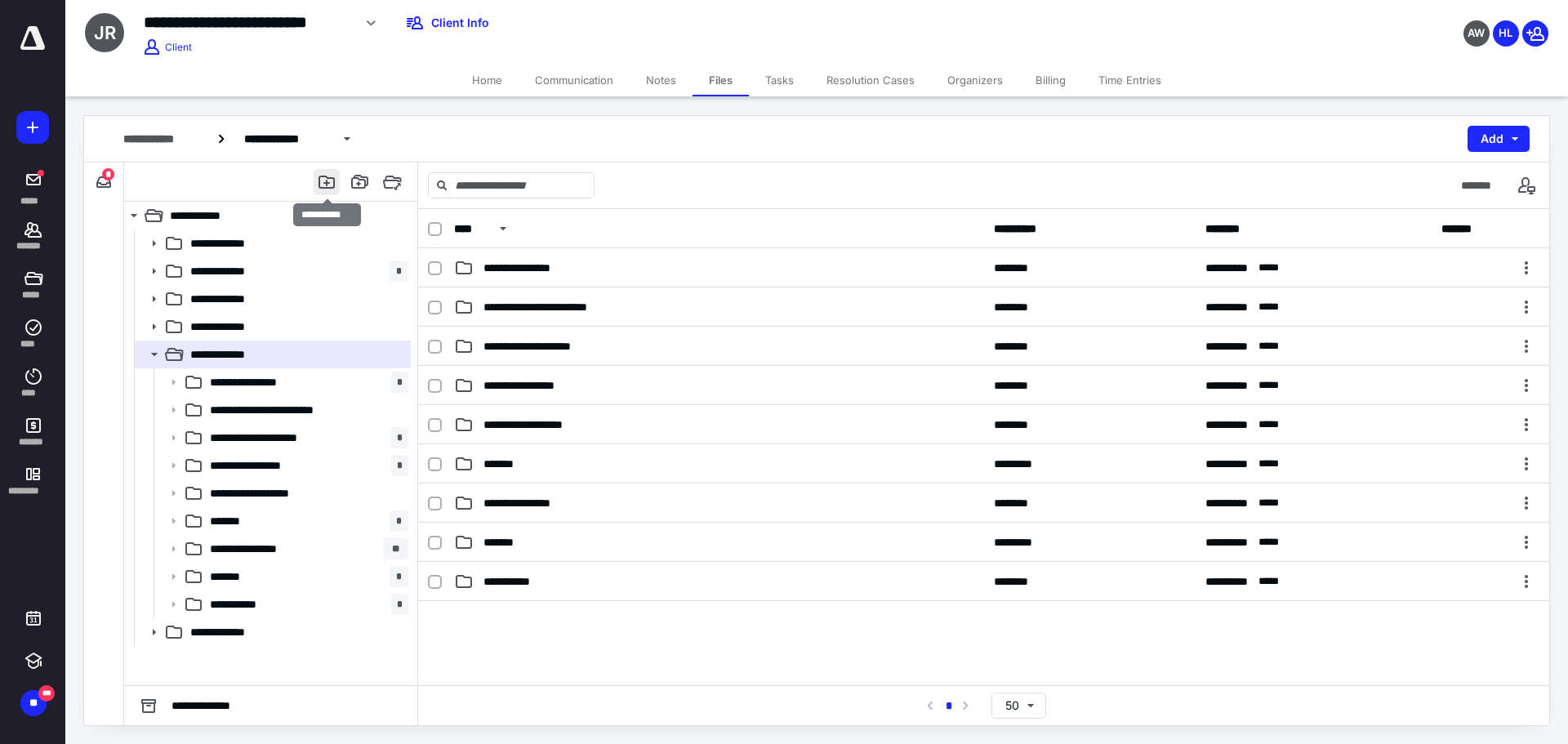 click at bounding box center [327, 182] 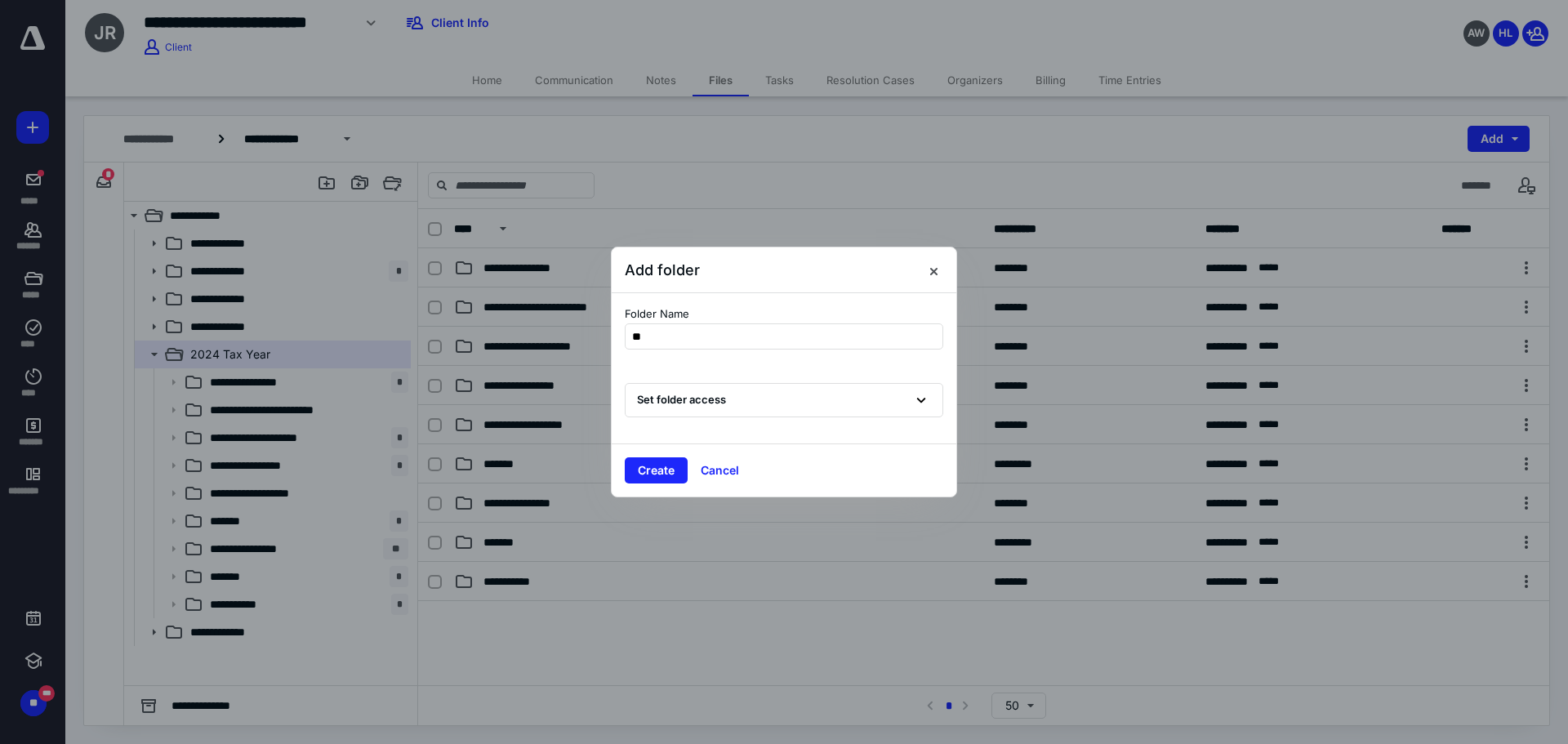 type on "*" 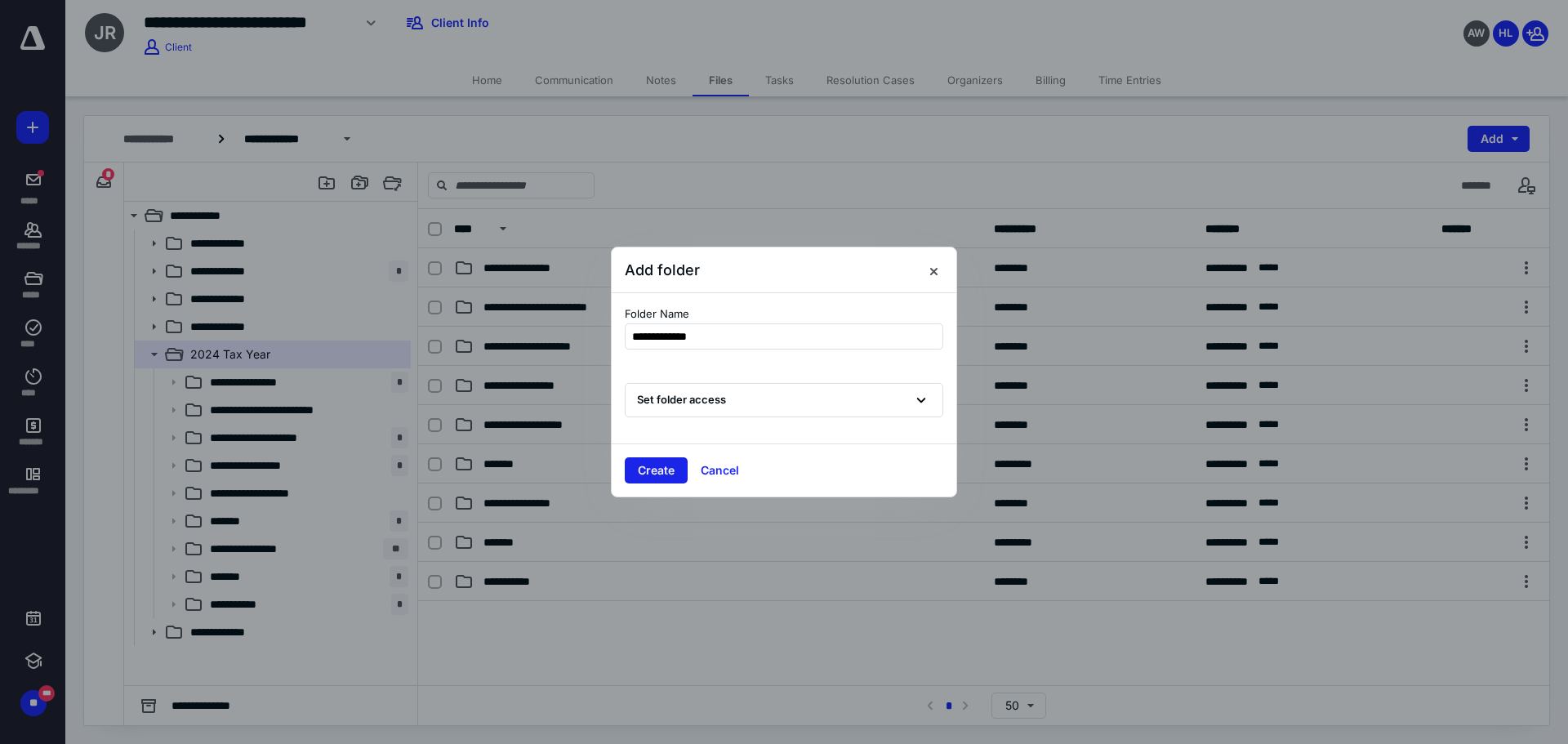type on "**********" 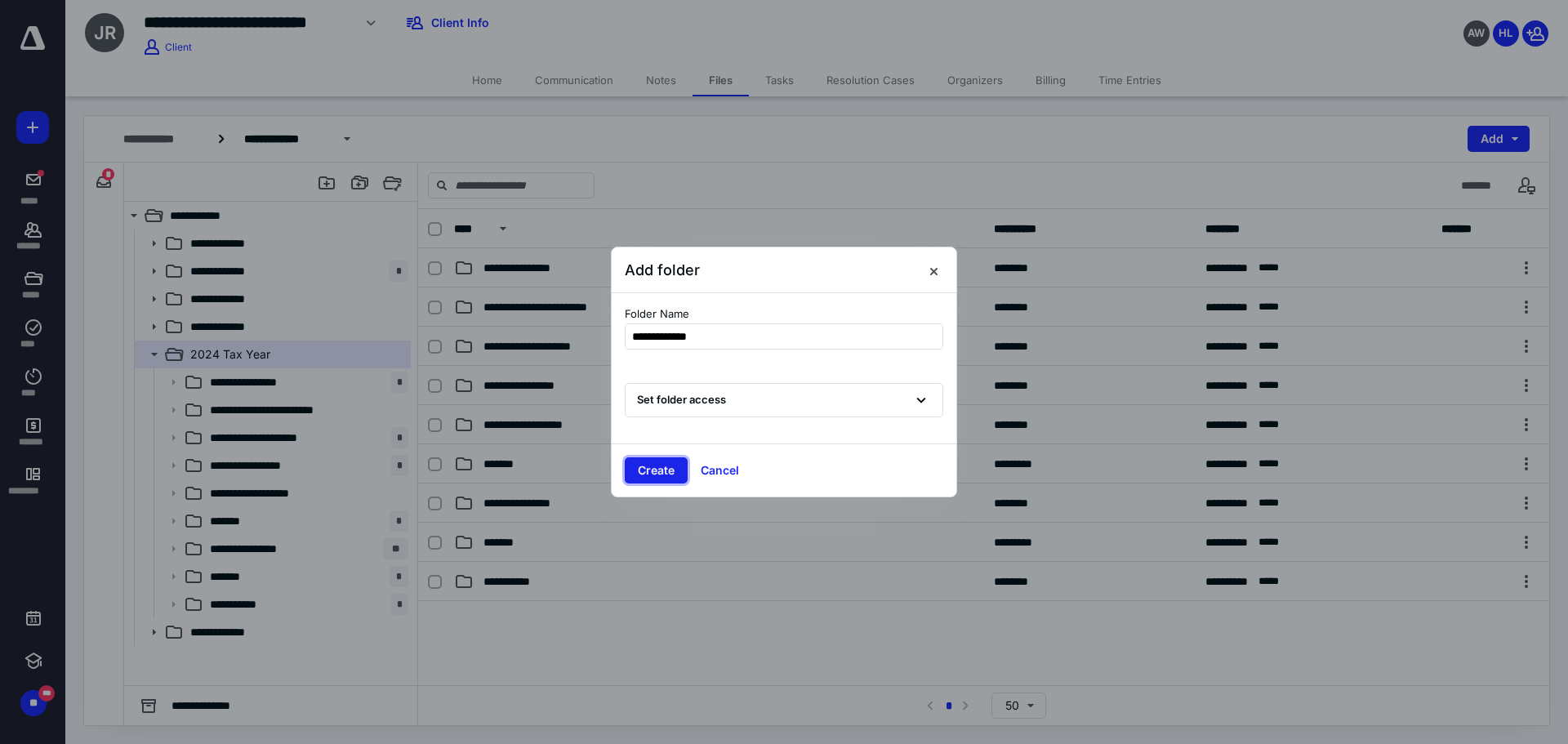 click on "Create" at bounding box center (656, 470) 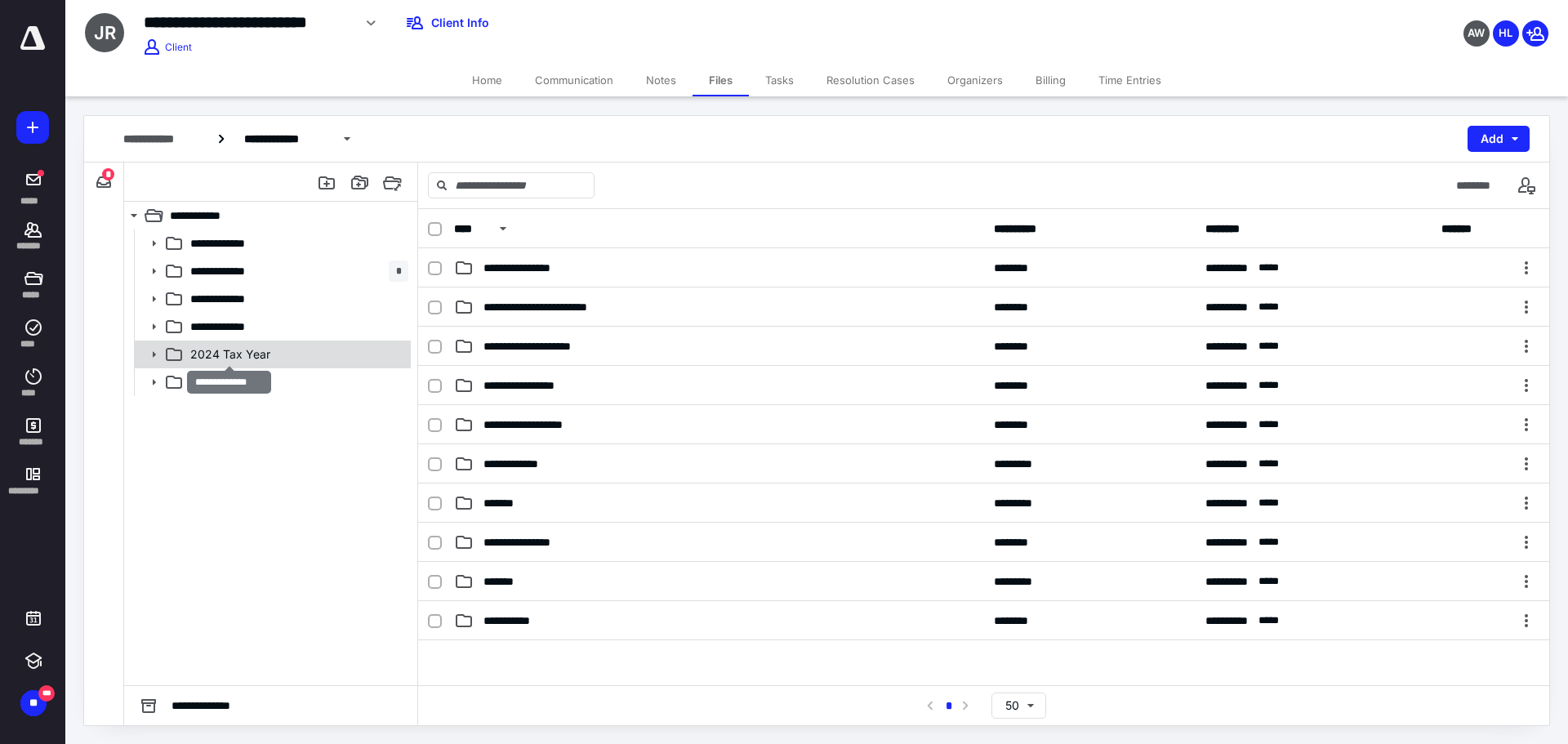 click on "2024 Tax Year" at bounding box center (230, 354) 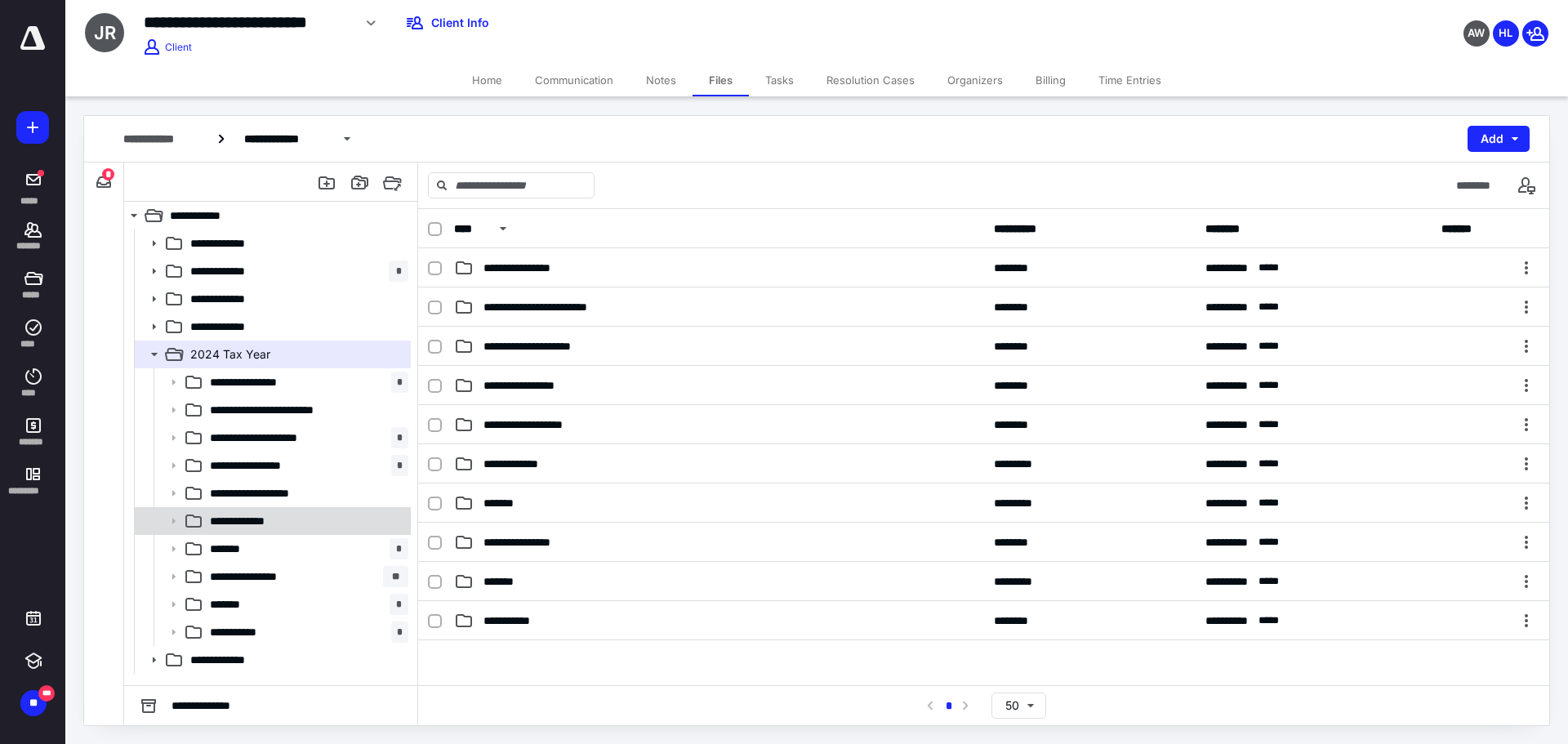 click on "**********" at bounding box center [254, 521] 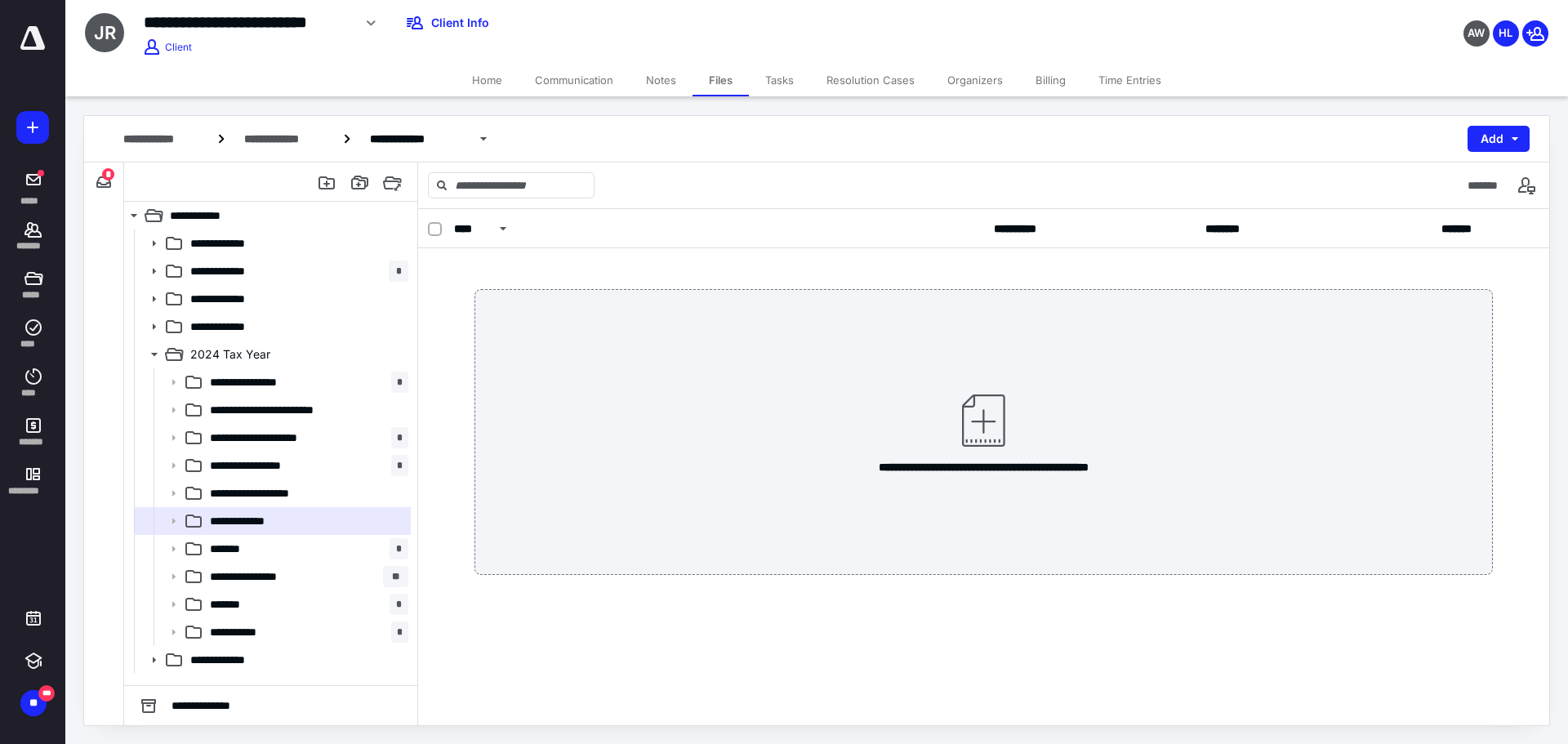 click on "*" at bounding box center (108, 174) 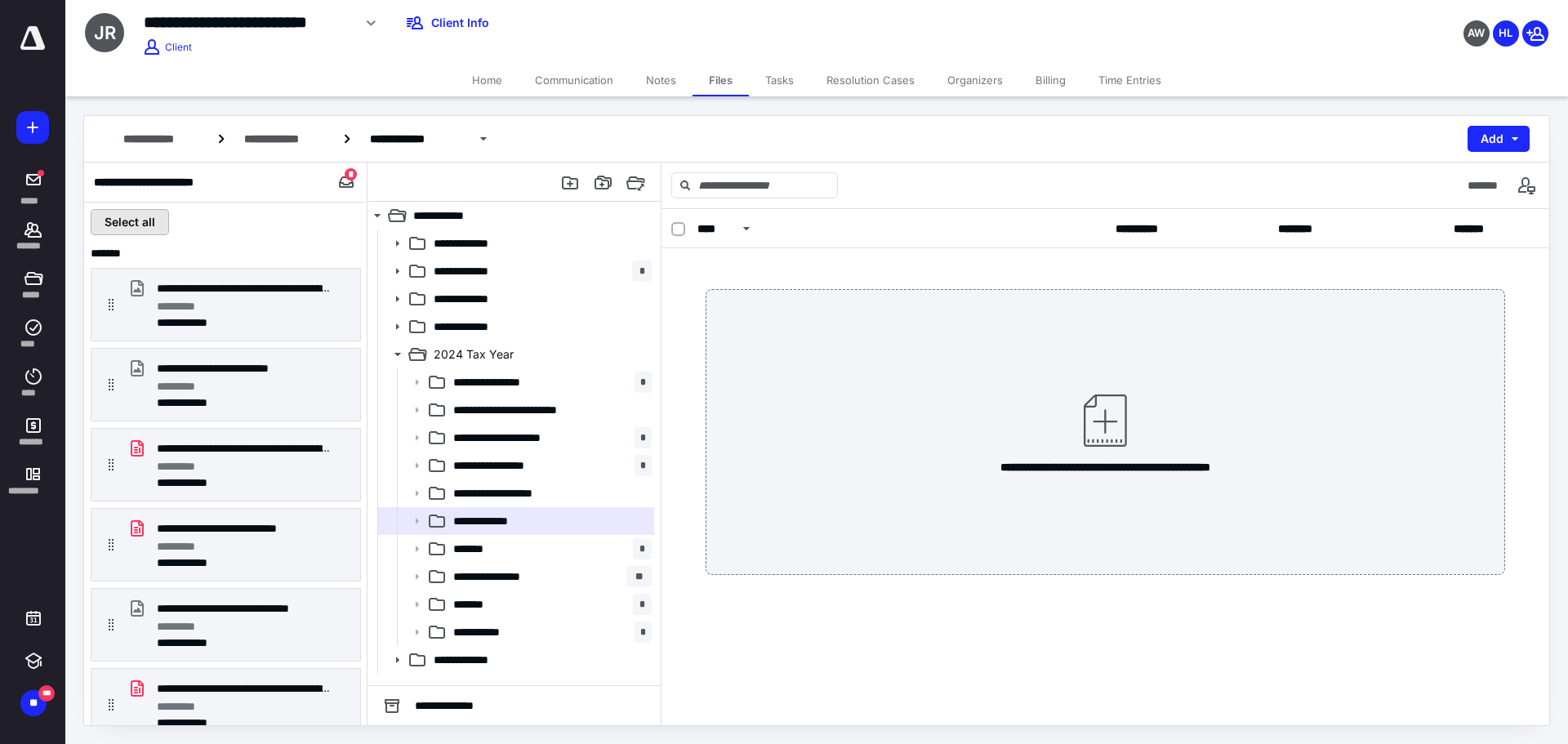 click on "Select all" at bounding box center (130, 222) 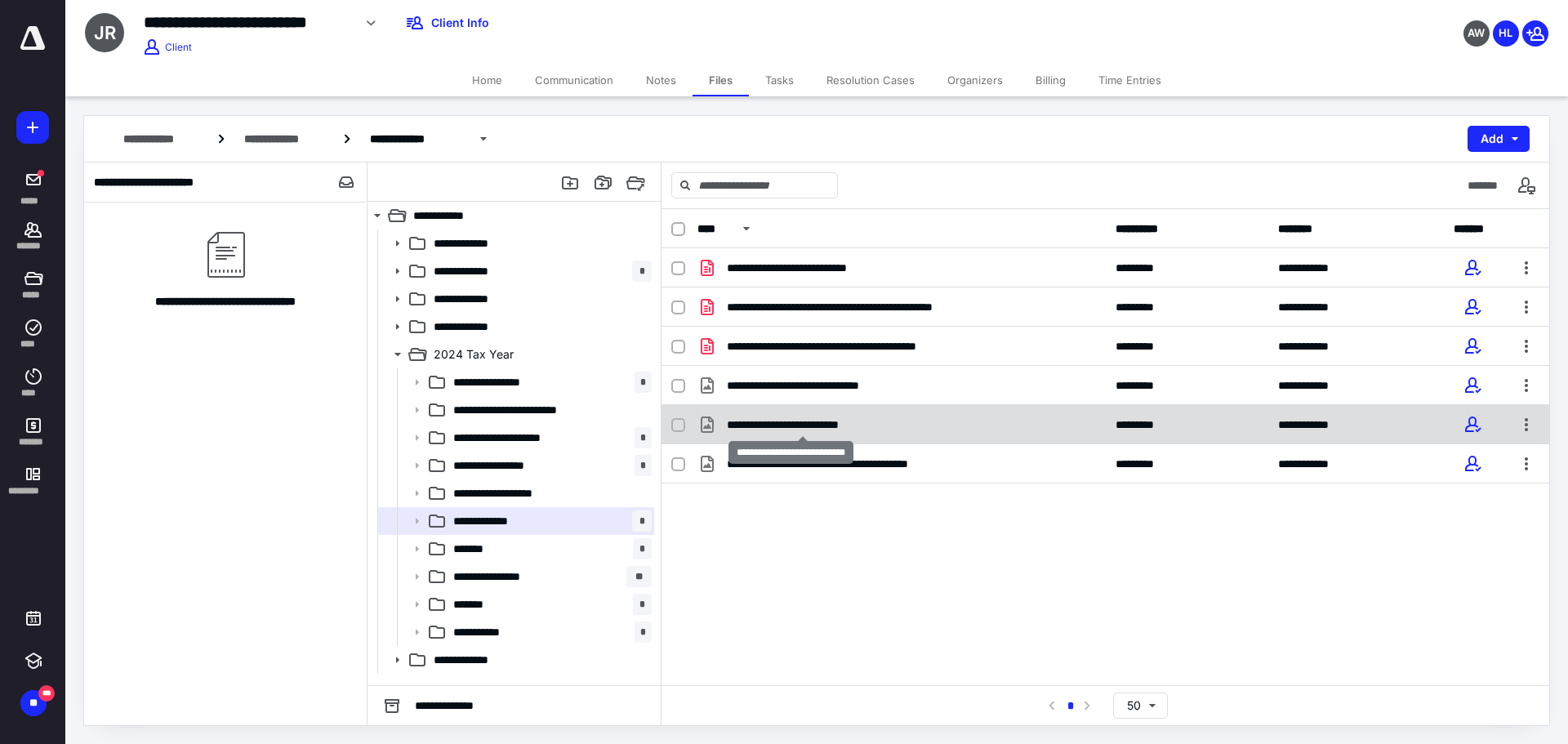 click on "**********" at bounding box center [802, 425] 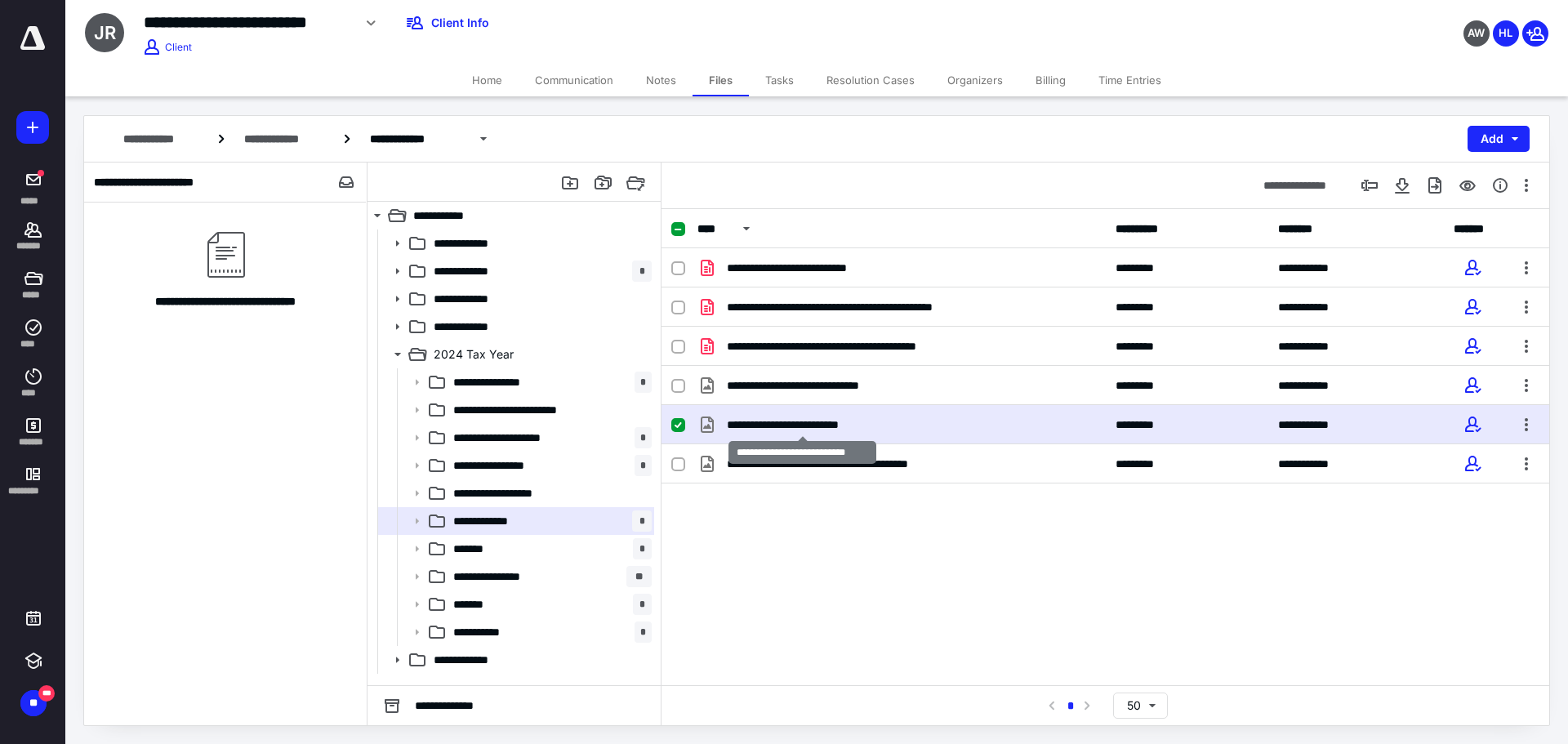 click on "**********" at bounding box center [802, 425] 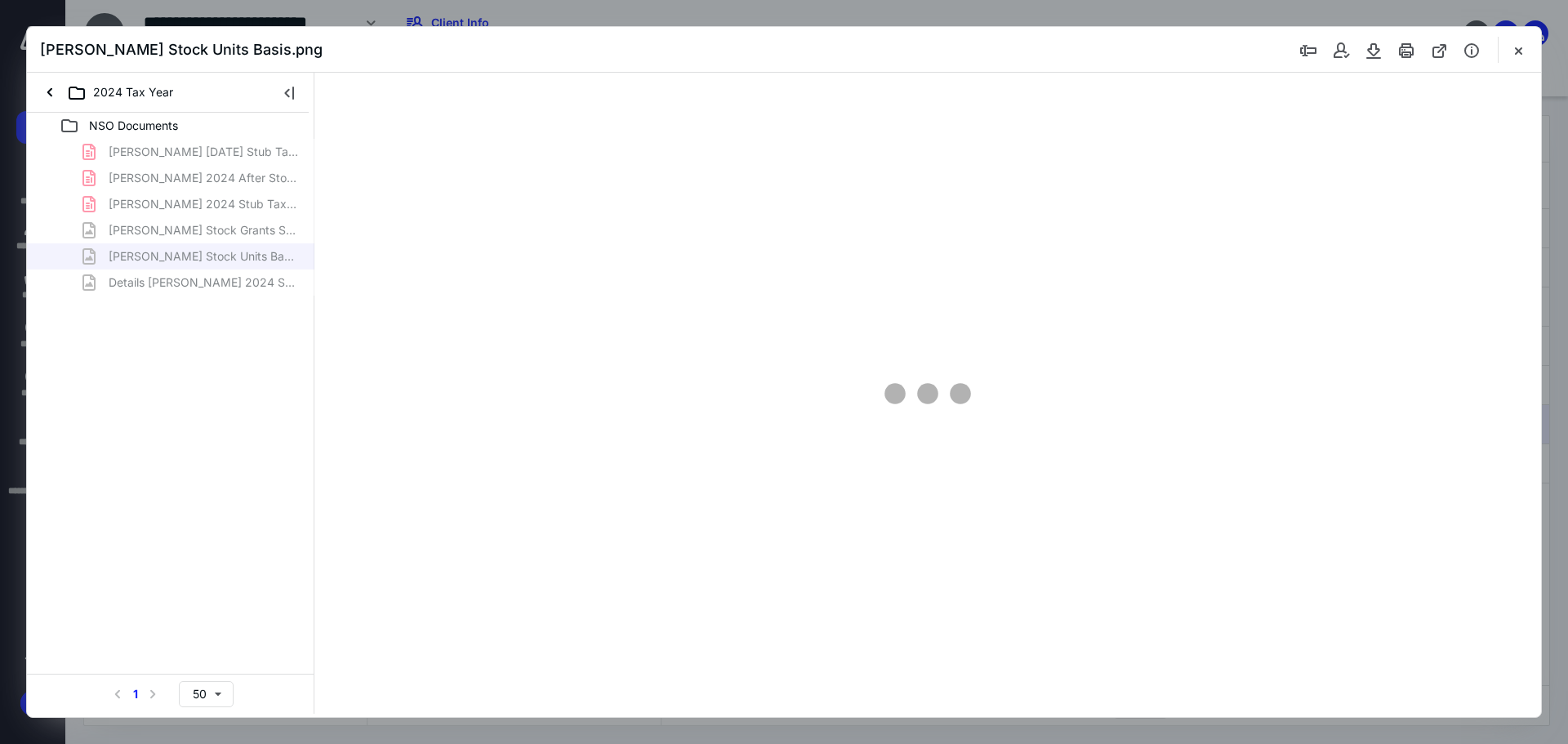 scroll, scrollTop: 0, scrollLeft: 0, axis: both 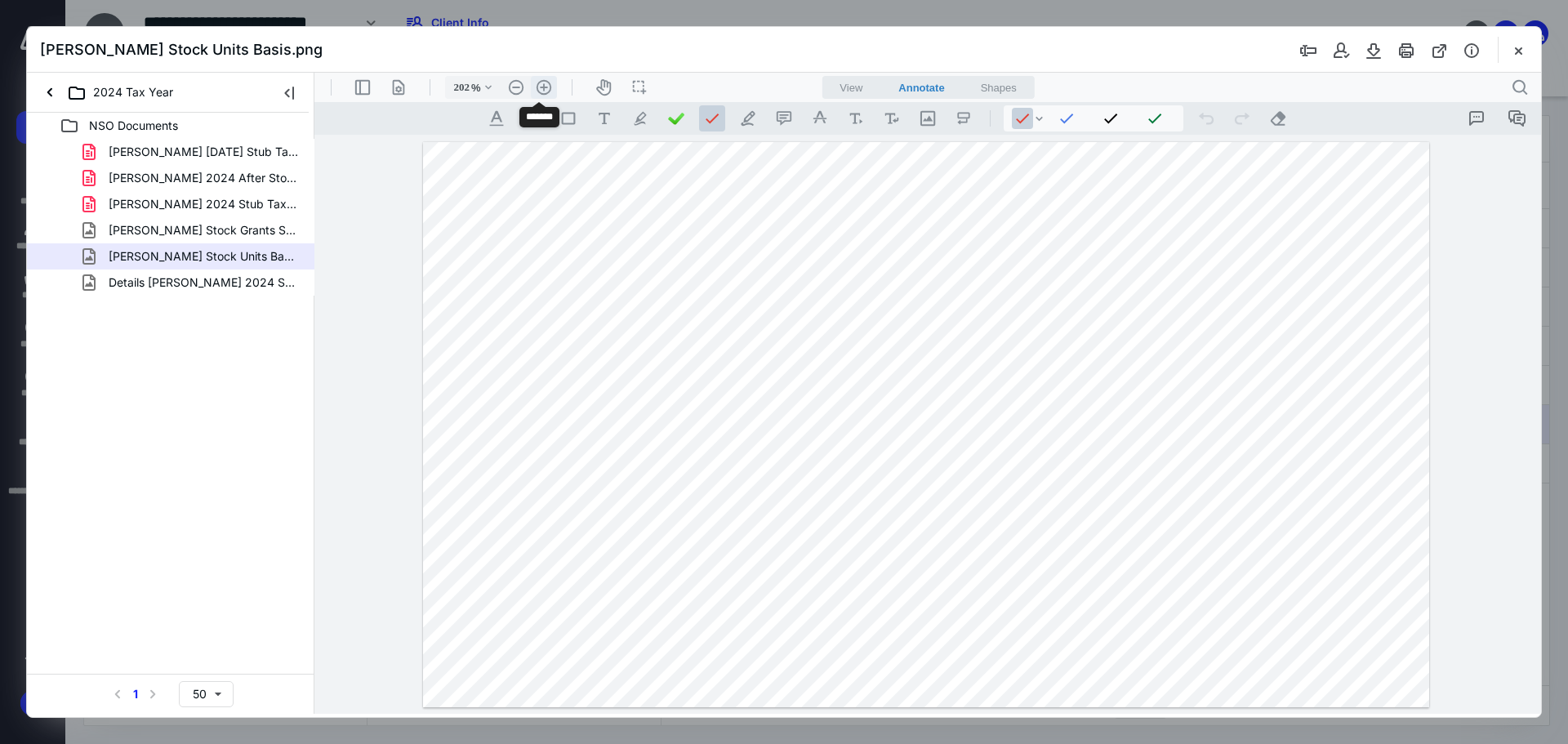 click on ".cls-1{fill:#abb0c4;} icon - header - zoom - in - line" at bounding box center (544, 87) 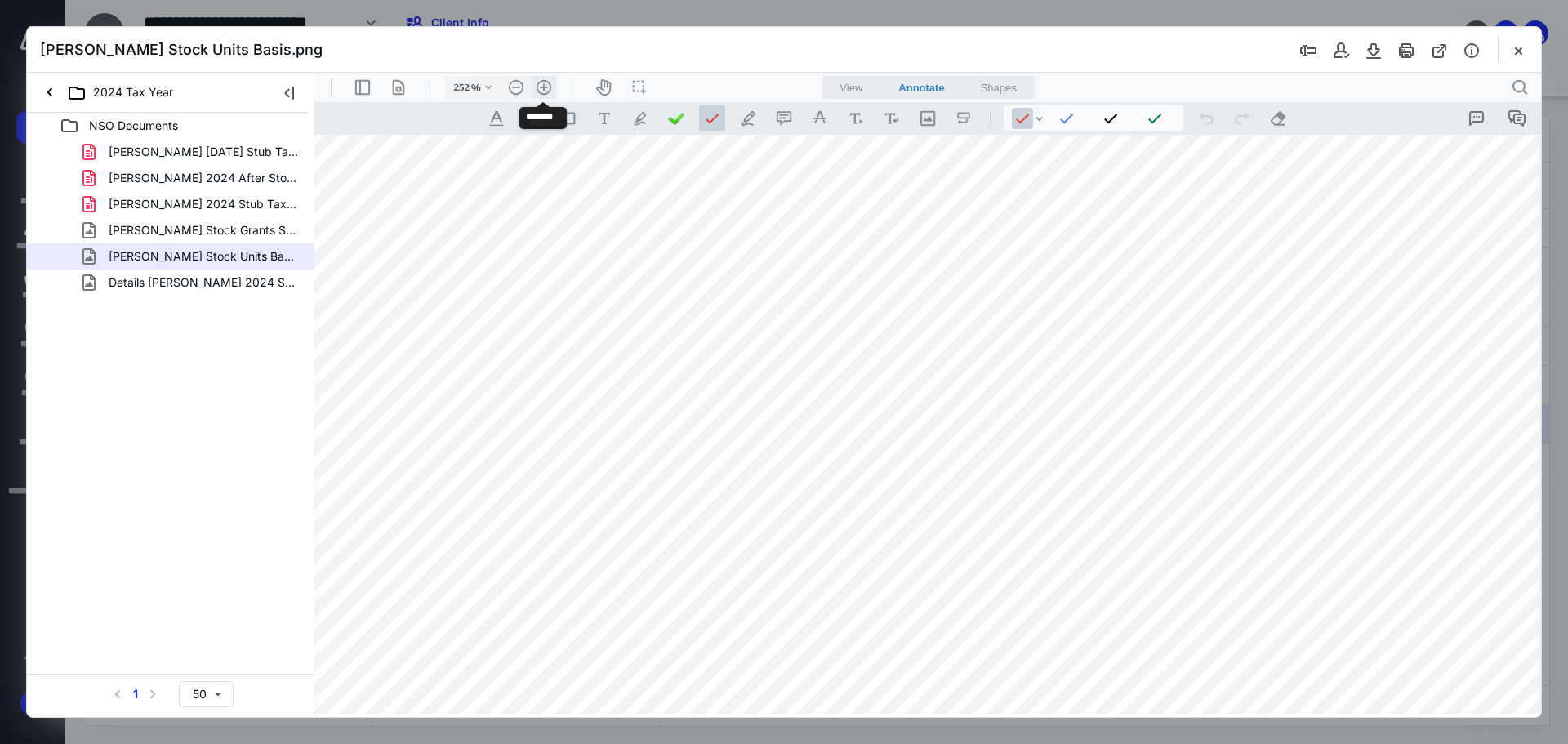 click on ".cls-1{fill:#abb0c4;} icon - header - zoom - in - line" at bounding box center (544, 87) 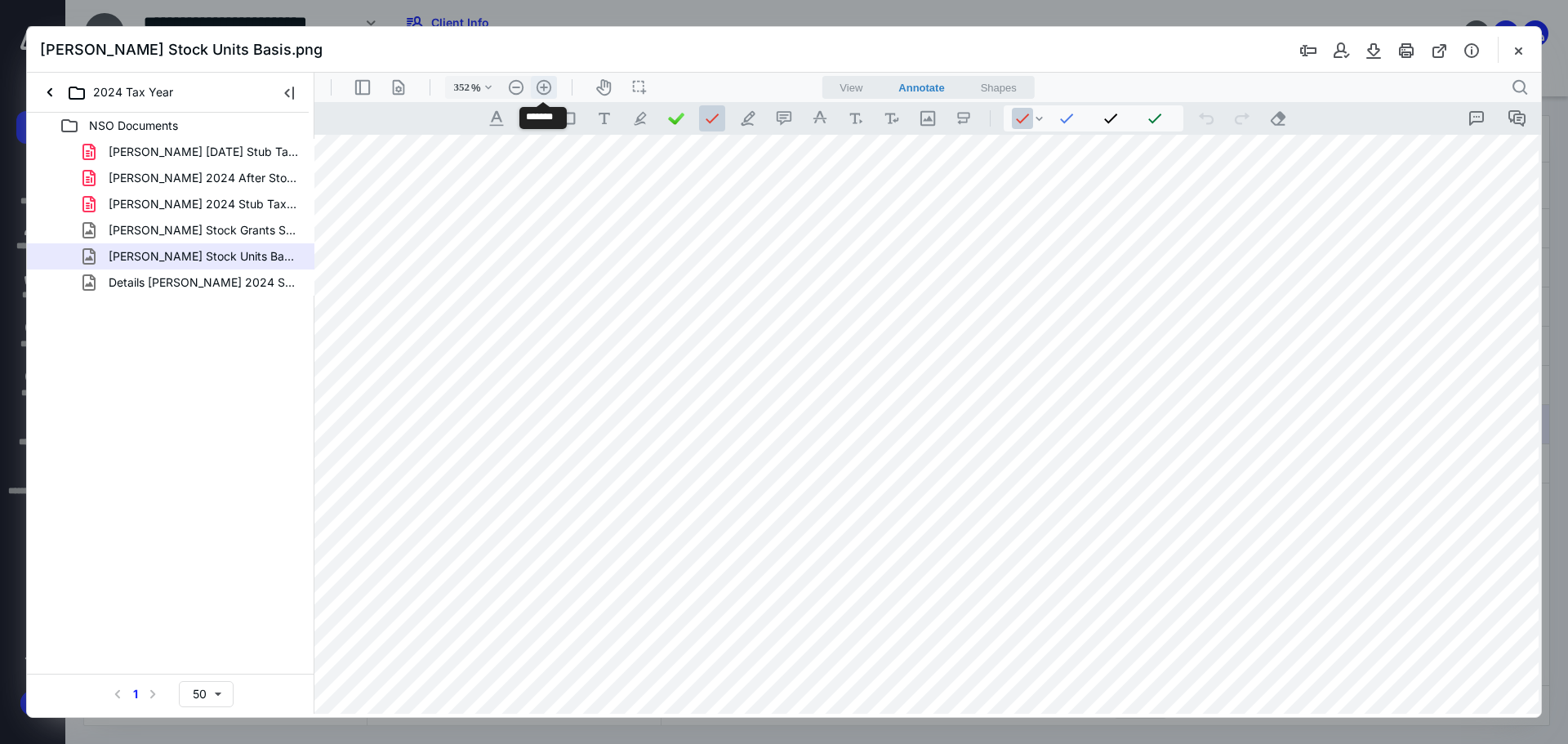 click on ".cls-1{fill:#abb0c4;} icon - header - zoom - in - line" at bounding box center (544, 87) 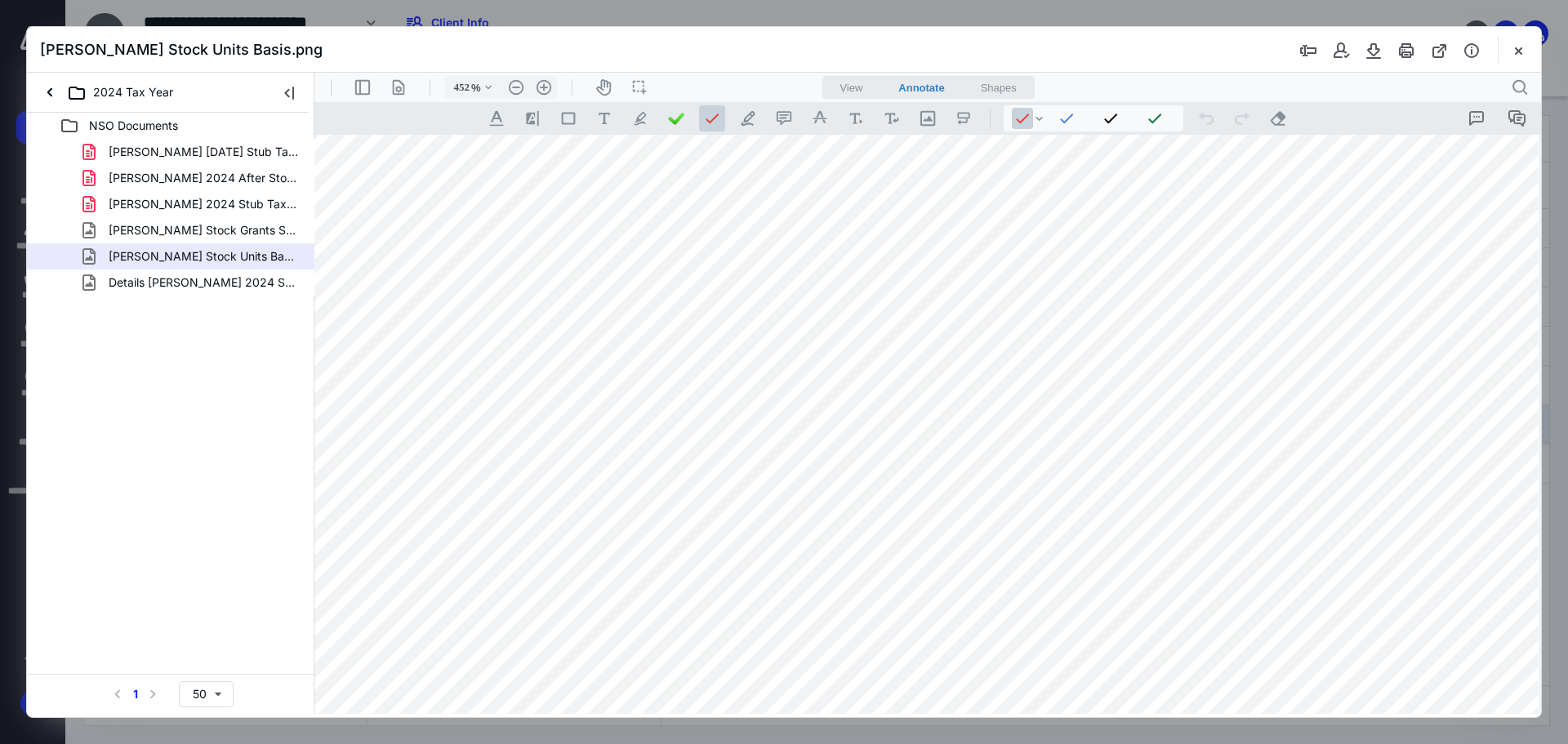 scroll, scrollTop: 564, scrollLeft: 532, axis: both 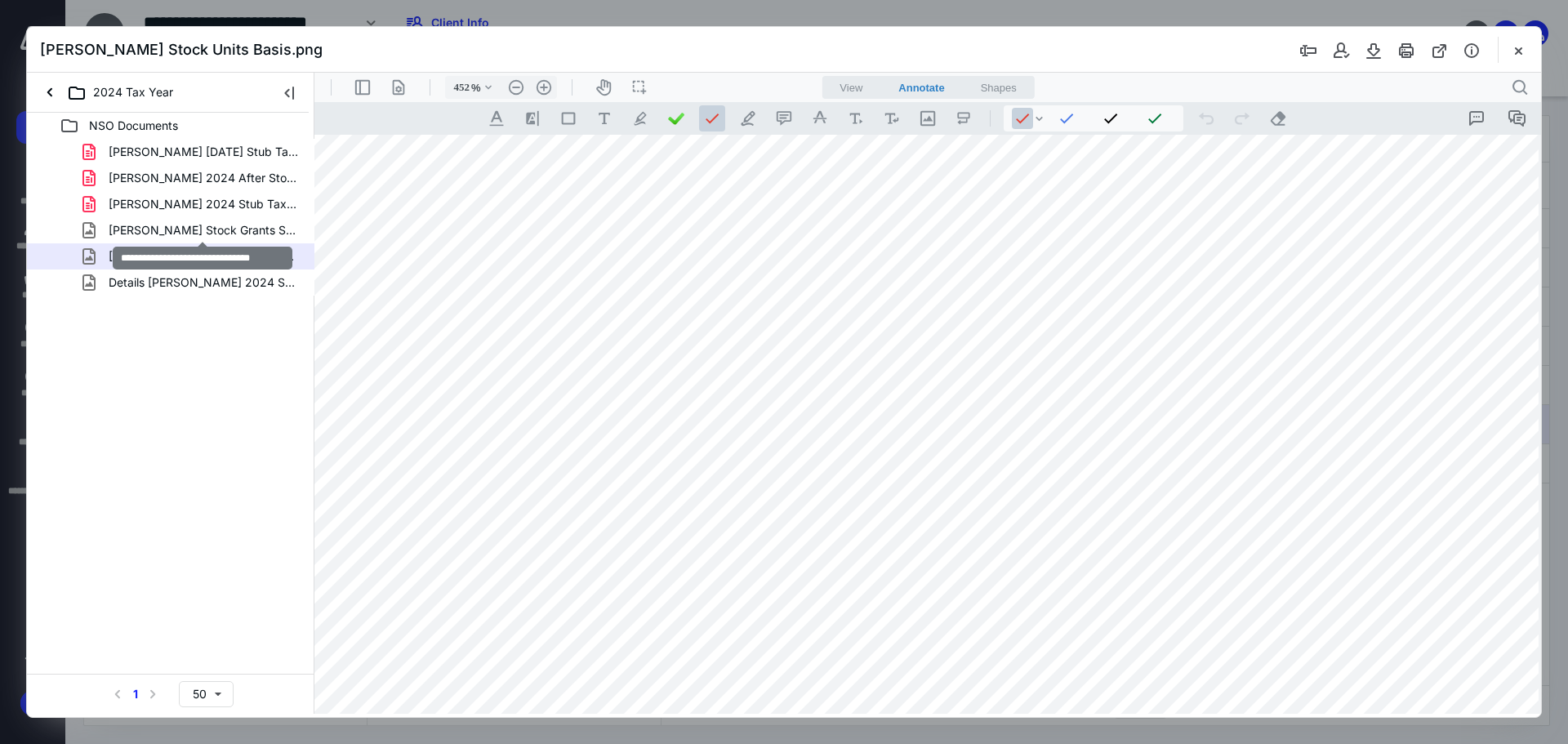 click on "[PERSON_NAME] Stock Grants Stub 2024.png" at bounding box center (203, 230) 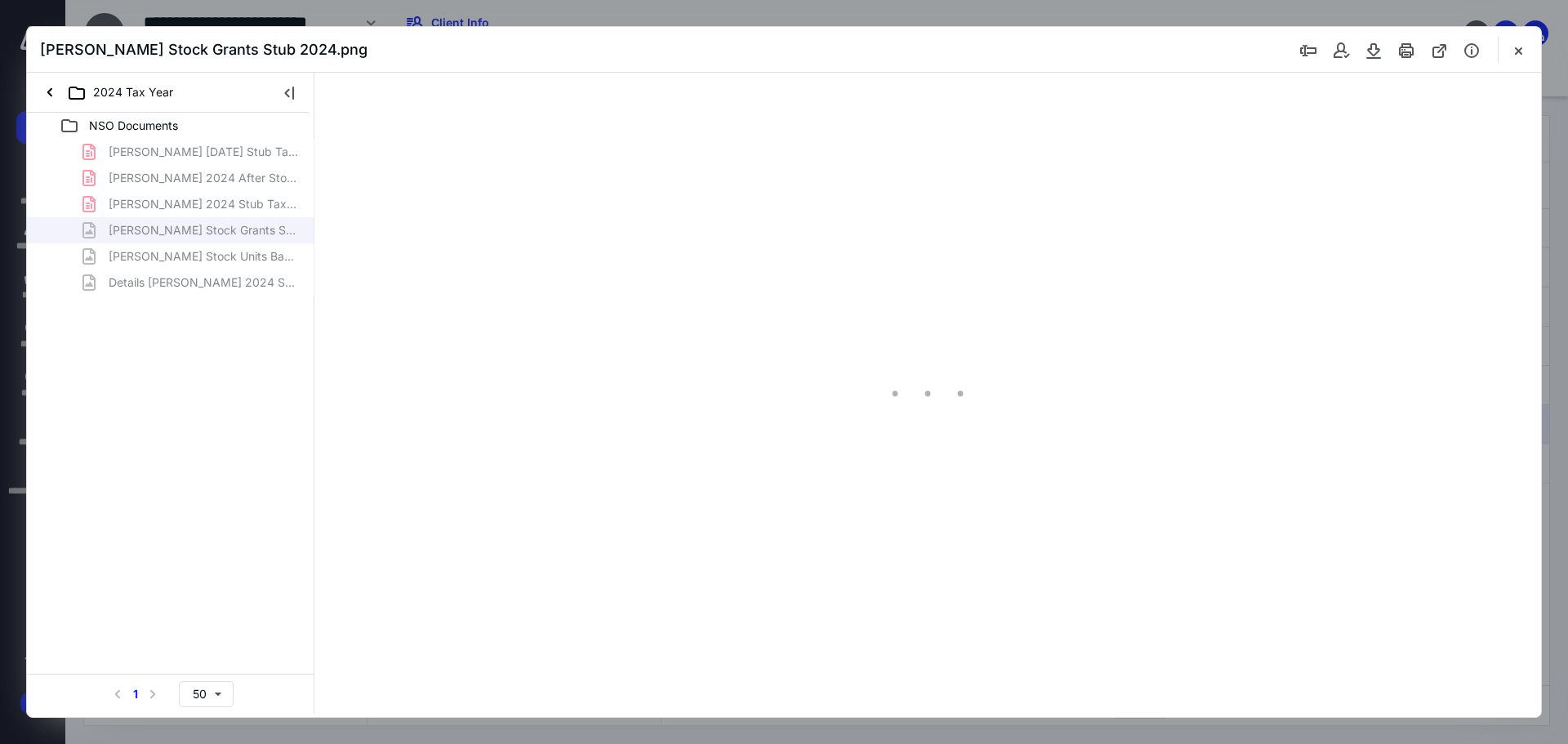 scroll, scrollTop: 0, scrollLeft: 0, axis: both 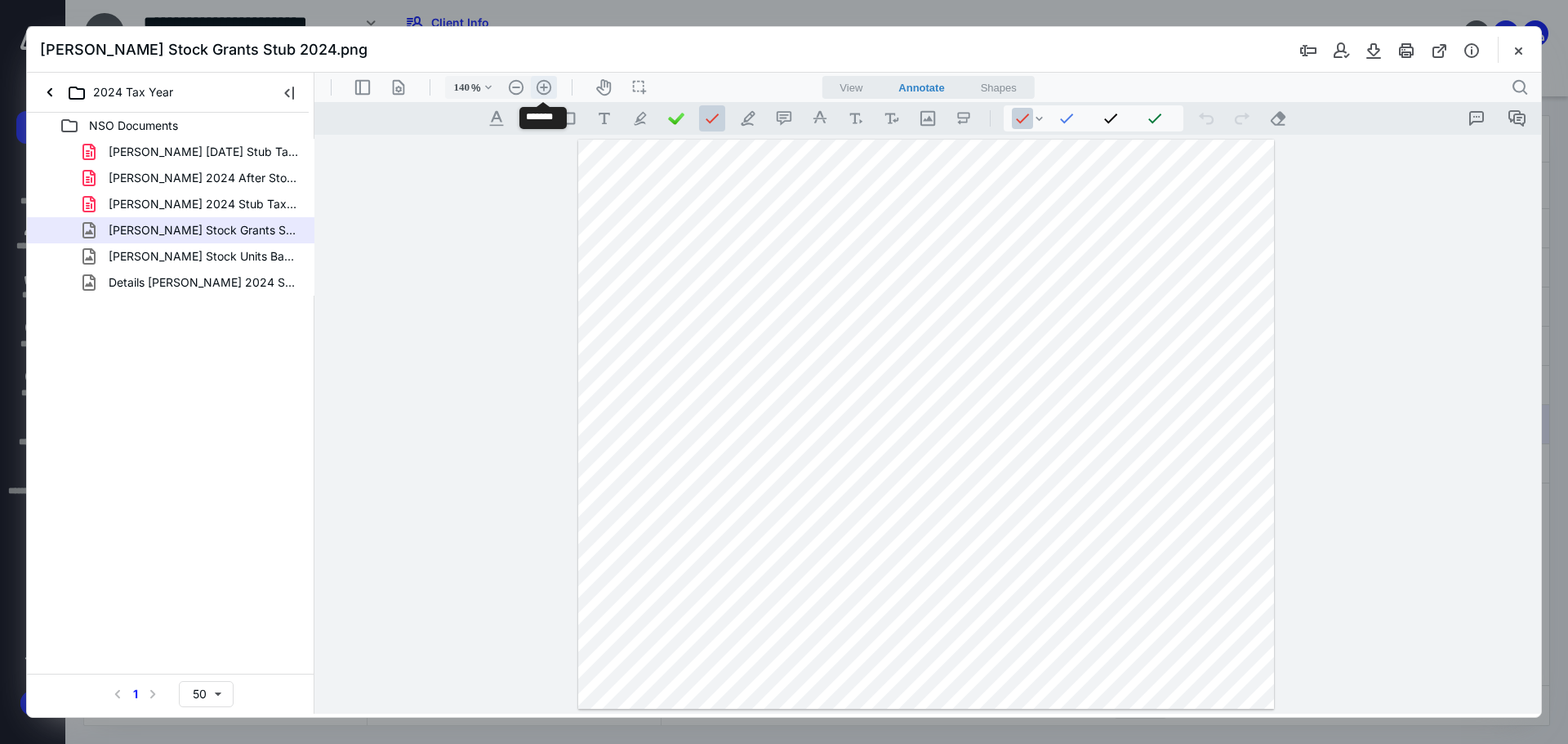 click on ".cls-1{fill:#abb0c4;} icon - header - zoom - in - line" at bounding box center [544, 87] 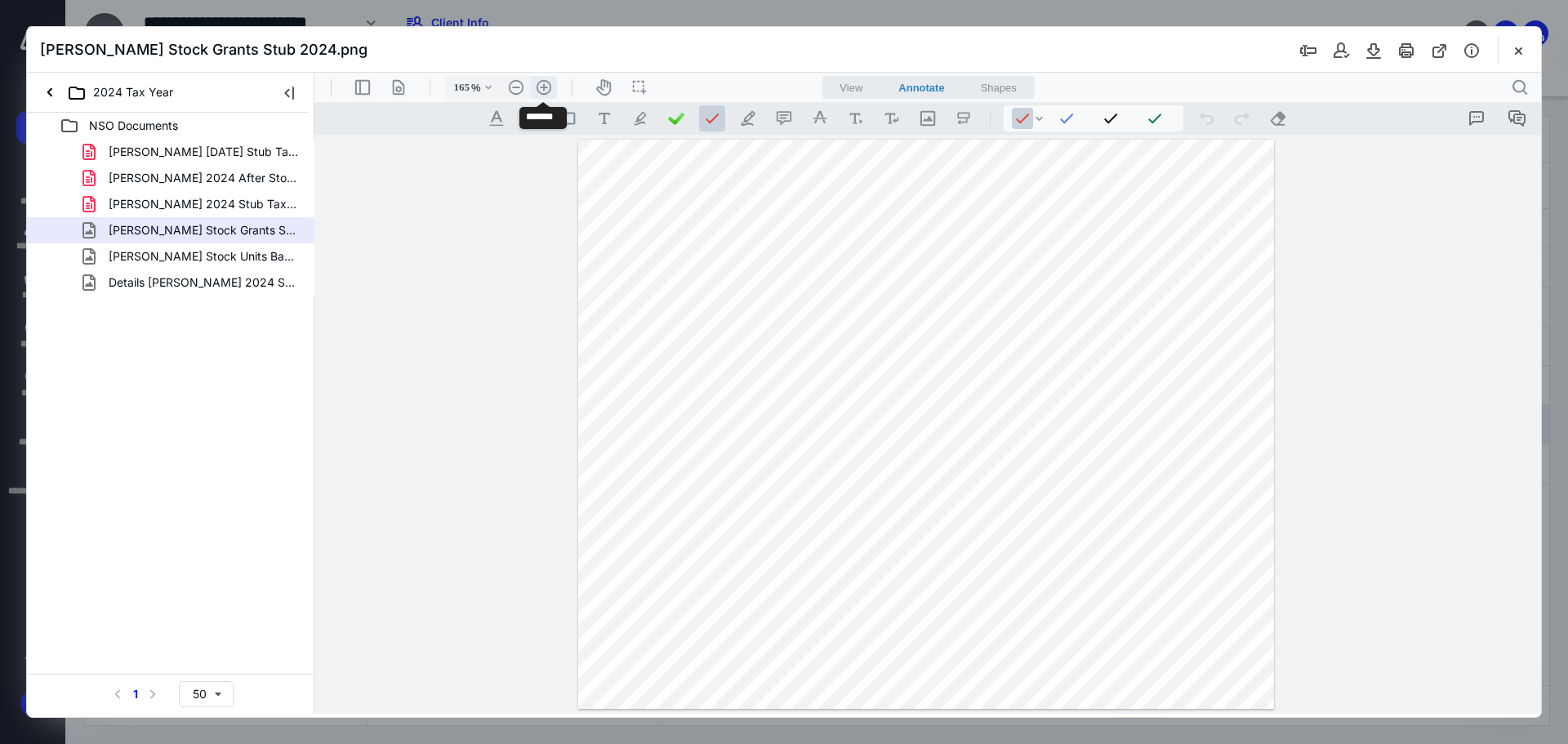 scroll, scrollTop: 47, scrollLeft: 0, axis: vertical 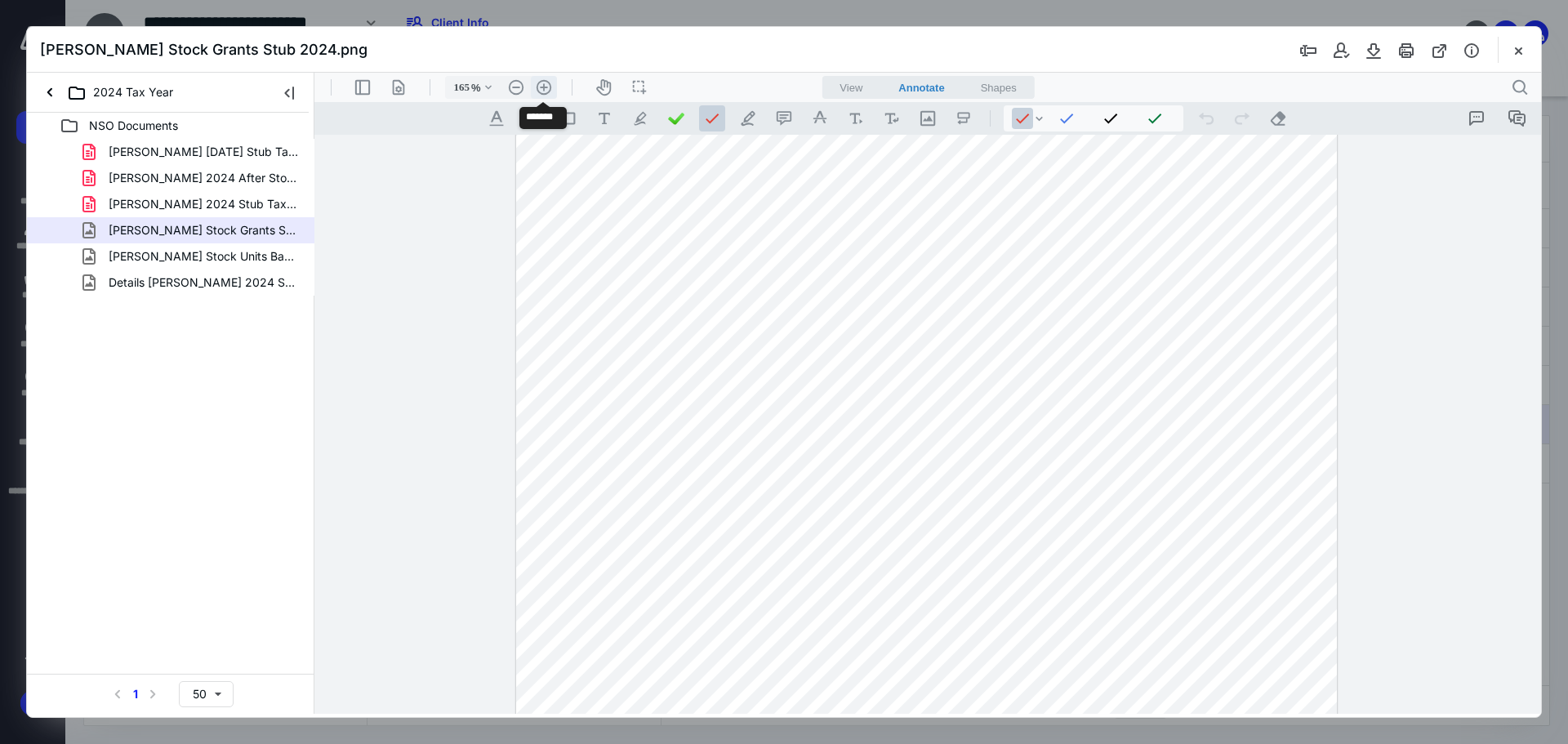 click on ".cls-1{fill:#abb0c4;} icon - header - zoom - in - line" at bounding box center [544, 87] 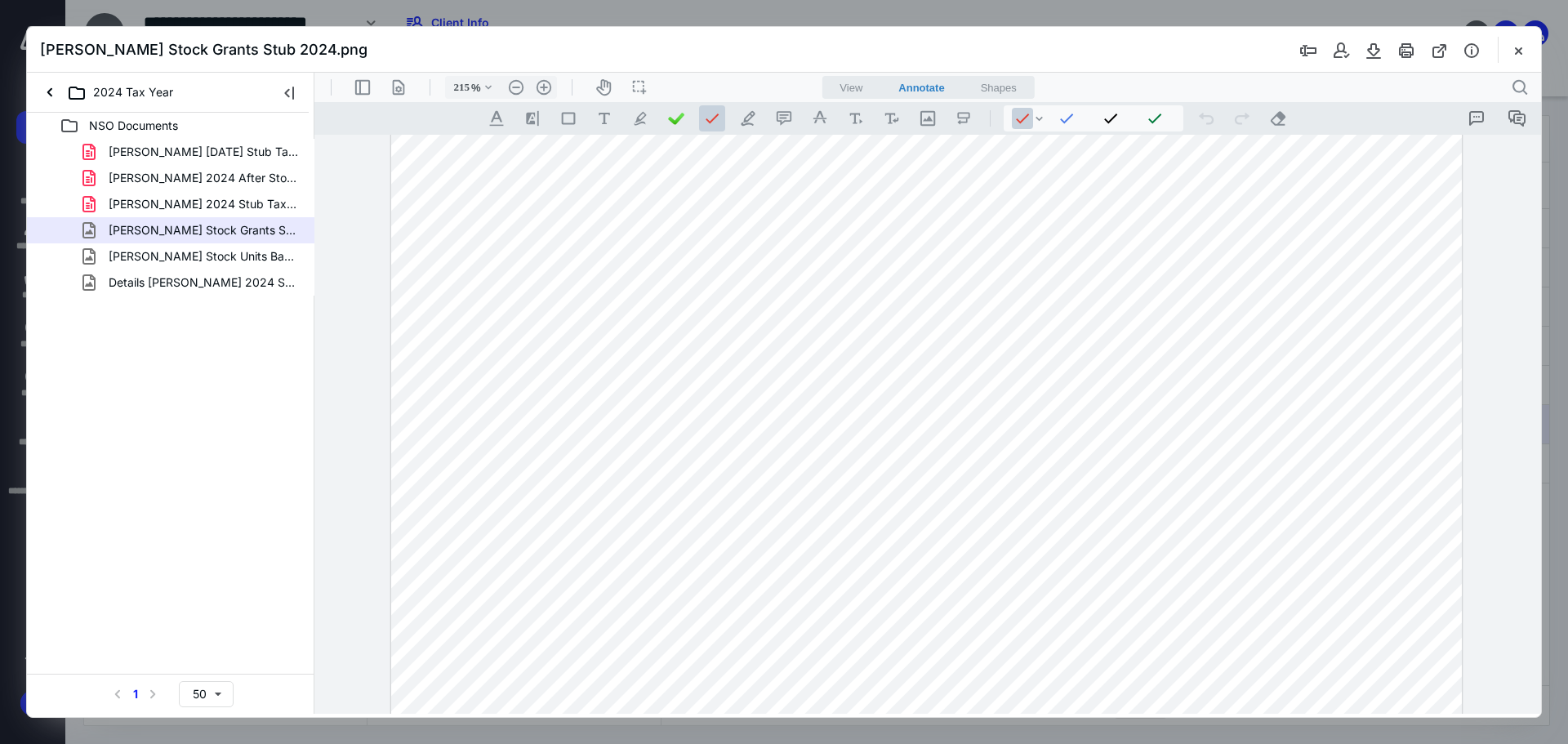 scroll, scrollTop: 0, scrollLeft: 0, axis: both 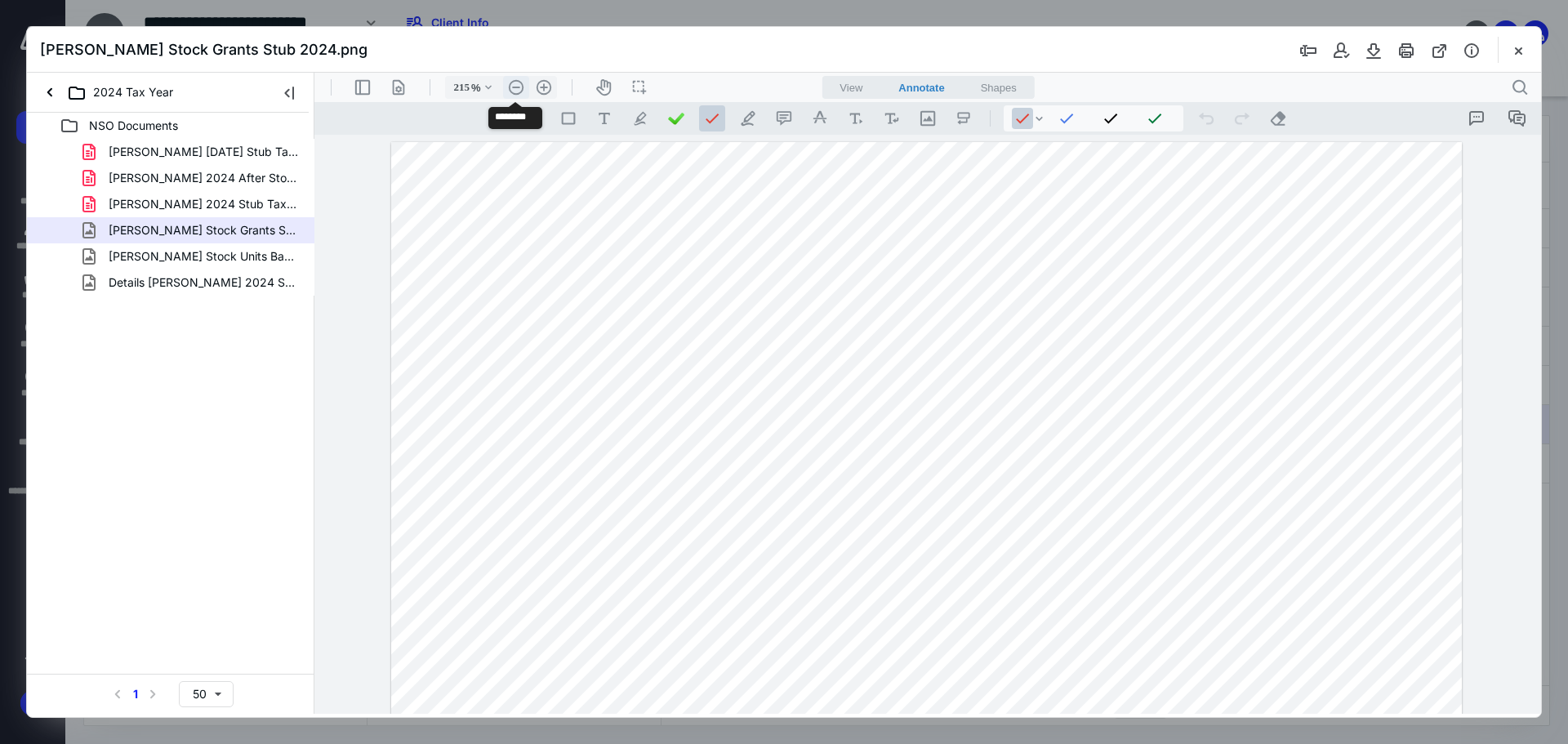 click on ".cls-1{fill:#abb0c4;} icon - header - zoom - out - line" at bounding box center [516, 87] 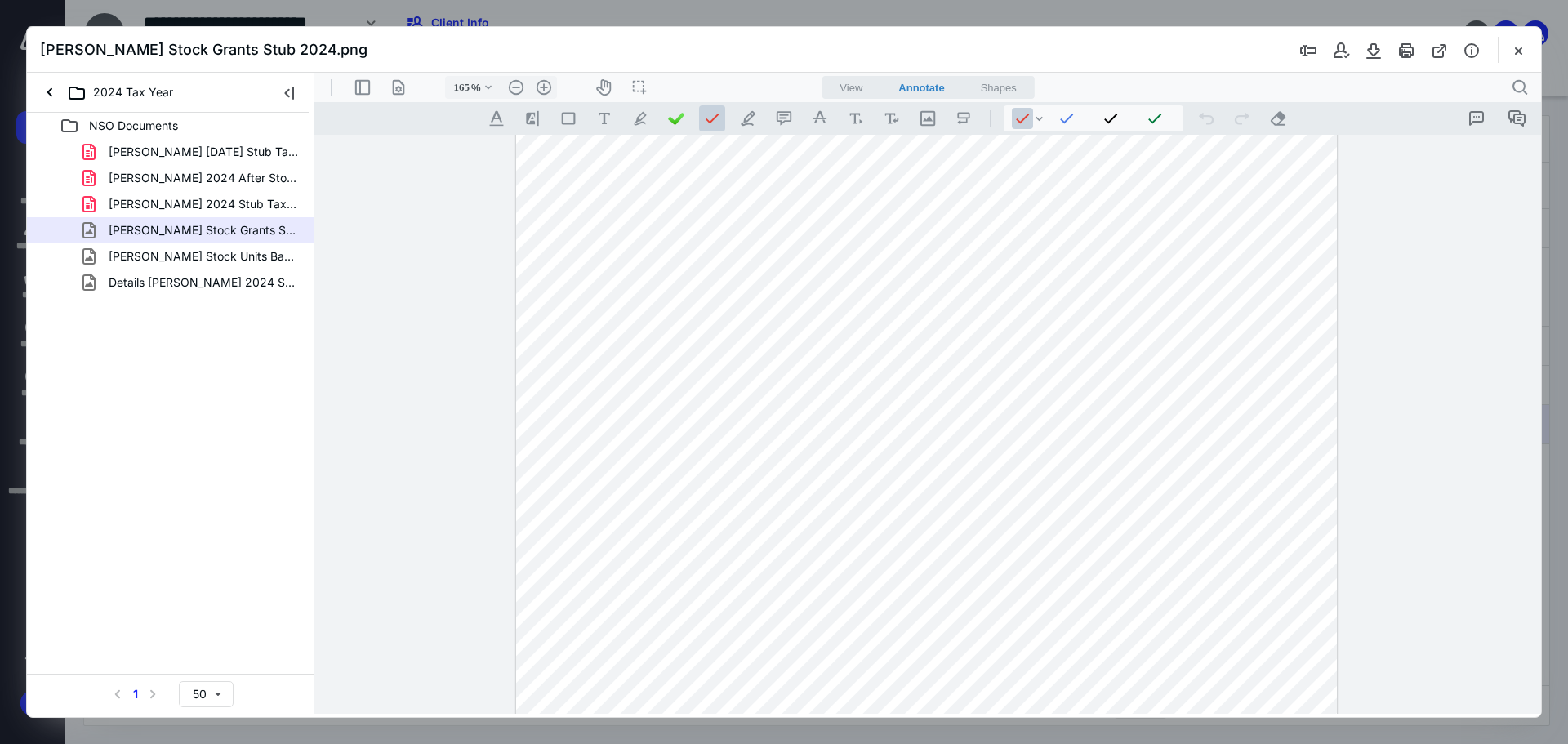 scroll, scrollTop: 0, scrollLeft: 0, axis: both 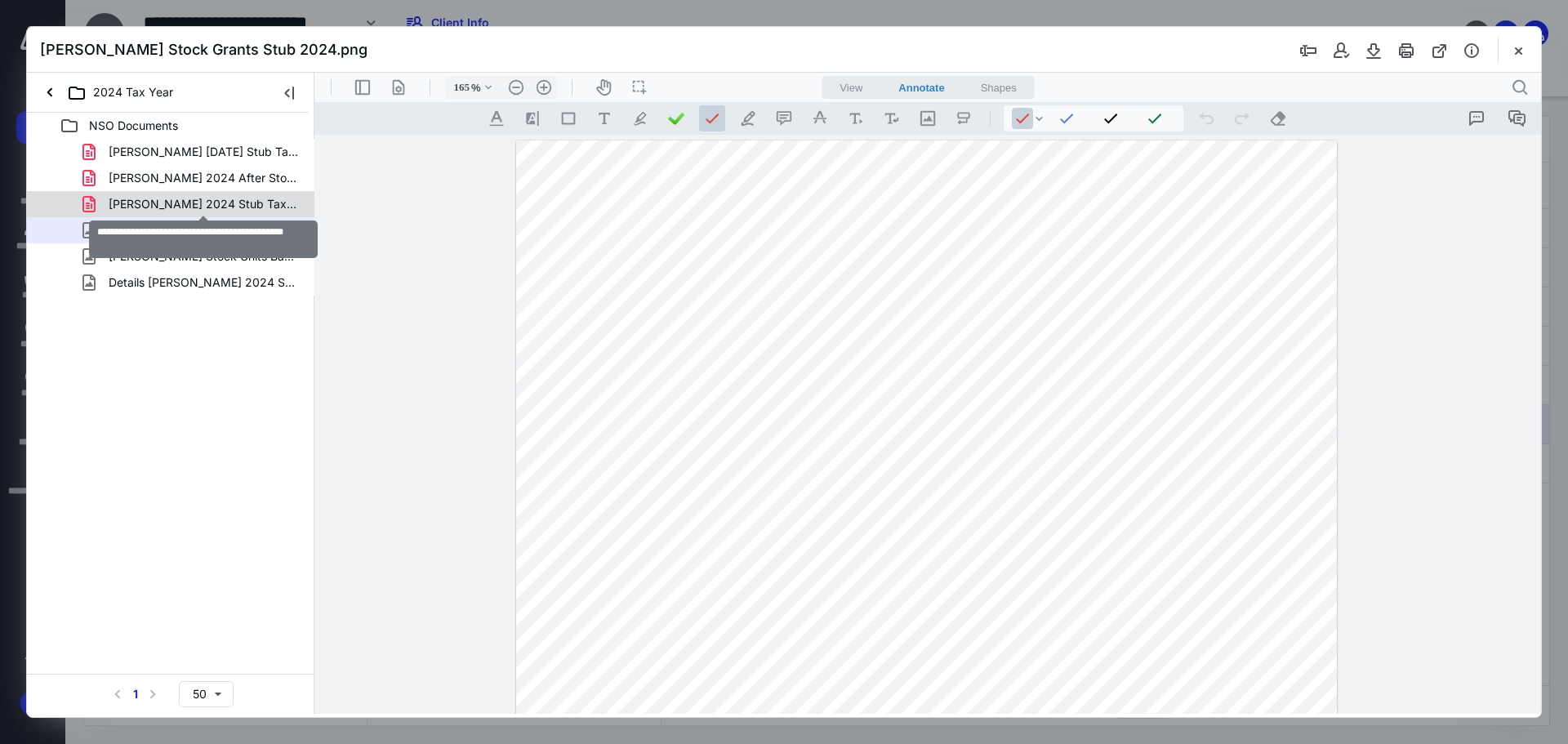 click on "[PERSON_NAME] 2024 Stub Tax  Before Option11 22 24.pdf" at bounding box center [203, 204] 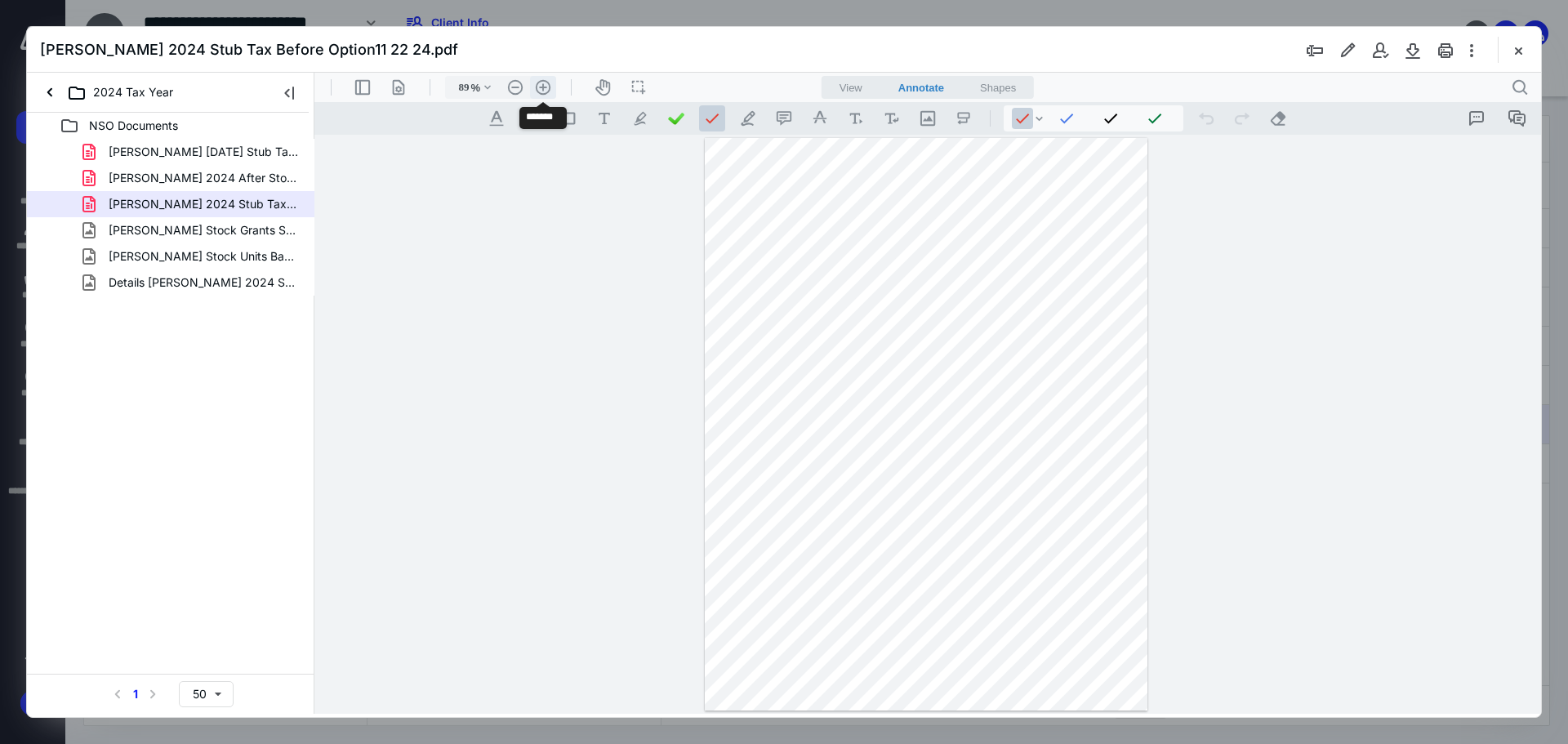click on ".cls-1{fill:#abb0c4;} icon - header - zoom - in - line" at bounding box center (543, 87) 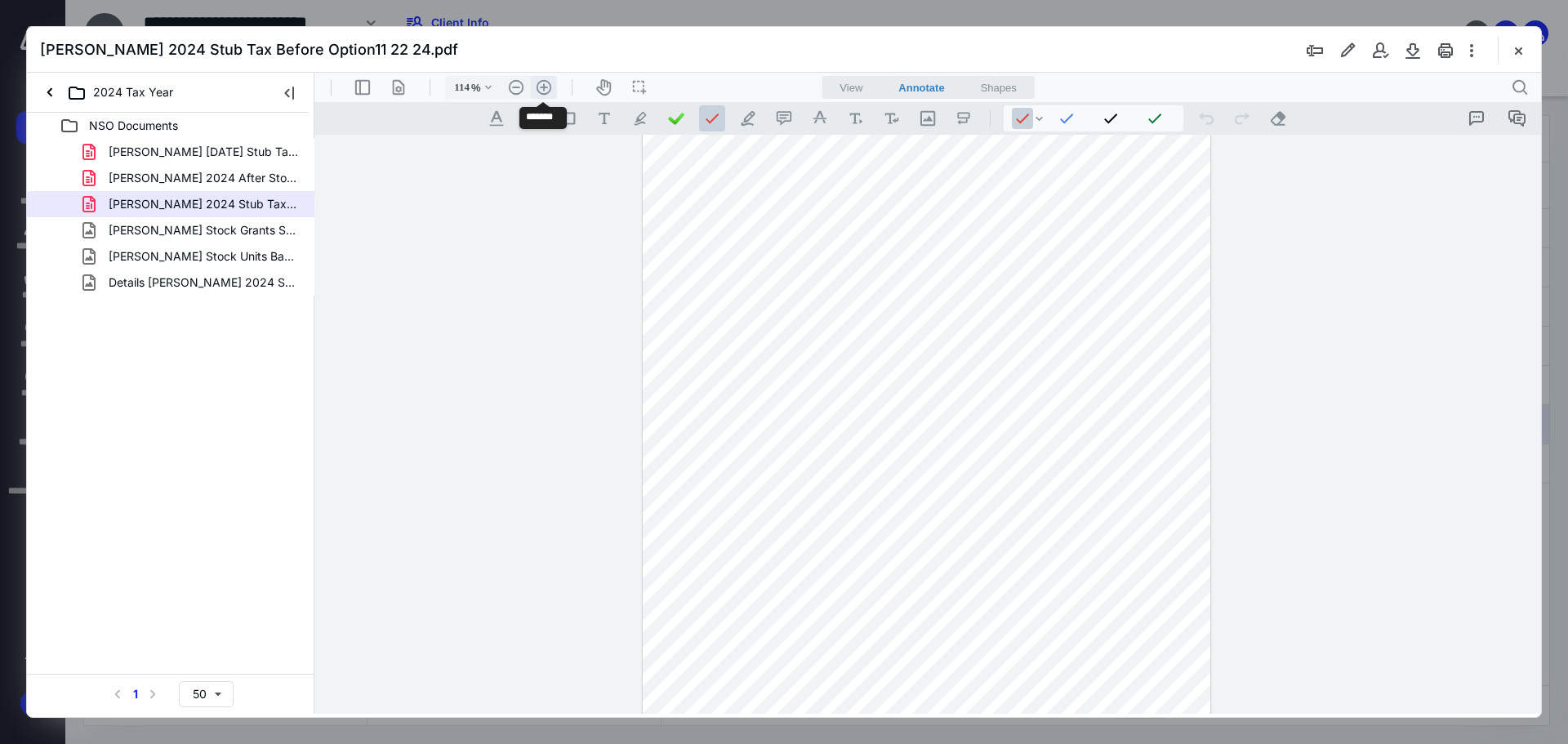 click on ".cls-1{fill:#abb0c4;} icon - header - zoom - in - line" at bounding box center [544, 87] 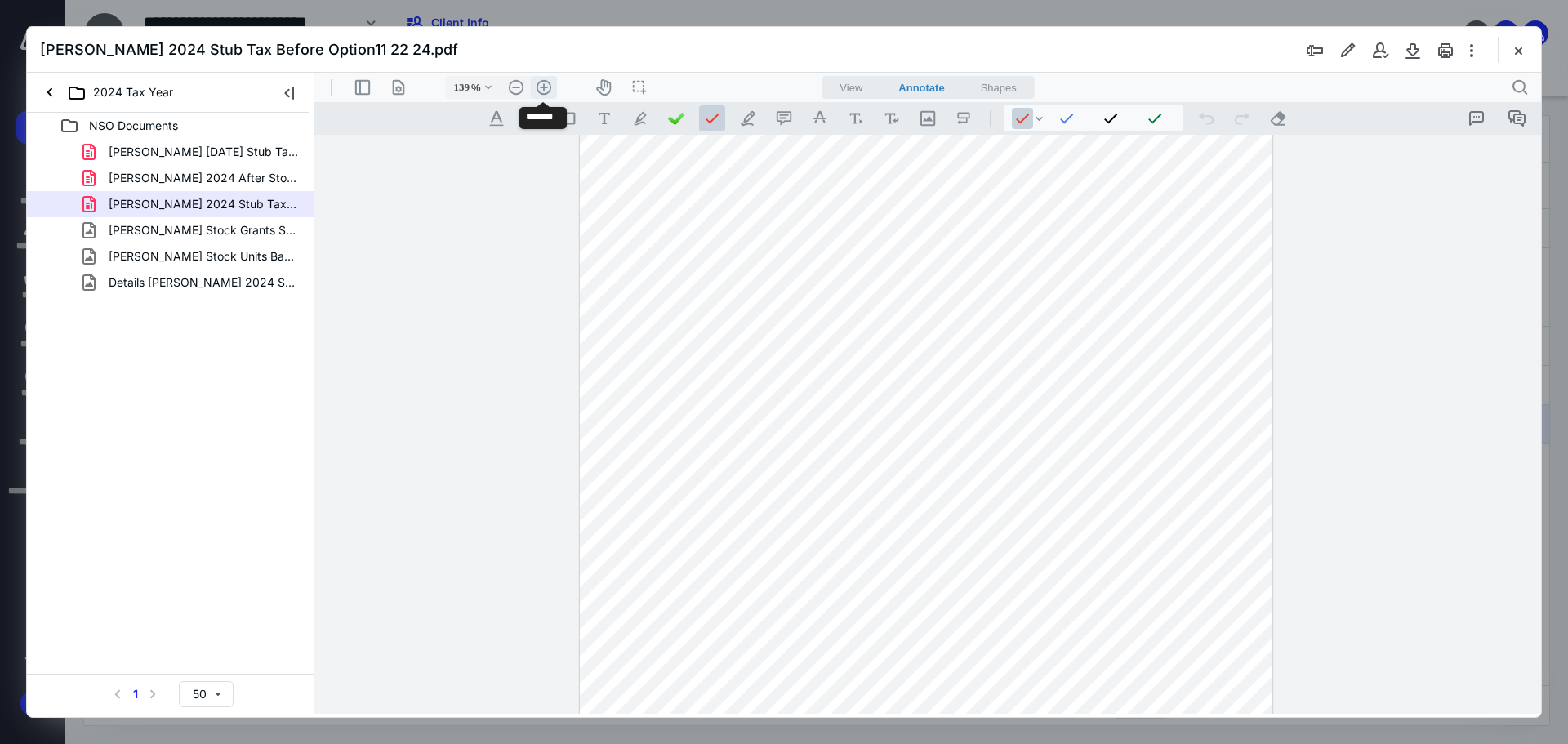 click on ".cls-1{fill:#abb0c4;} icon - header - zoom - in - line" at bounding box center (544, 87) 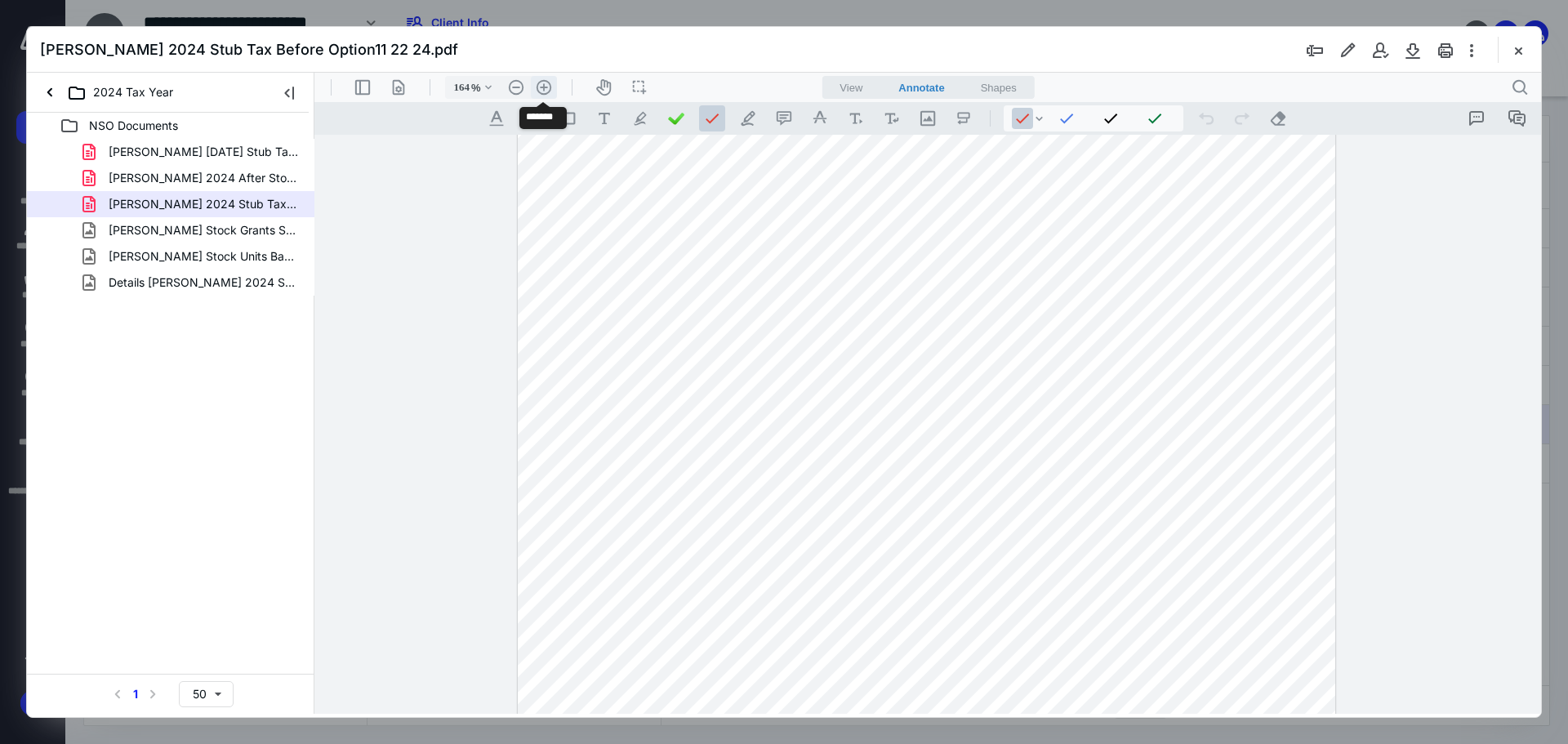 click on ".cls-1{fill:#abb0c4;} icon - header - zoom - in - line" at bounding box center [544, 87] 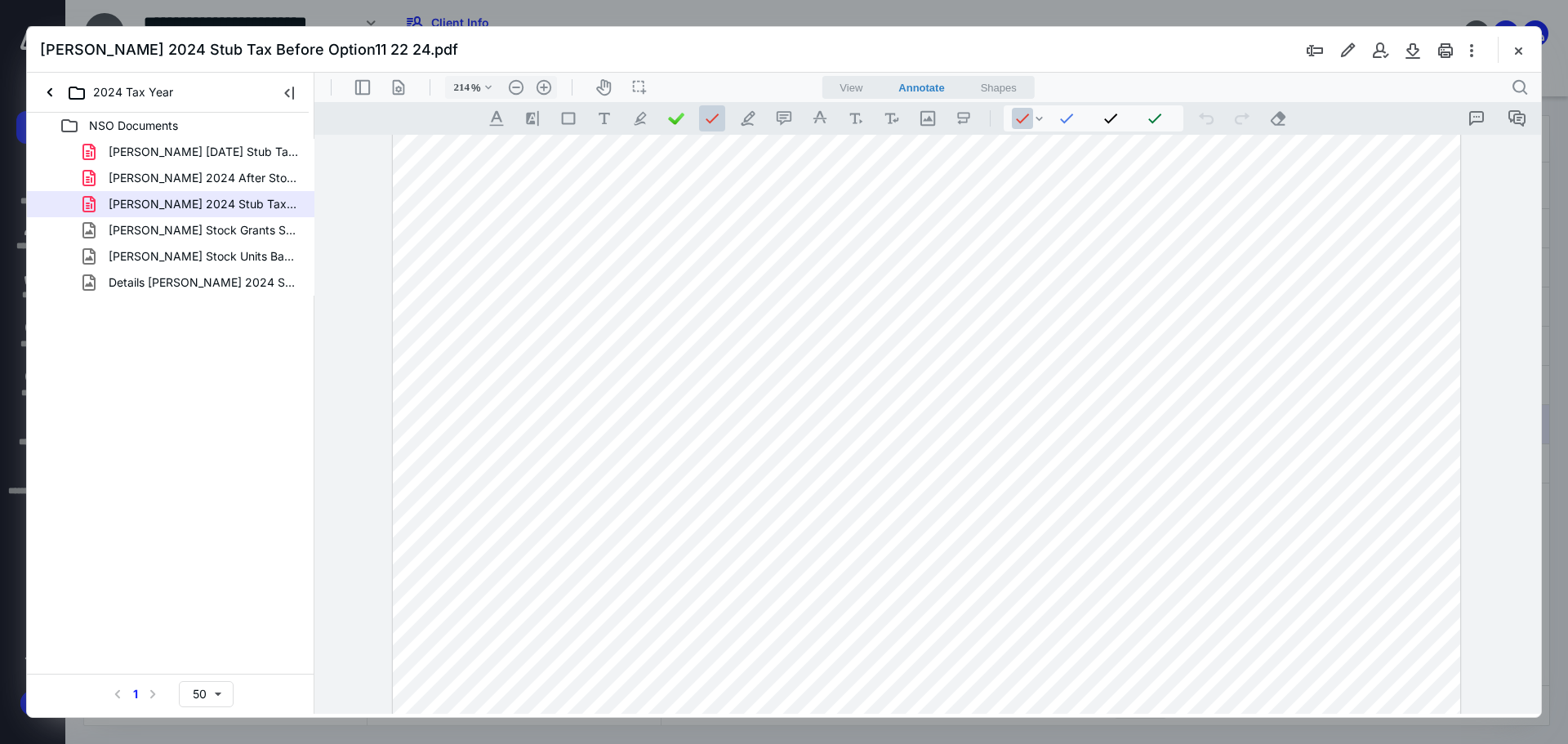 scroll, scrollTop: 37, scrollLeft: 0, axis: vertical 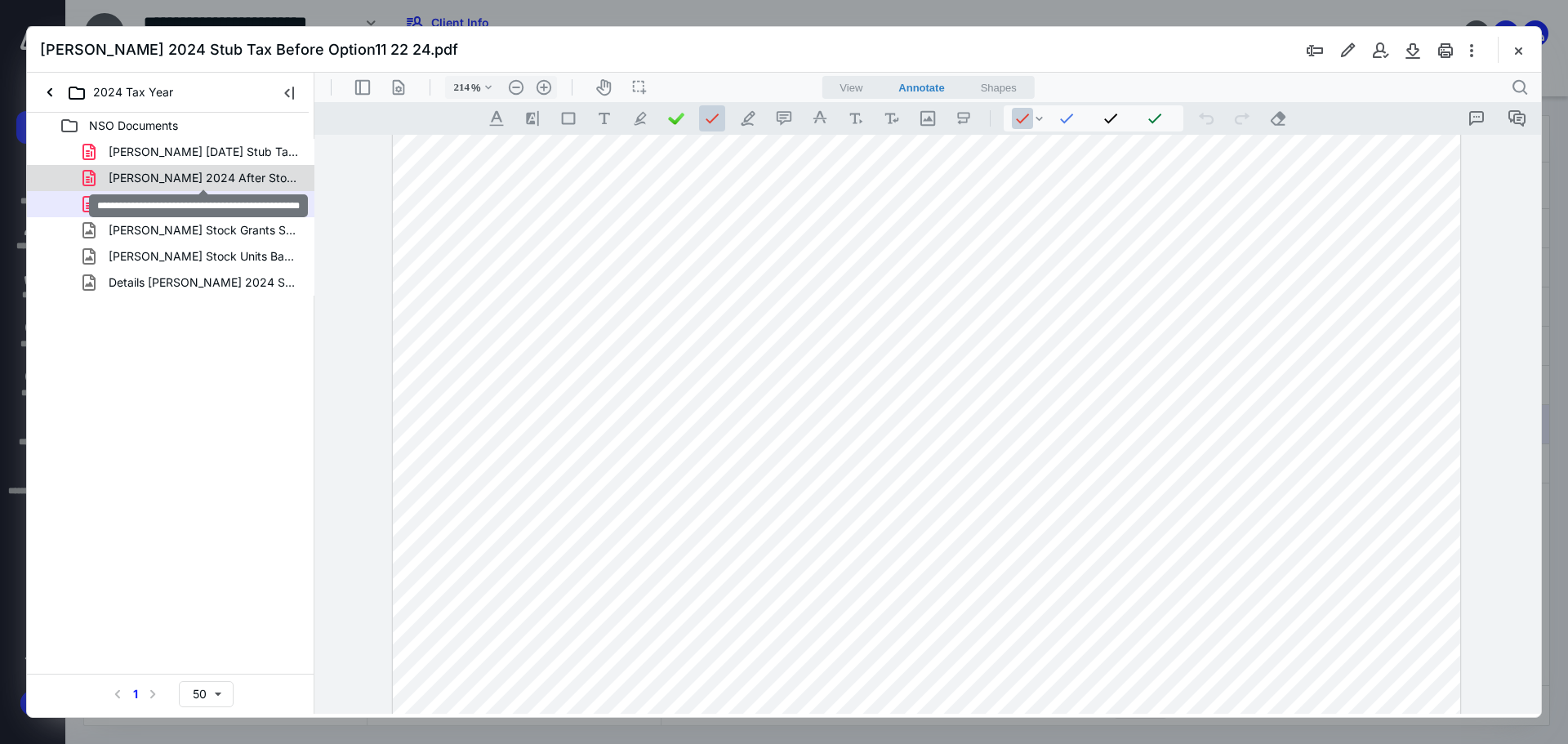 click on "[PERSON_NAME] 2024 After Stock Option Perf Stock Units.pdf" at bounding box center [203, 178] 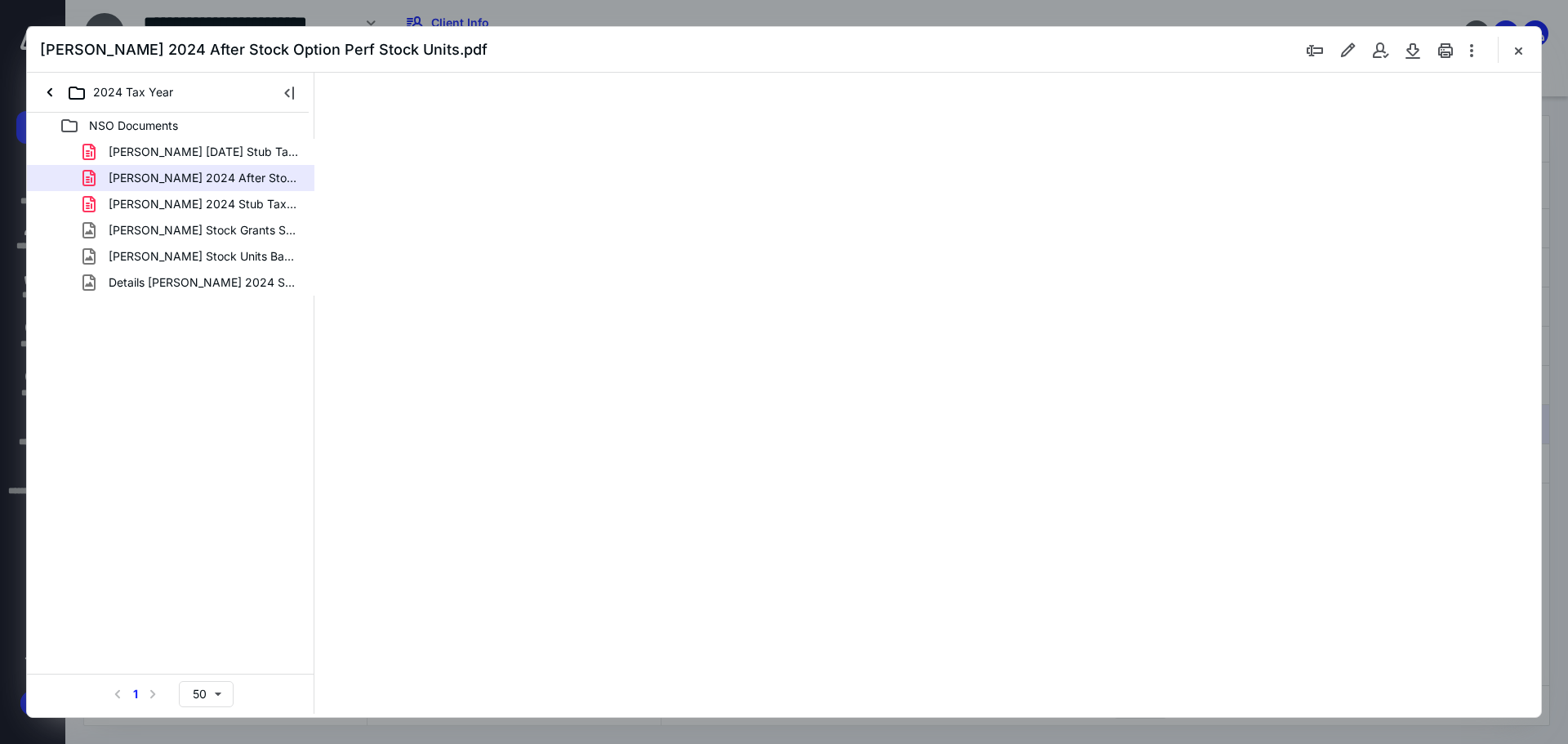 scroll, scrollTop: 0, scrollLeft: 0, axis: both 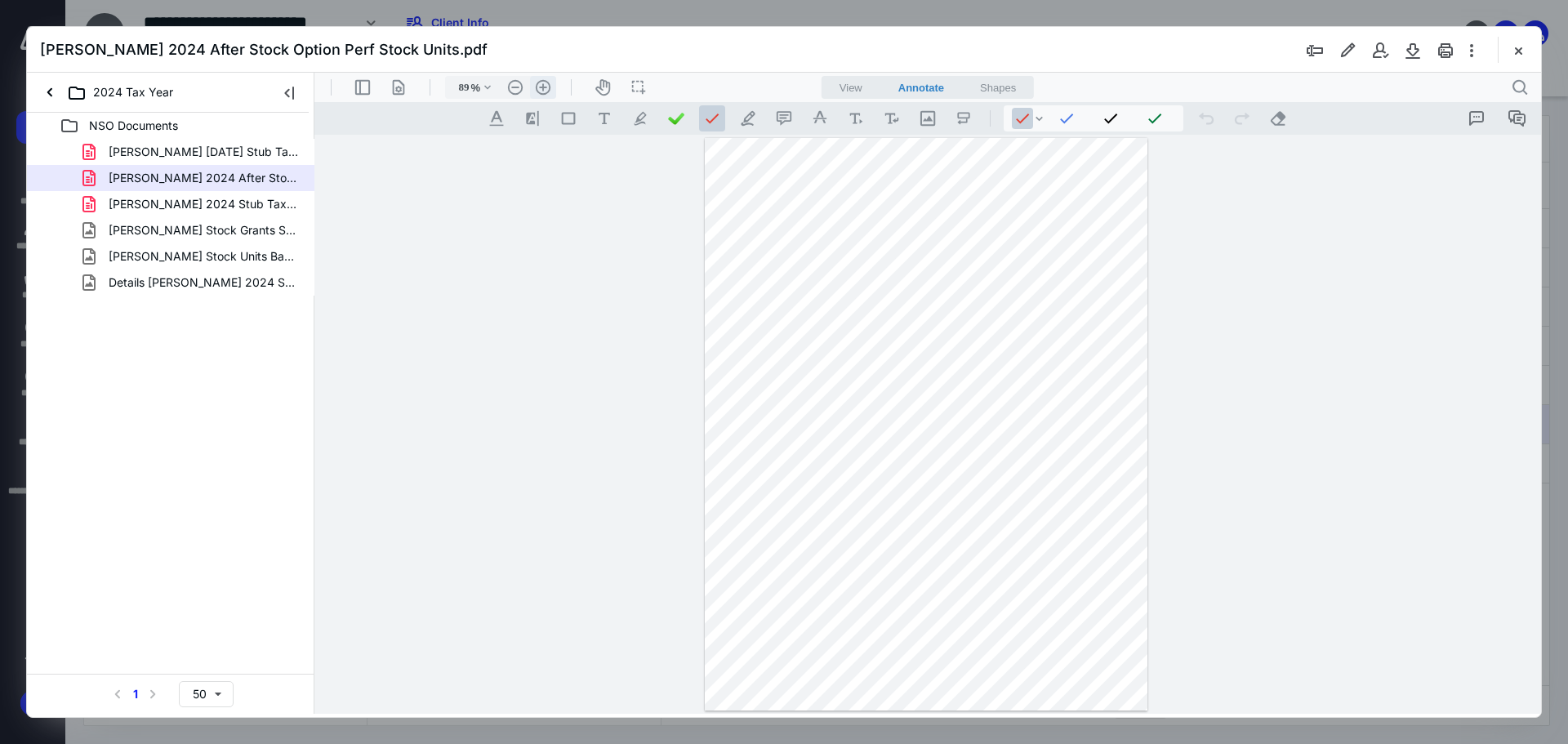 click on ".cls-1{fill:#abb0c4;} icon - header - zoom - in - line" at bounding box center [543, 87] 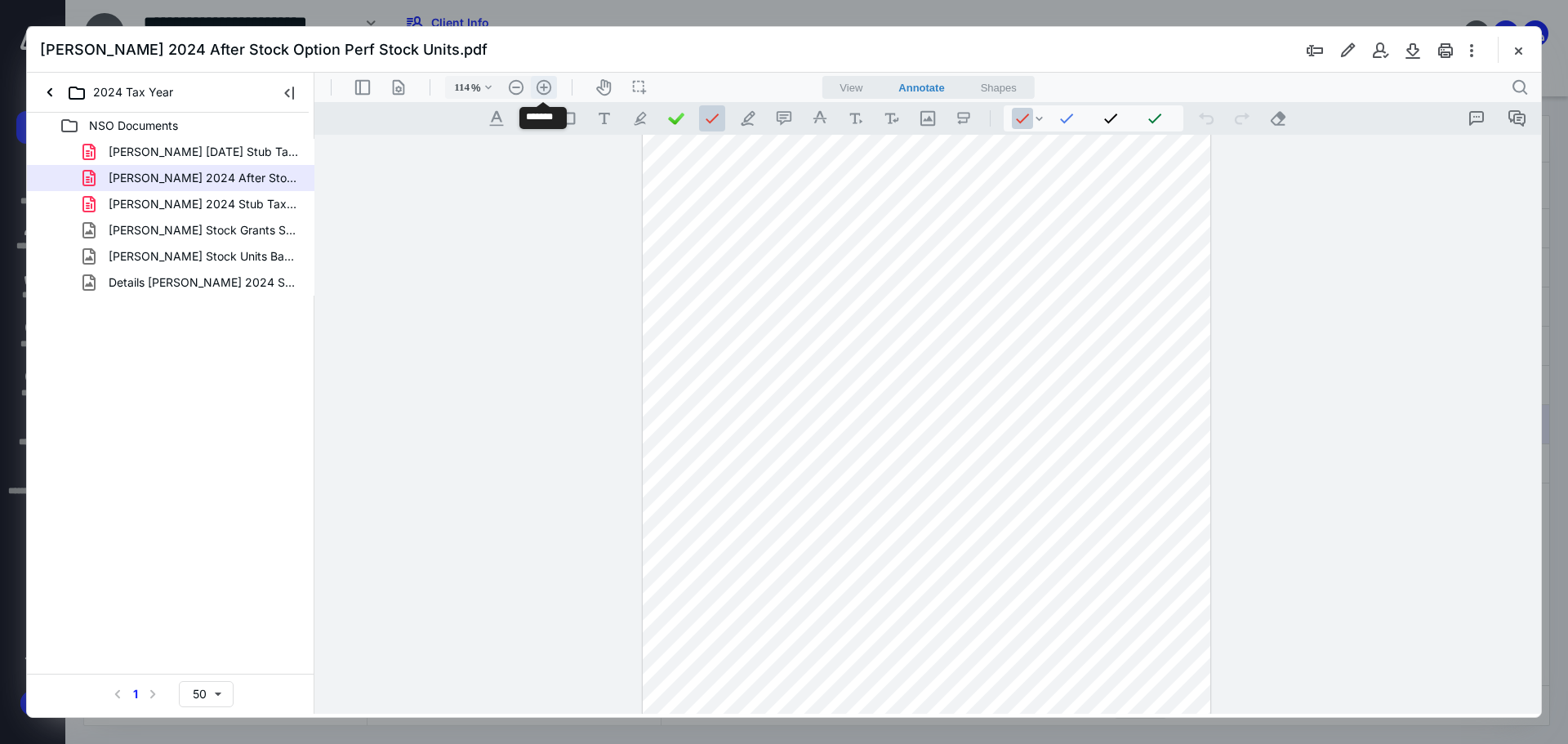 click on ".cls-1{fill:#abb0c4;} icon - header - zoom - in - line" at bounding box center [544, 87] 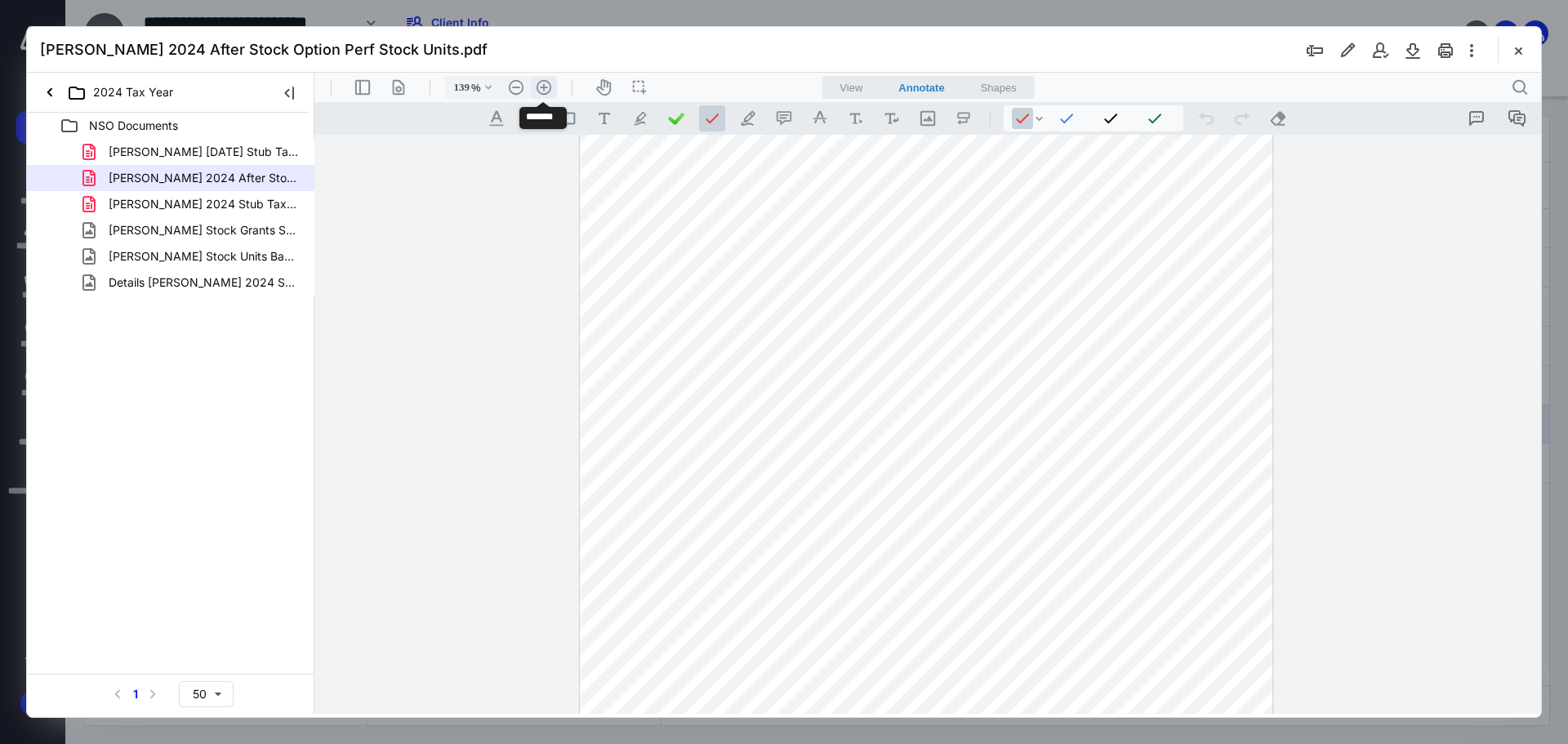 click on ".cls-1{fill:#abb0c4;} icon - header - zoom - in - line" at bounding box center [544, 87] 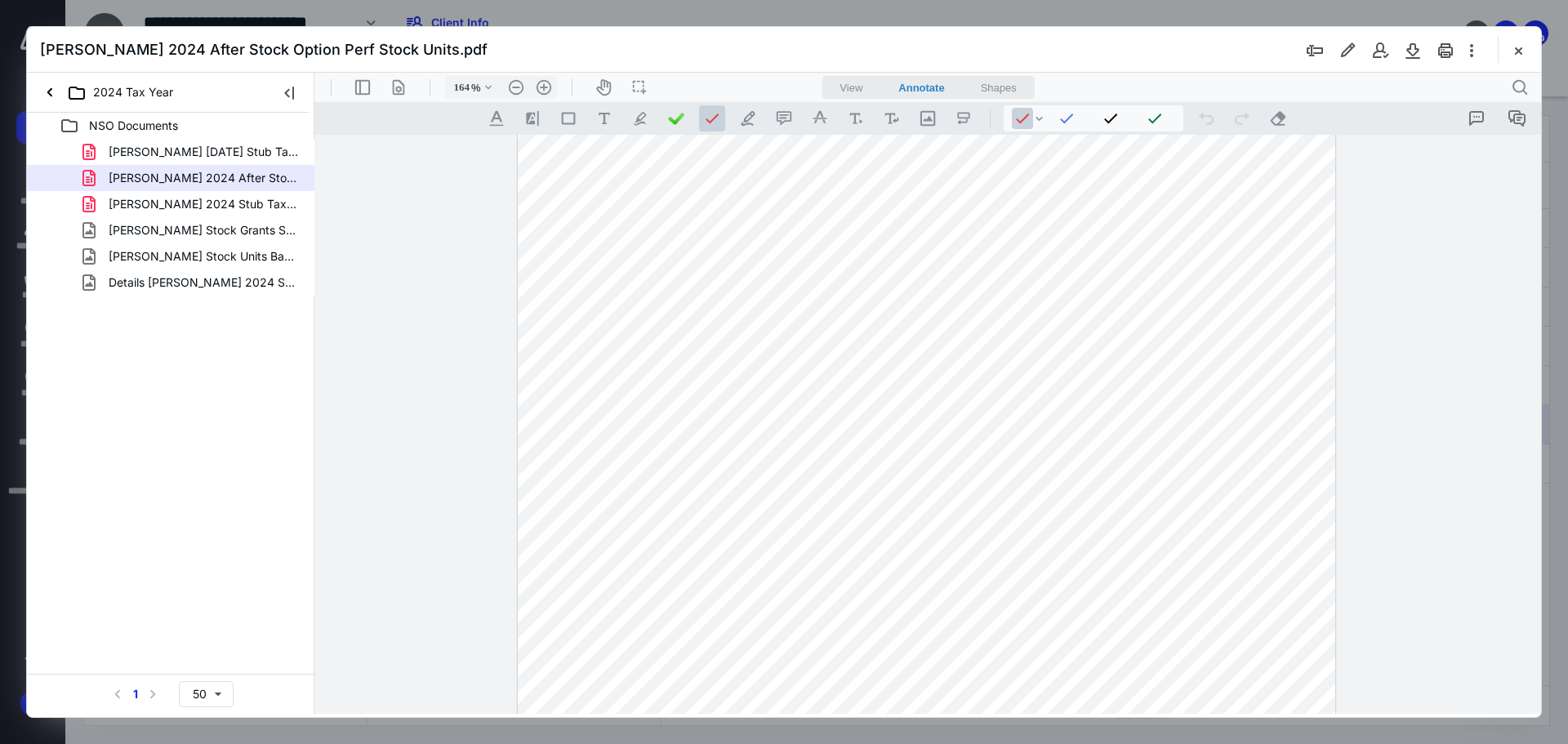 scroll, scrollTop: 55, scrollLeft: 0, axis: vertical 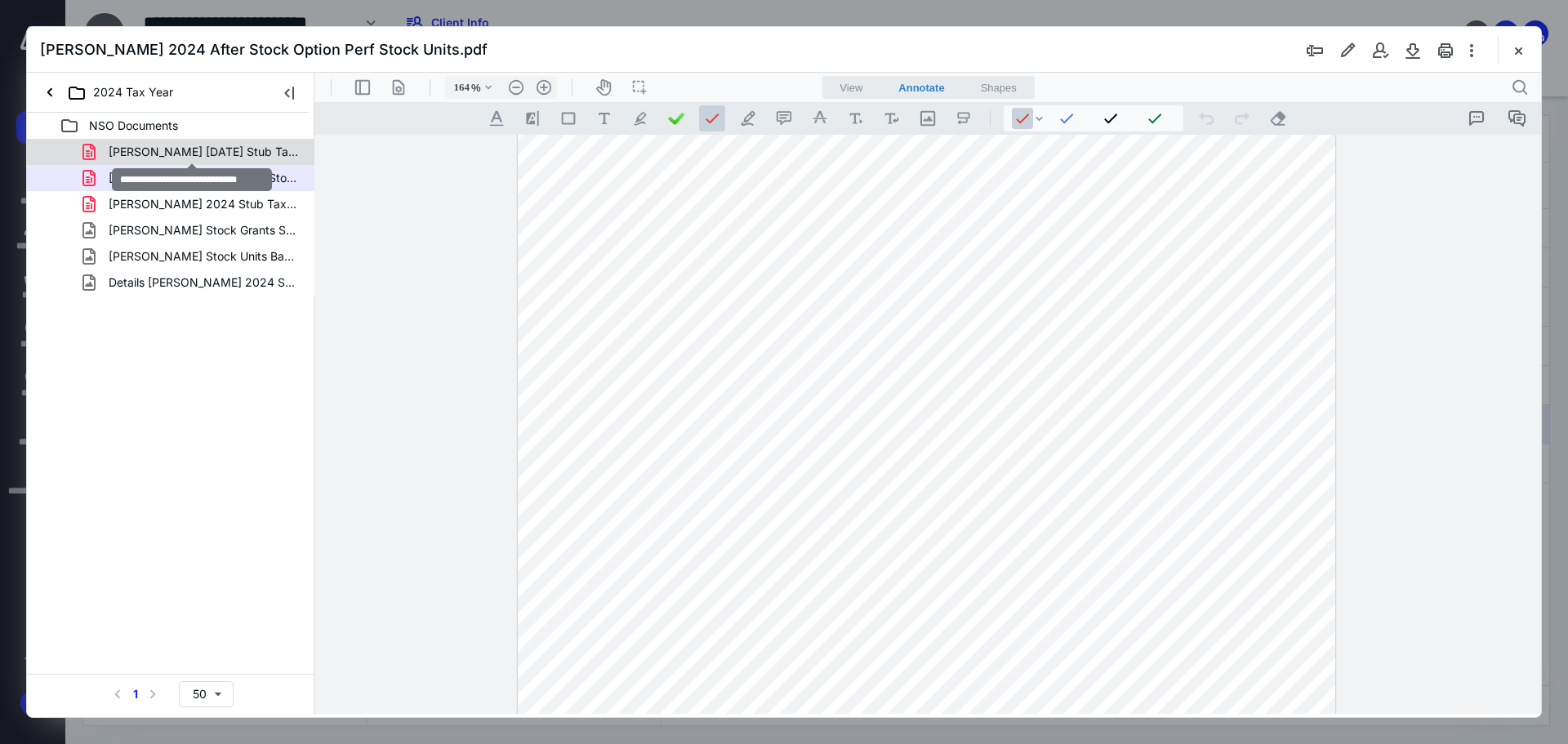 click on "[PERSON_NAME] [DATE] Stub Tax.pdf" at bounding box center [203, 152] 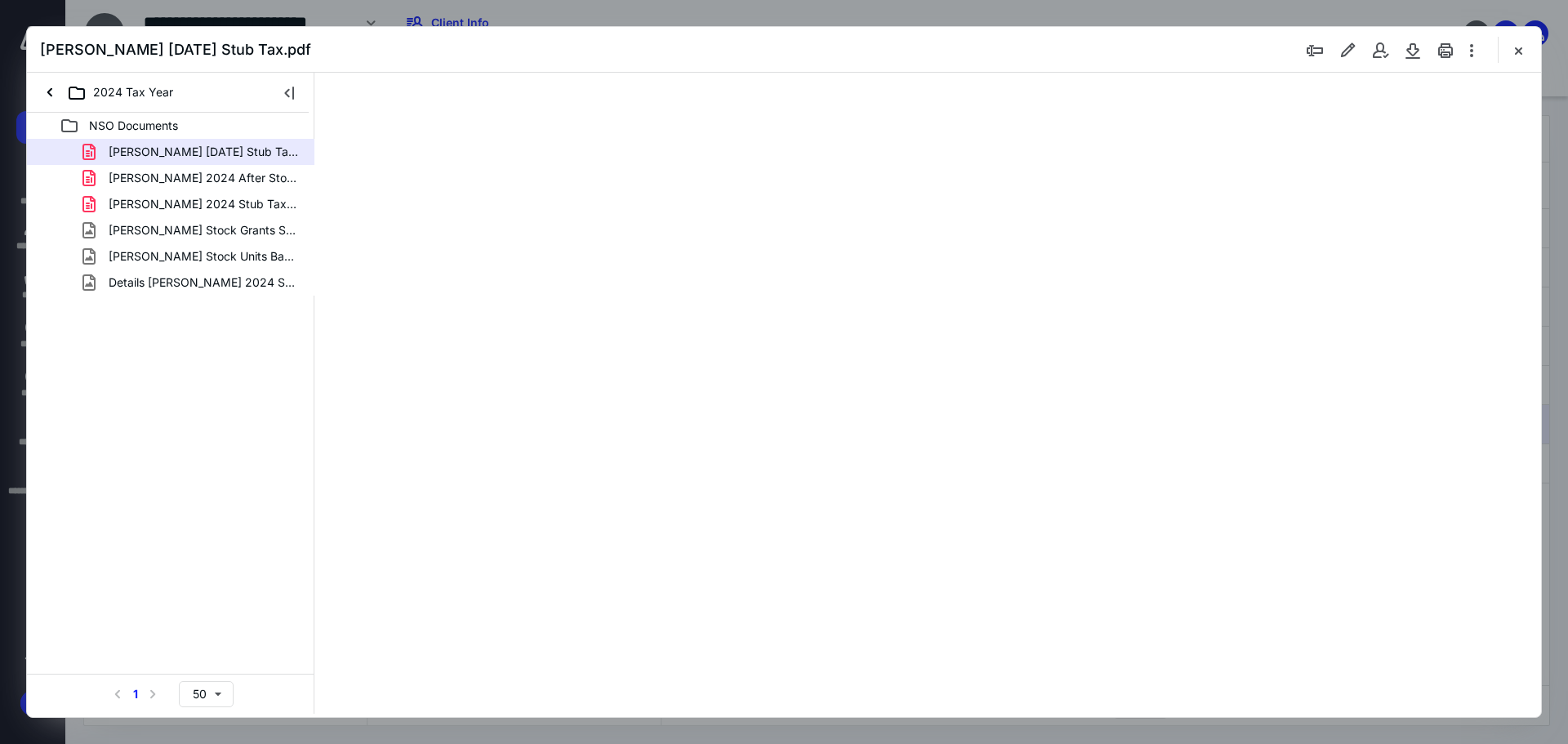 scroll, scrollTop: 0, scrollLeft: 0, axis: both 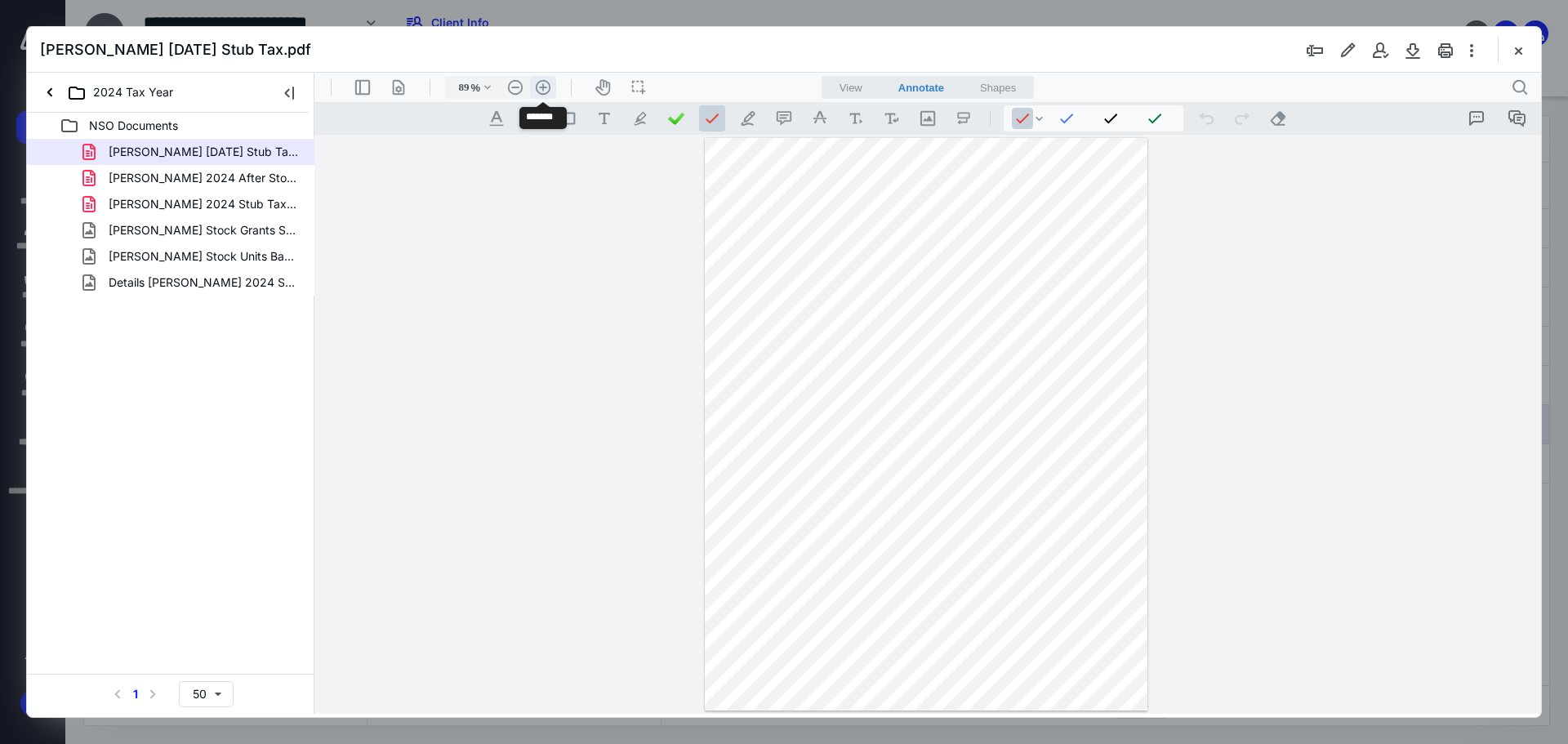 click on ".cls-1{fill:#abb0c4;} icon - header - zoom - in - line" at bounding box center (543, 87) 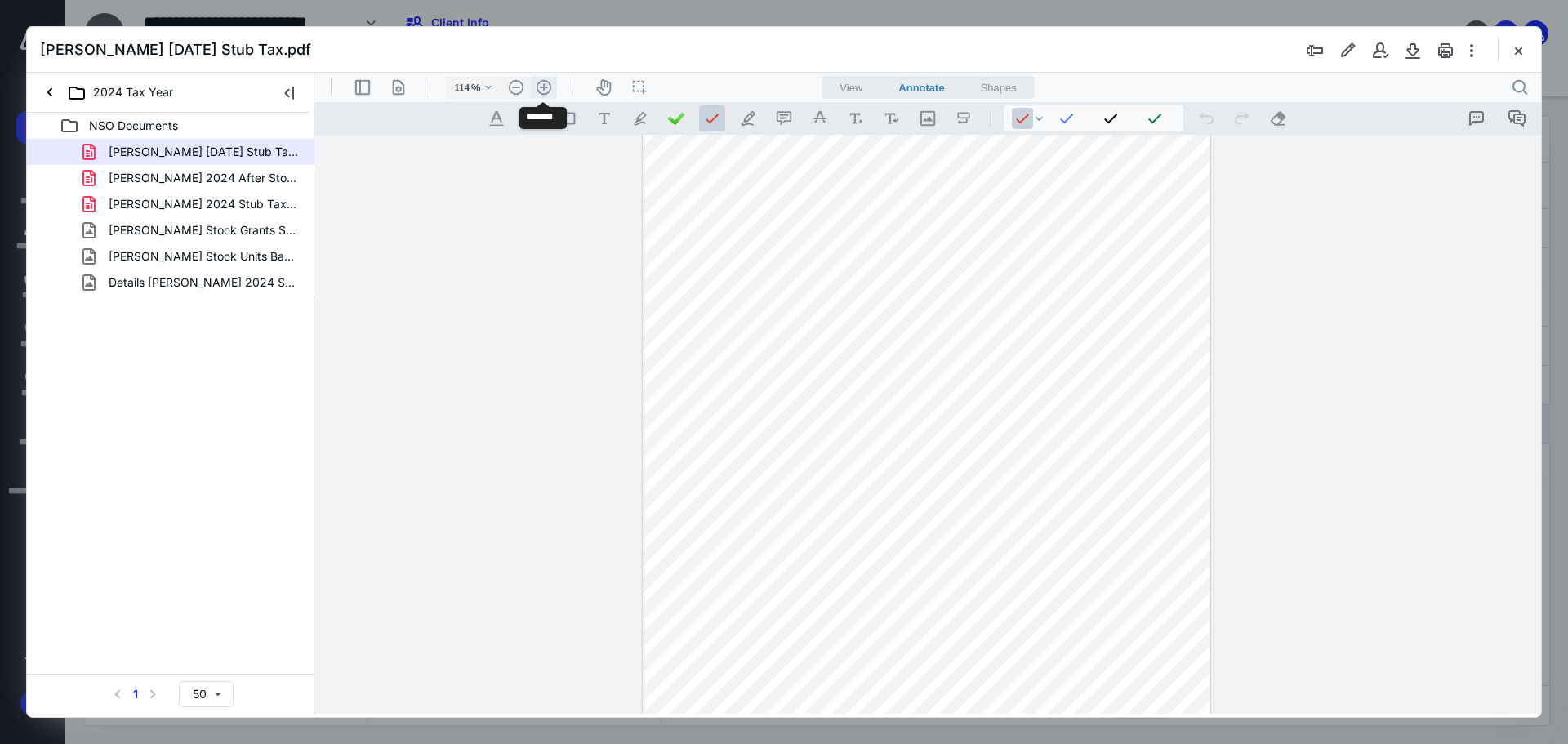 click on ".cls-1{fill:#abb0c4;} icon - header - zoom - in - line" at bounding box center (544, 87) 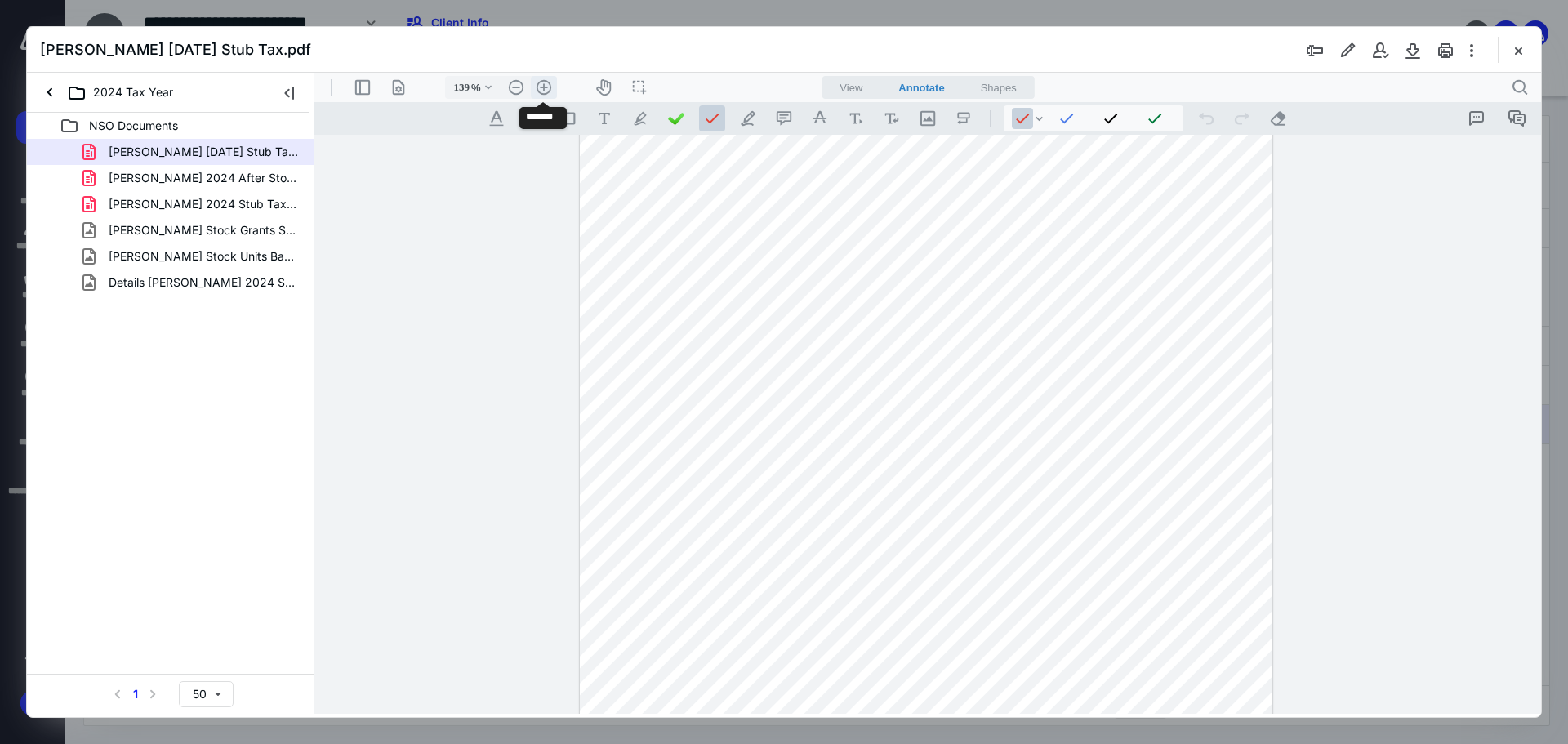 click on ".cls-1{fill:#abb0c4;} icon - header - zoom - in - line" at bounding box center (544, 87) 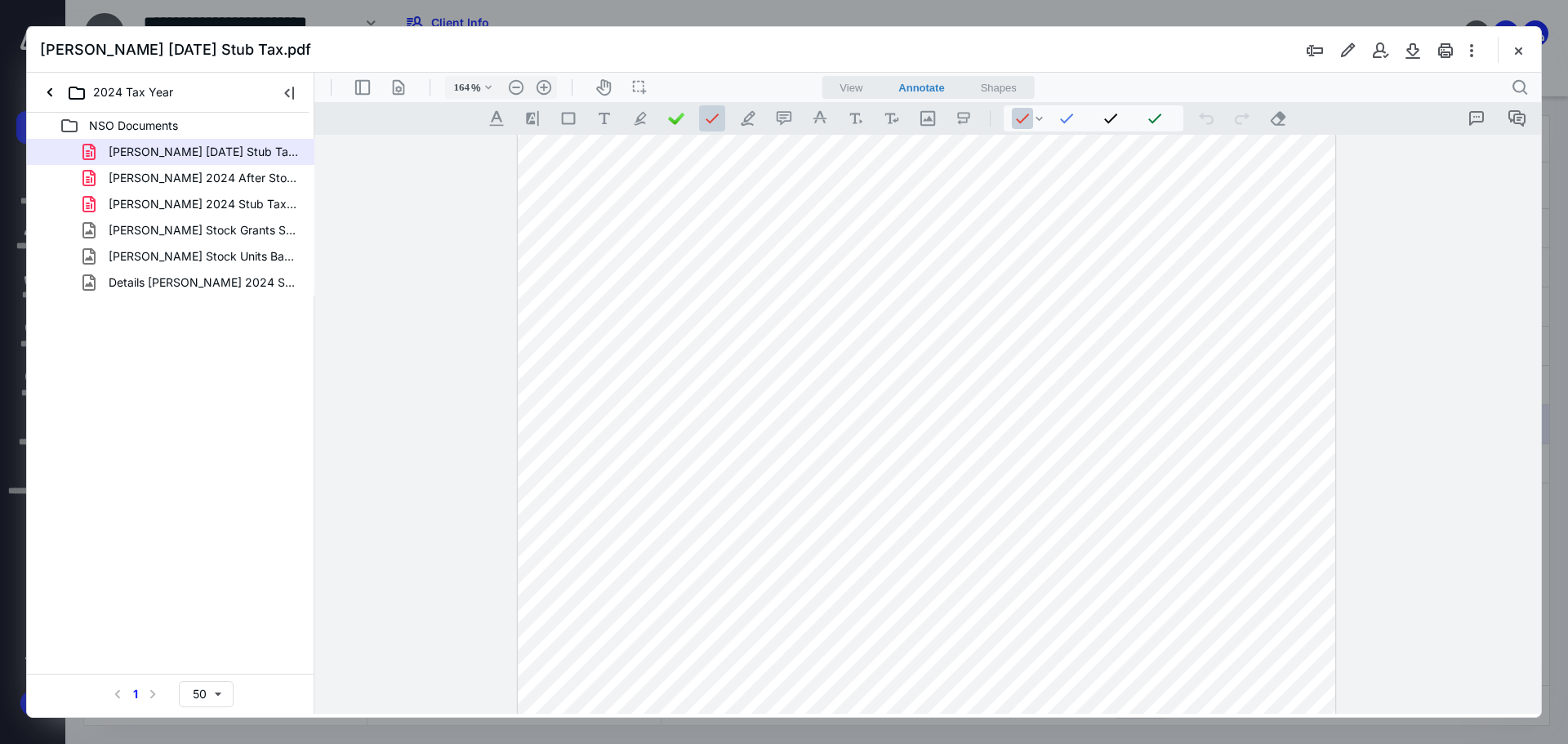 scroll, scrollTop: 55, scrollLeft: 0, axis: vertical 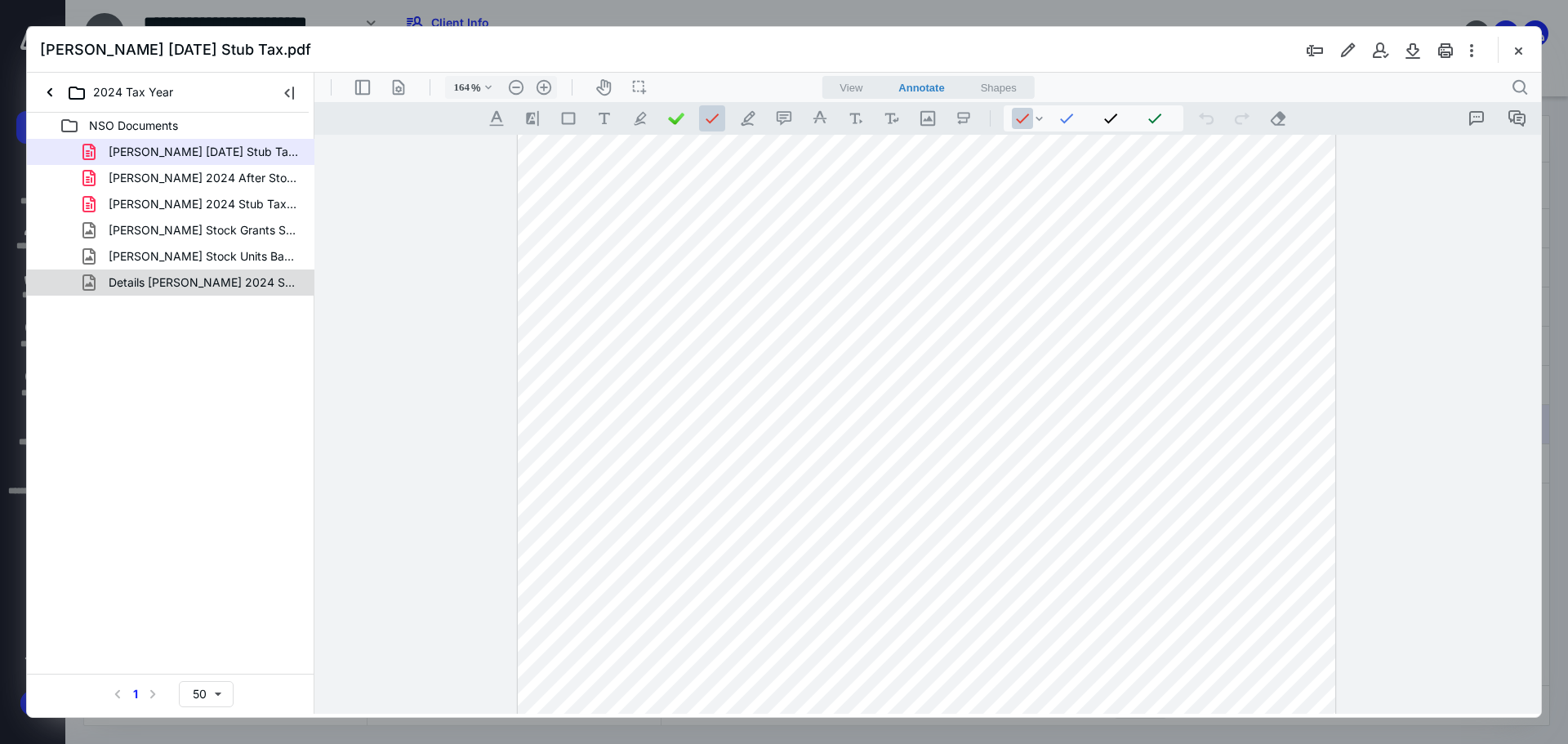 click on "Details [PERSON_NAME] 2024 Stock Option Exercise.png" at bounding box center [203, 283] 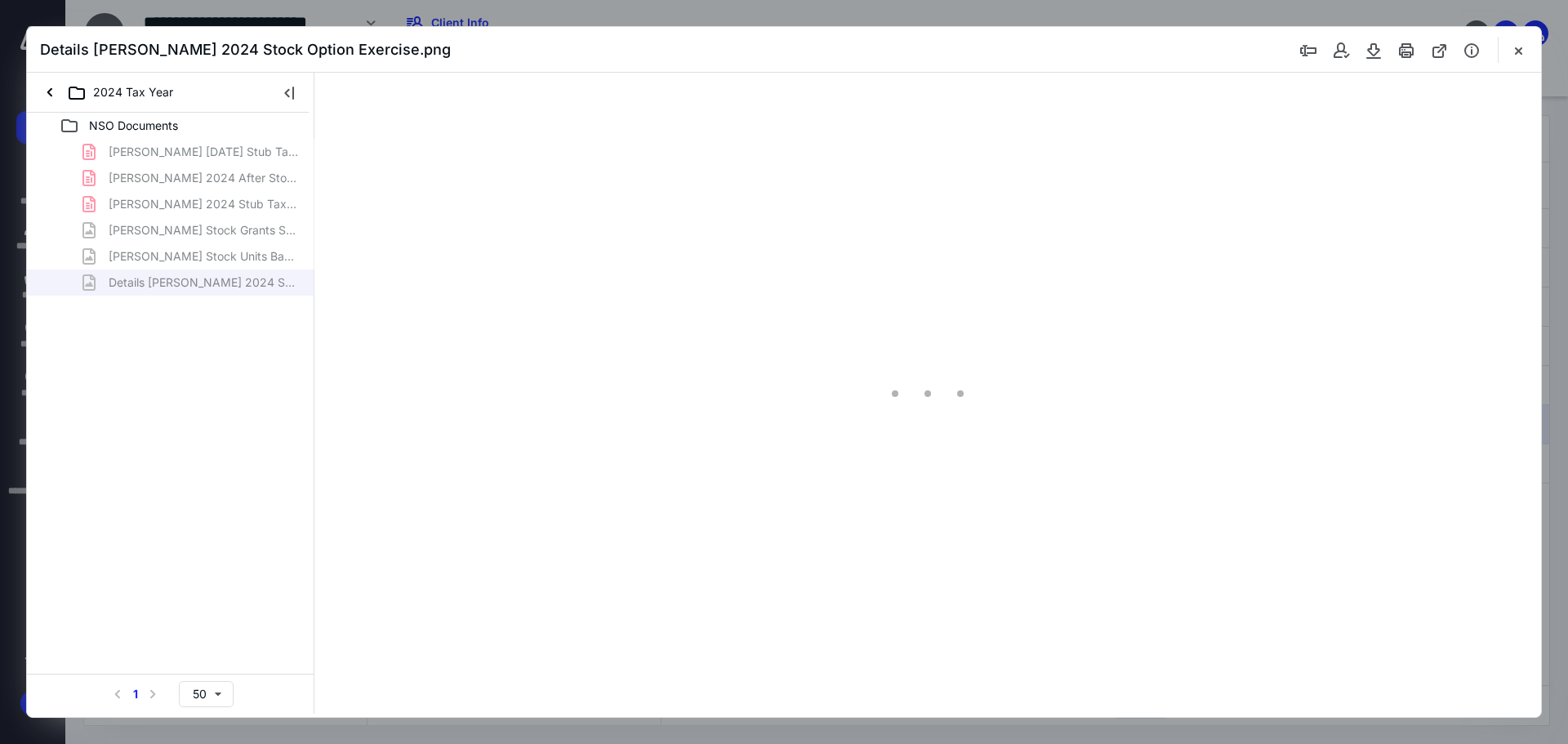 scroll, scrollTop: 0, scrollLeft: 0, axis: both 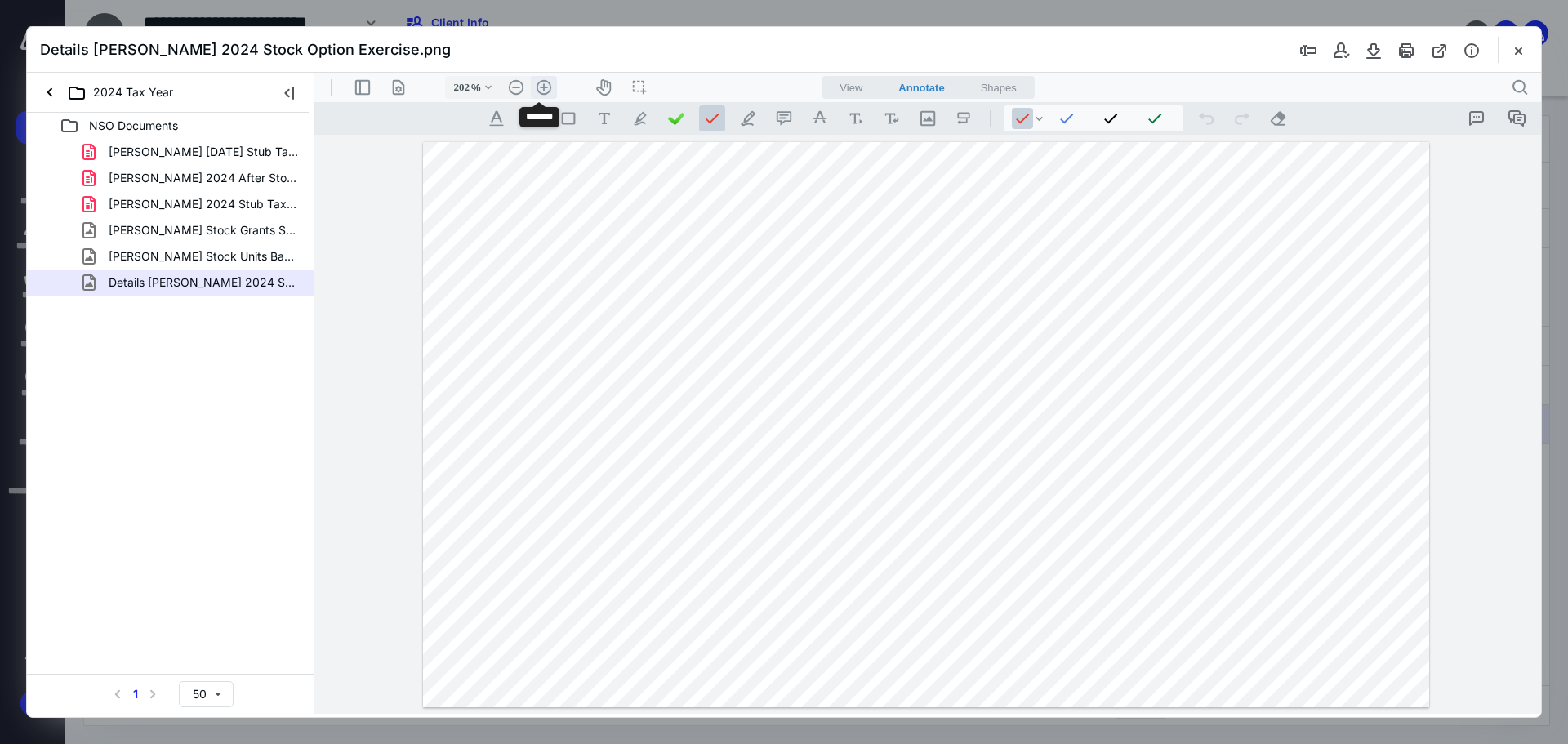 click on ".cls-1{fill:#abb0c4;} icon - header - zoom - in - line" at bounding box center [544, 87] 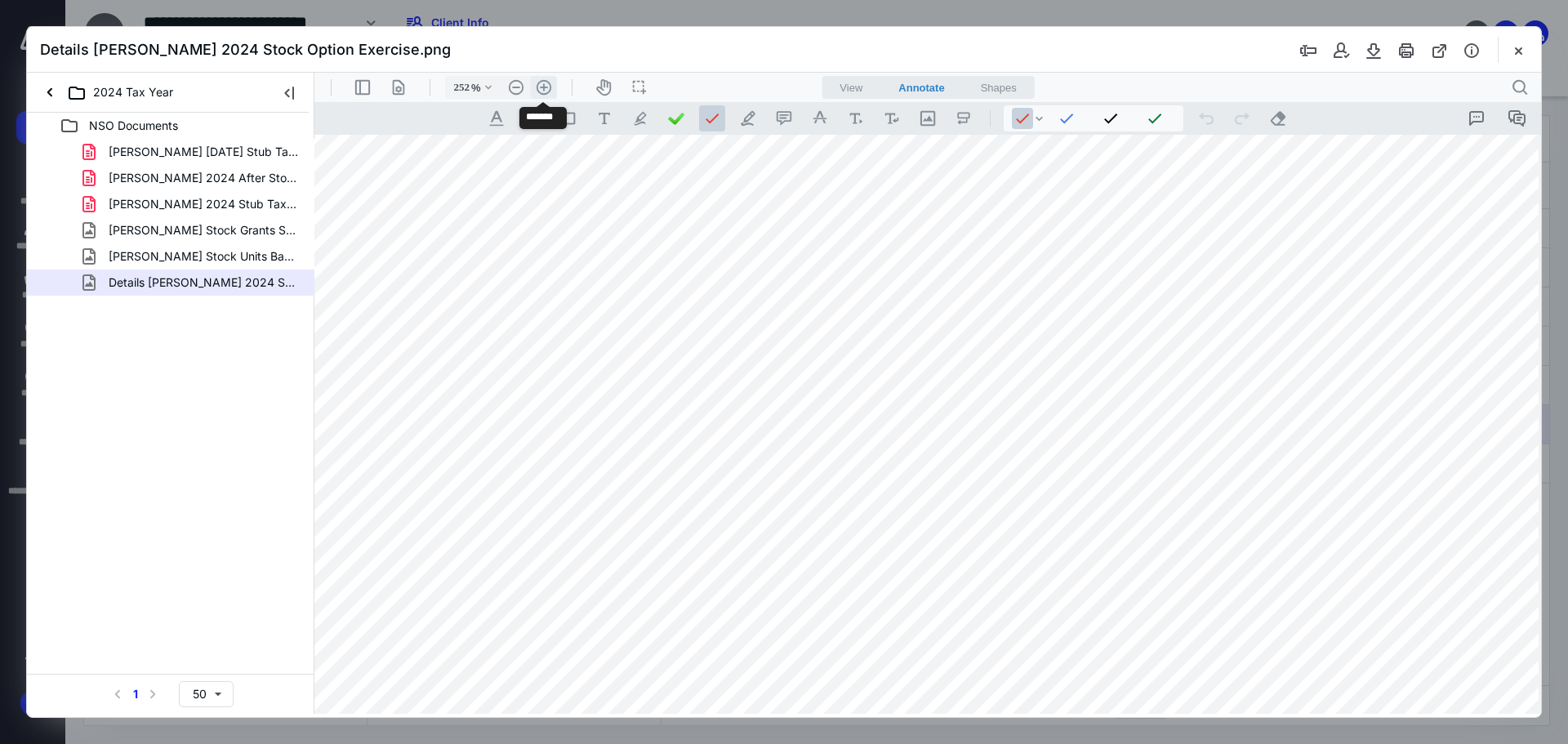 click on ".cls-1{fill:#abb0c4;} icon - header - zoom - in - line" at bounding box center [544, 87] 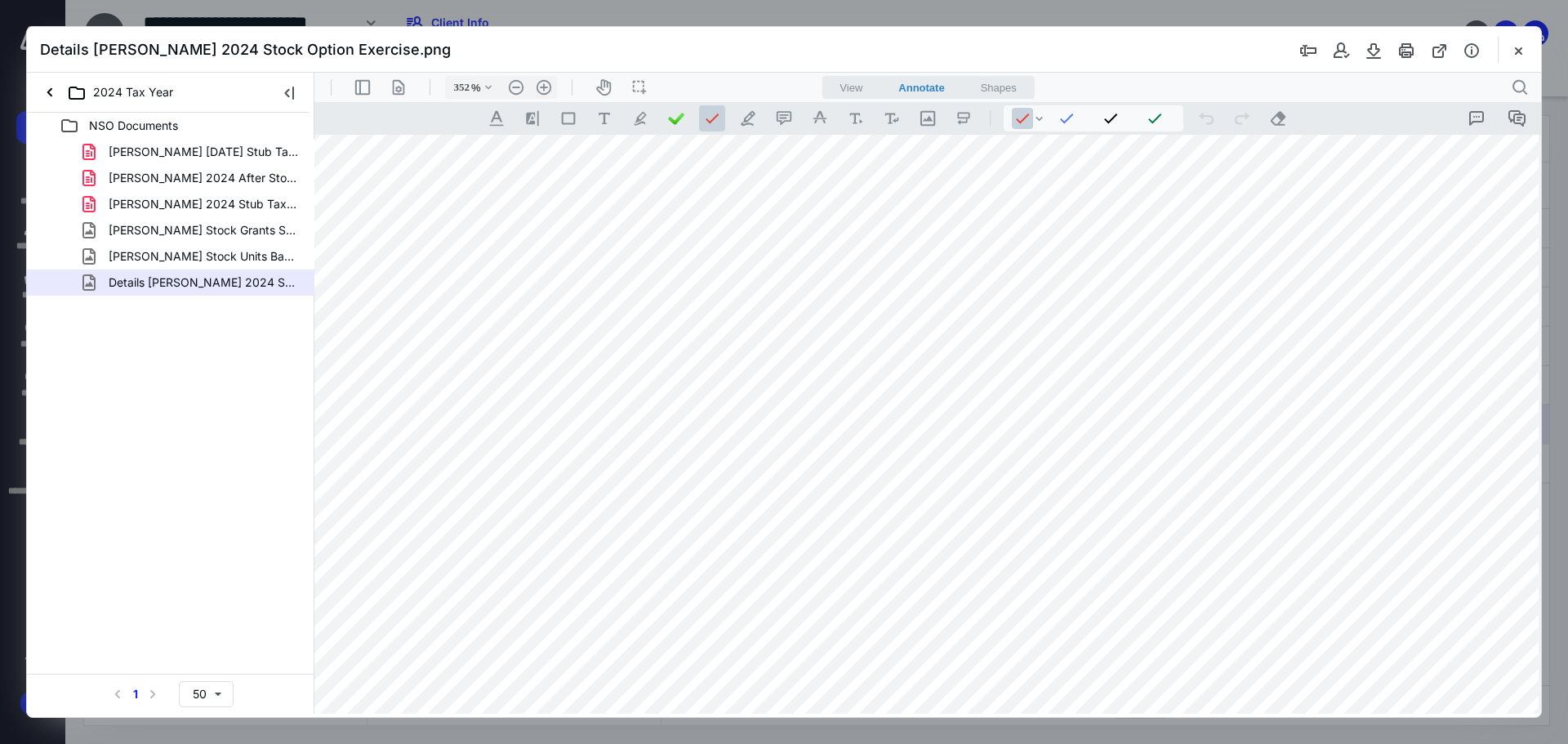 scroll, scrollTop: 408, scrollLeft: 278, axis: both 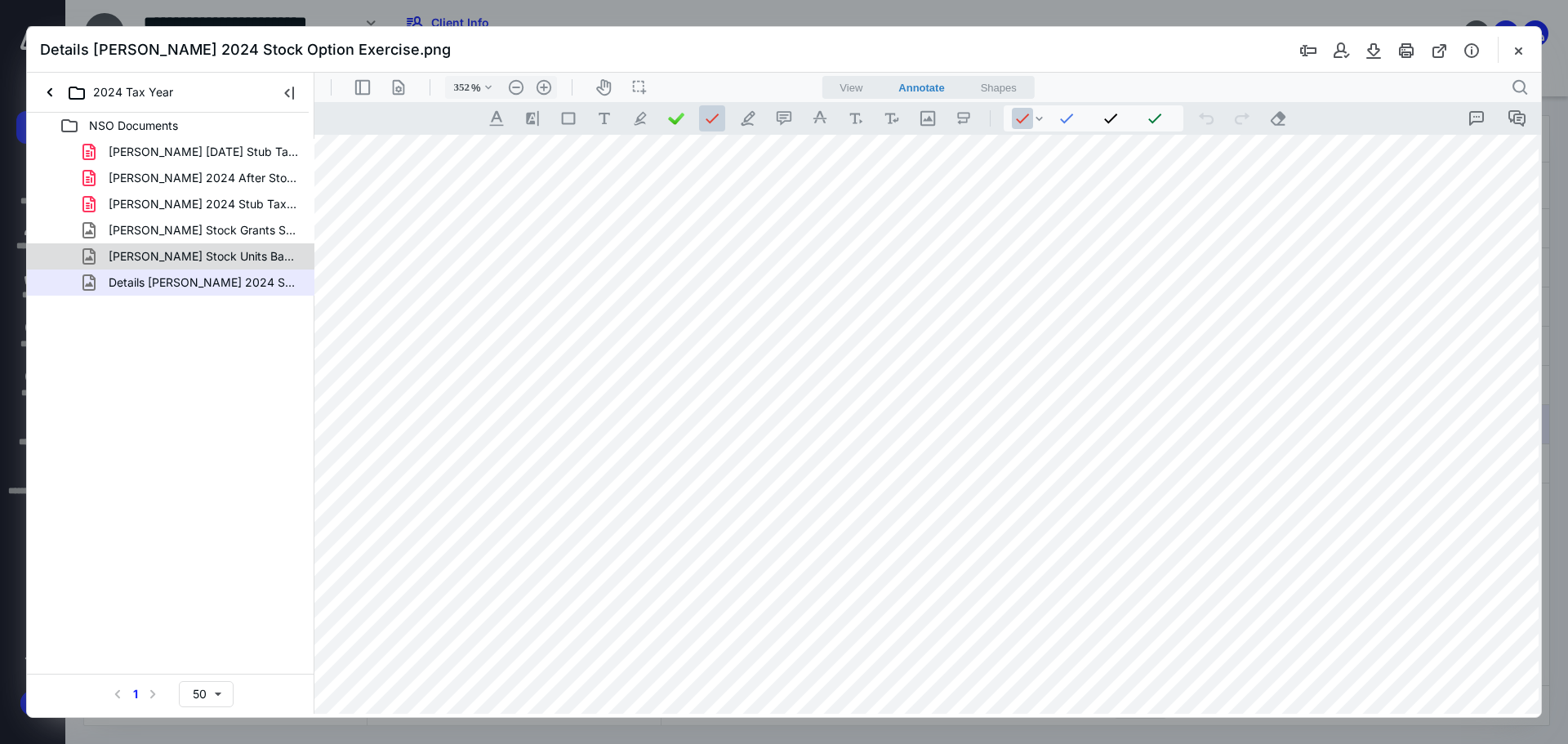 click on "[PERSON_NAME] Stock Units Basis.png" at bounding box center (203, 256) 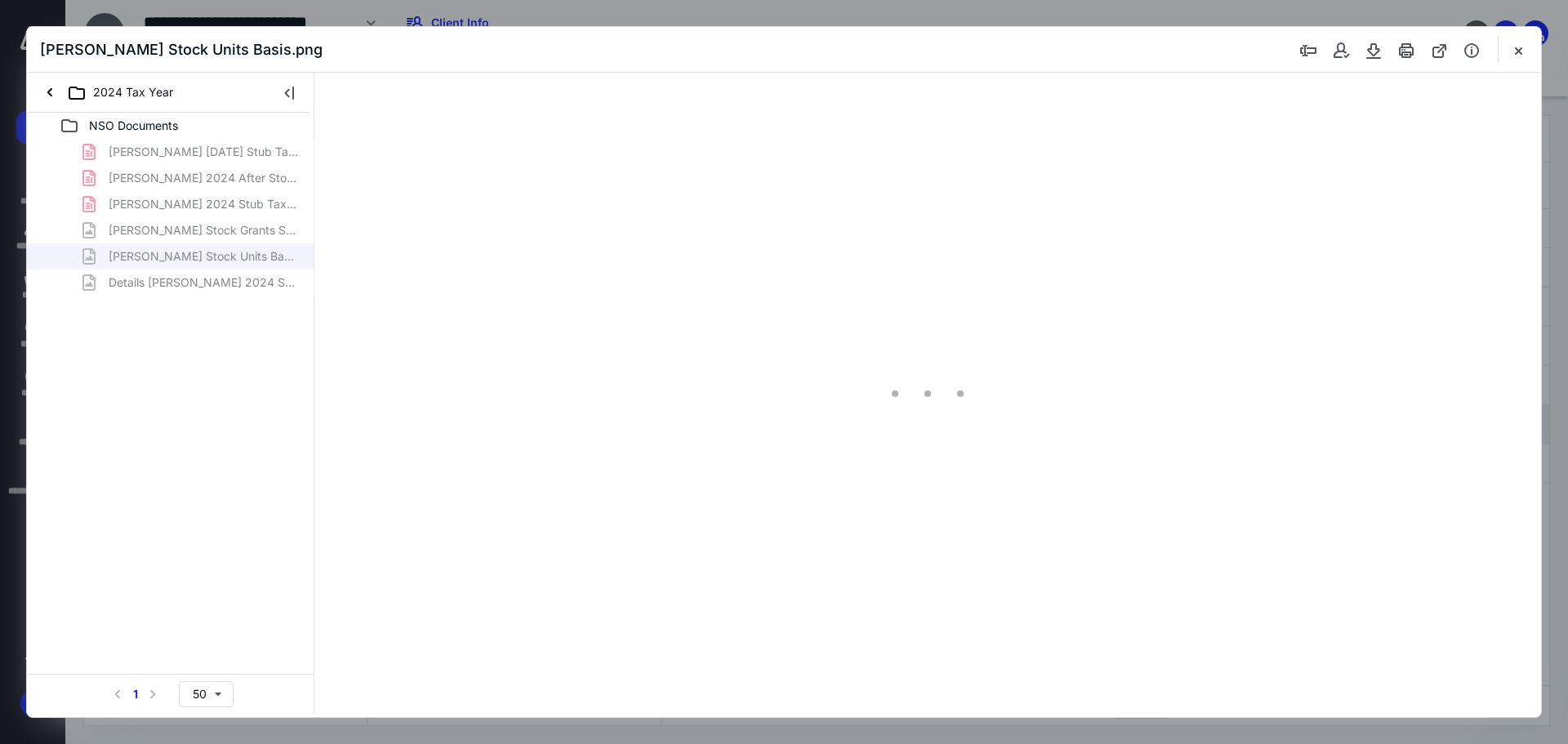 scroll, scrollTop: 0, scrollLeft: 0, axis: both 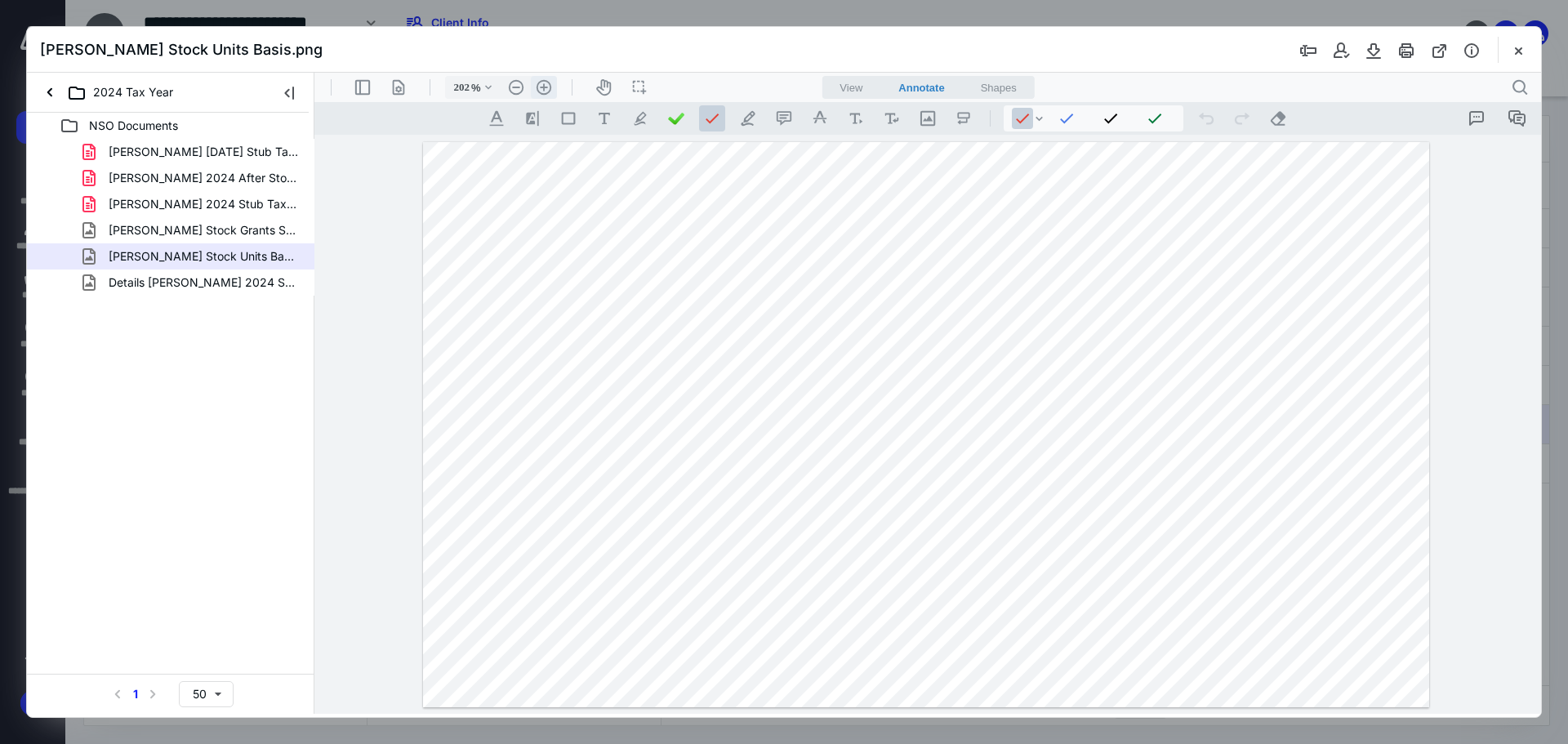 click on ".cls-1{fill:#abb0c4;} icon - header - zoom - in - line" at bounding box center [544, 87] 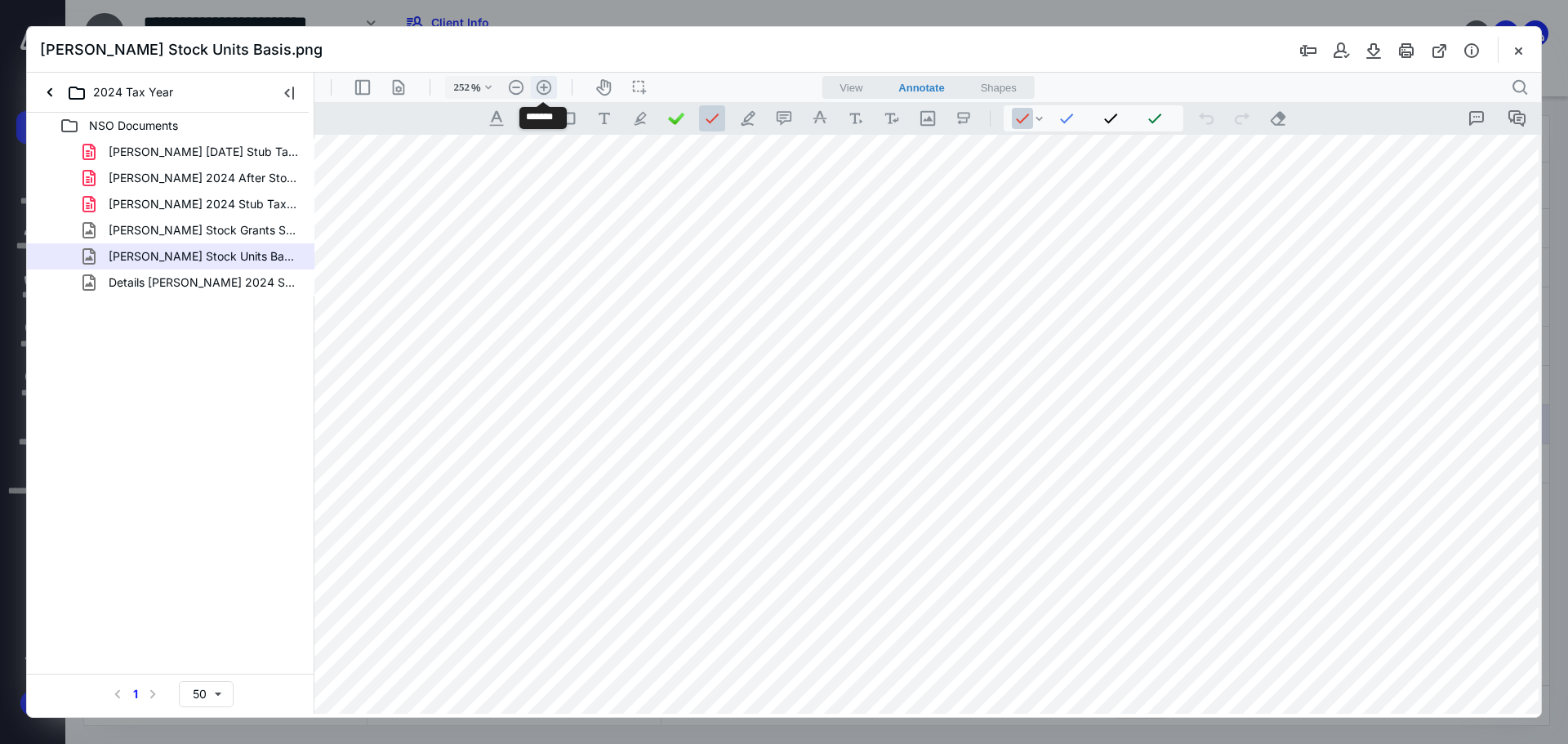 click on ".cls-1{fill:#abb0c4;} icon - header - zoom - in - line" at bounding box center (544, 87) 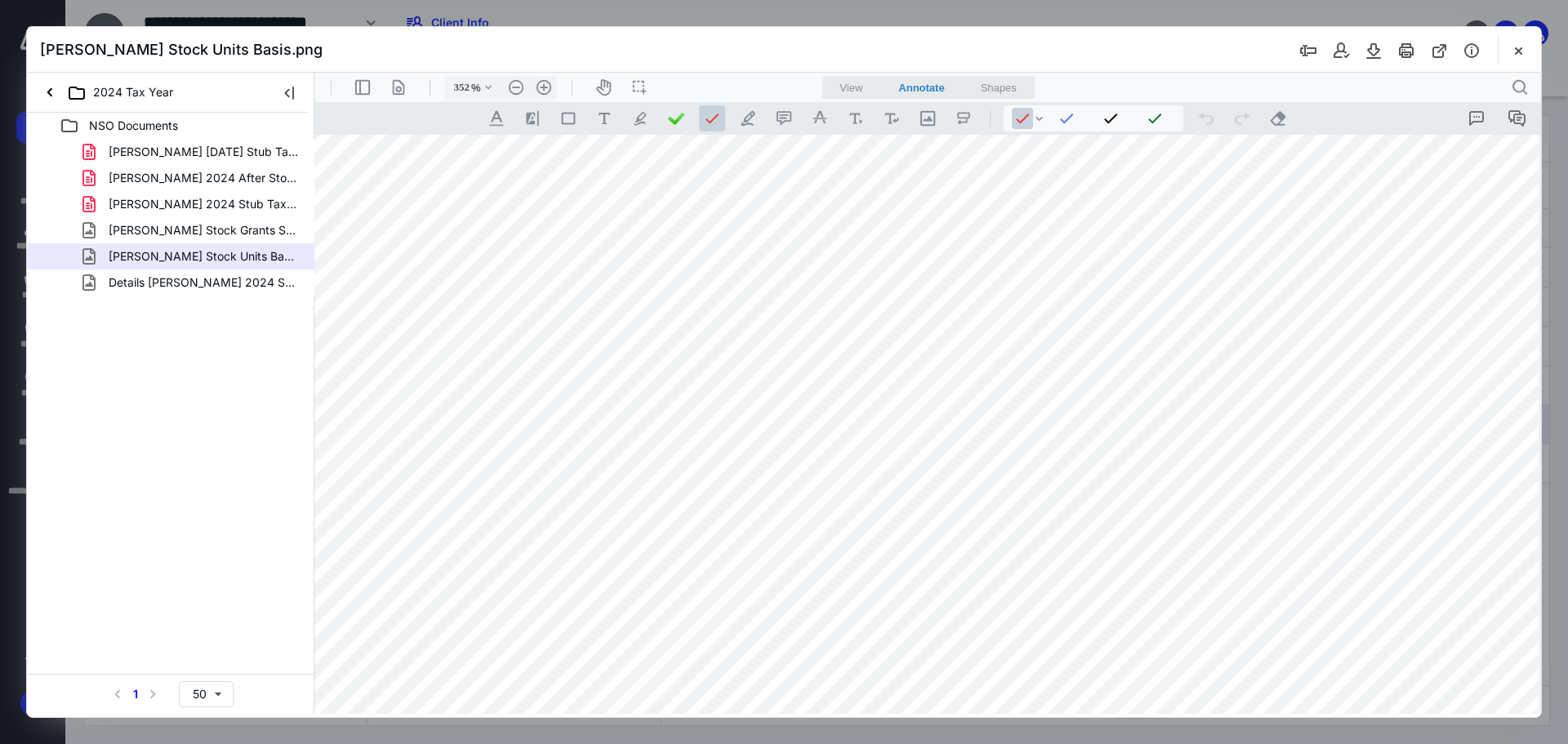 scroll, scrollTop: 191, scrollLeft: 278, axis: both 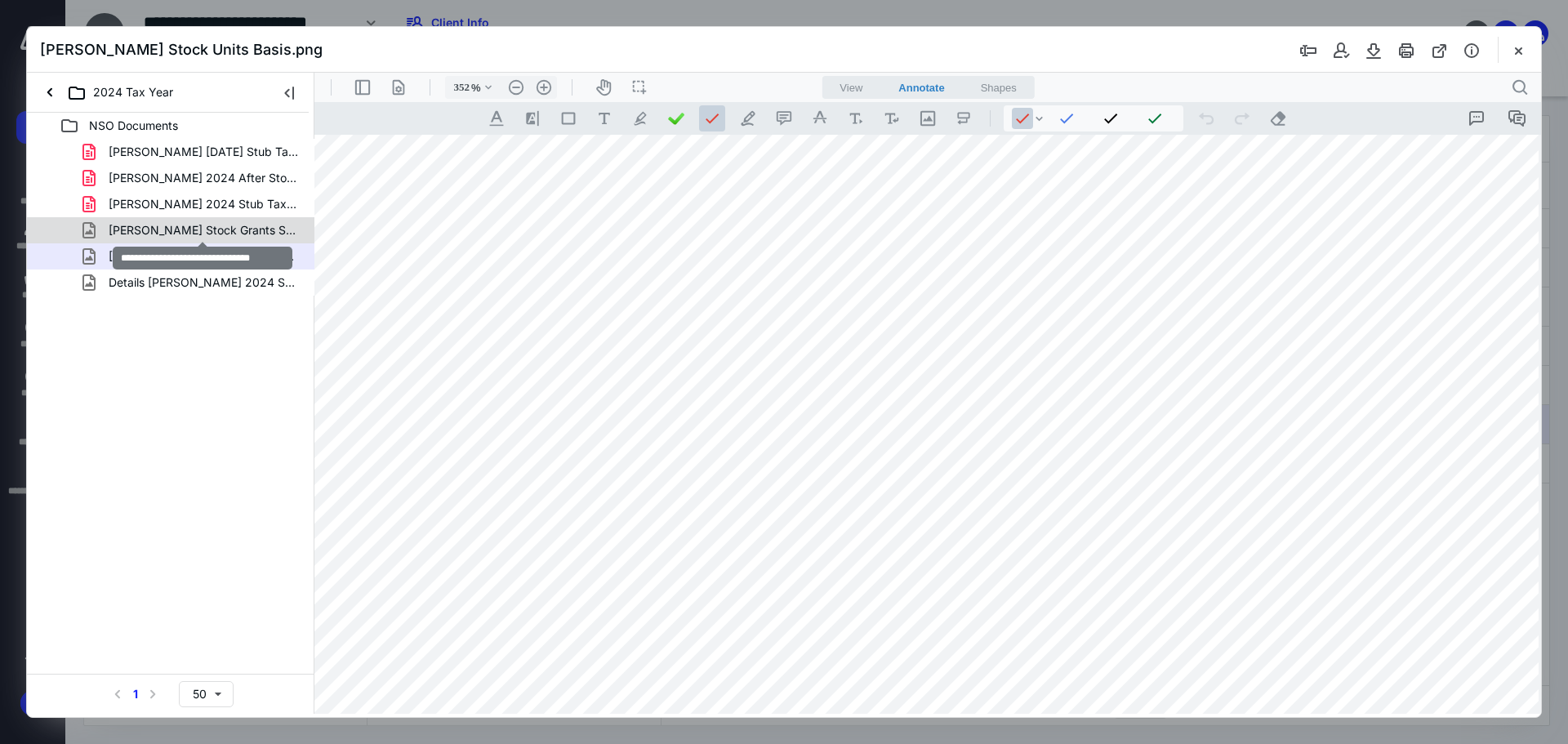 click on "[PERSON_NAME] Stock Grants Stub 2024.png" at bounding box center (203, 230) 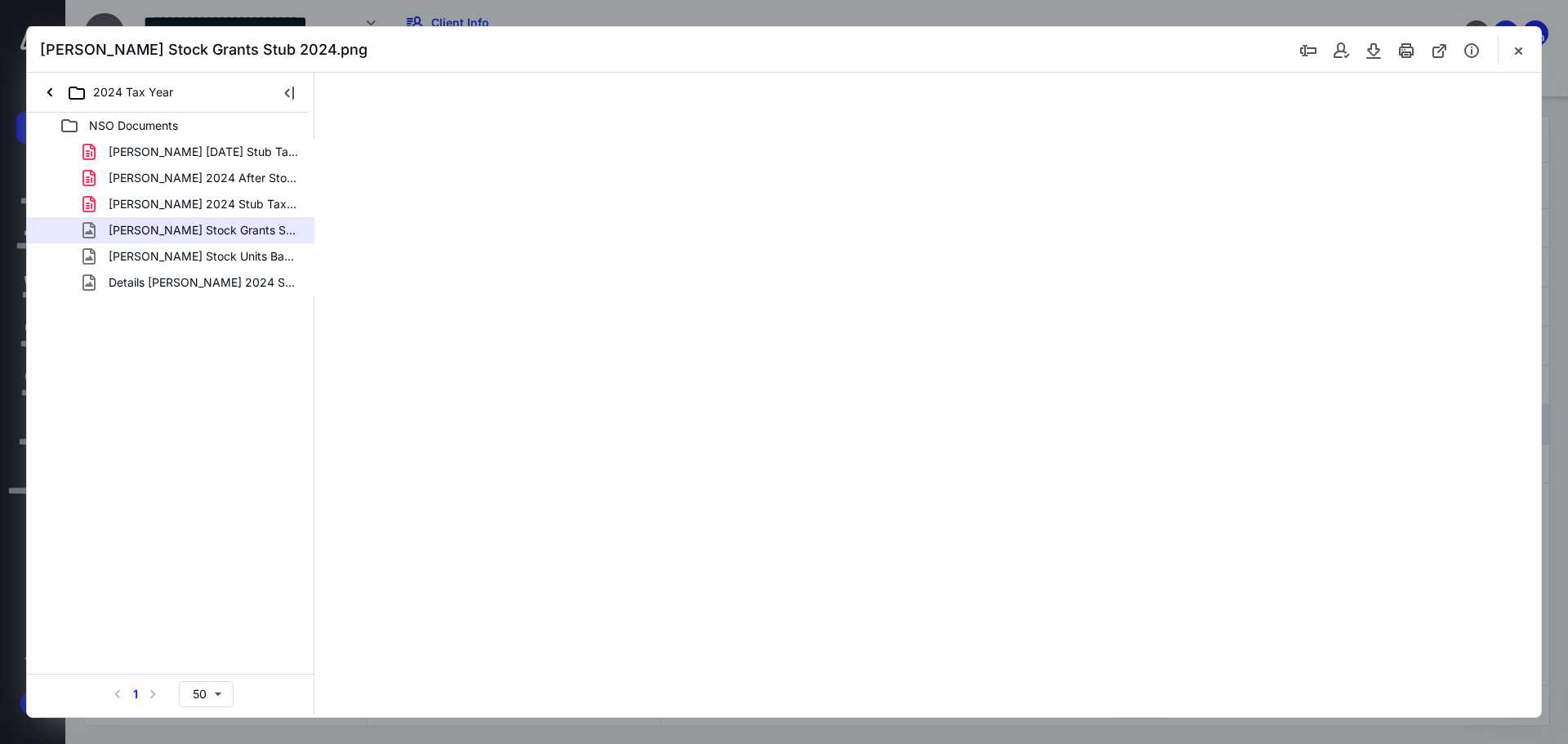 scroll, scrollTop: 0, scrollLeft: 0, axis: both 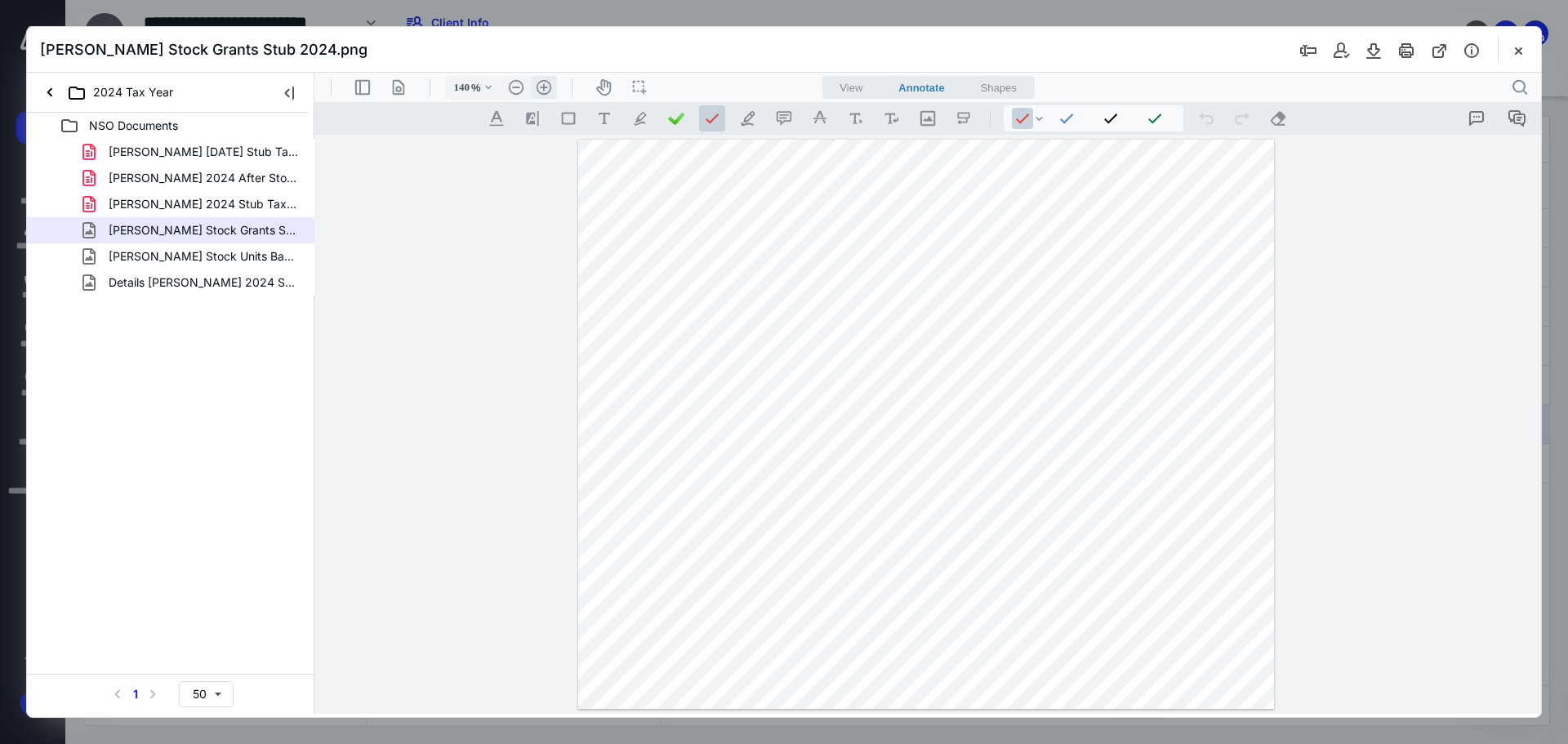 click on ".cls-1{fill:#abb0c4;} icon - header - zoom - in - line" at bounding box center (544, 87) 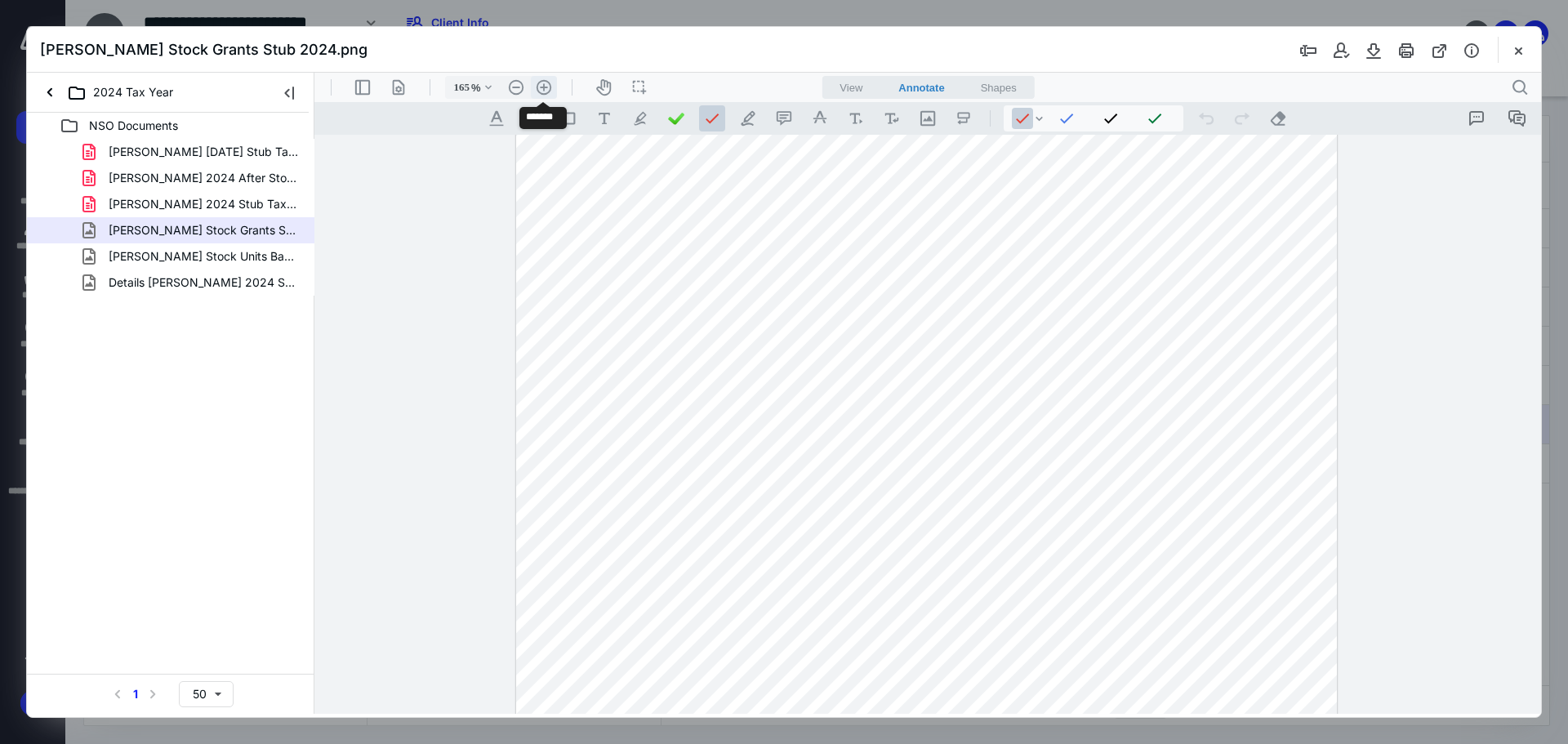 click on ".cls-1{fill:#abb0c4;} icon - header - zoom - in - line" at bounding box center (544, 87) 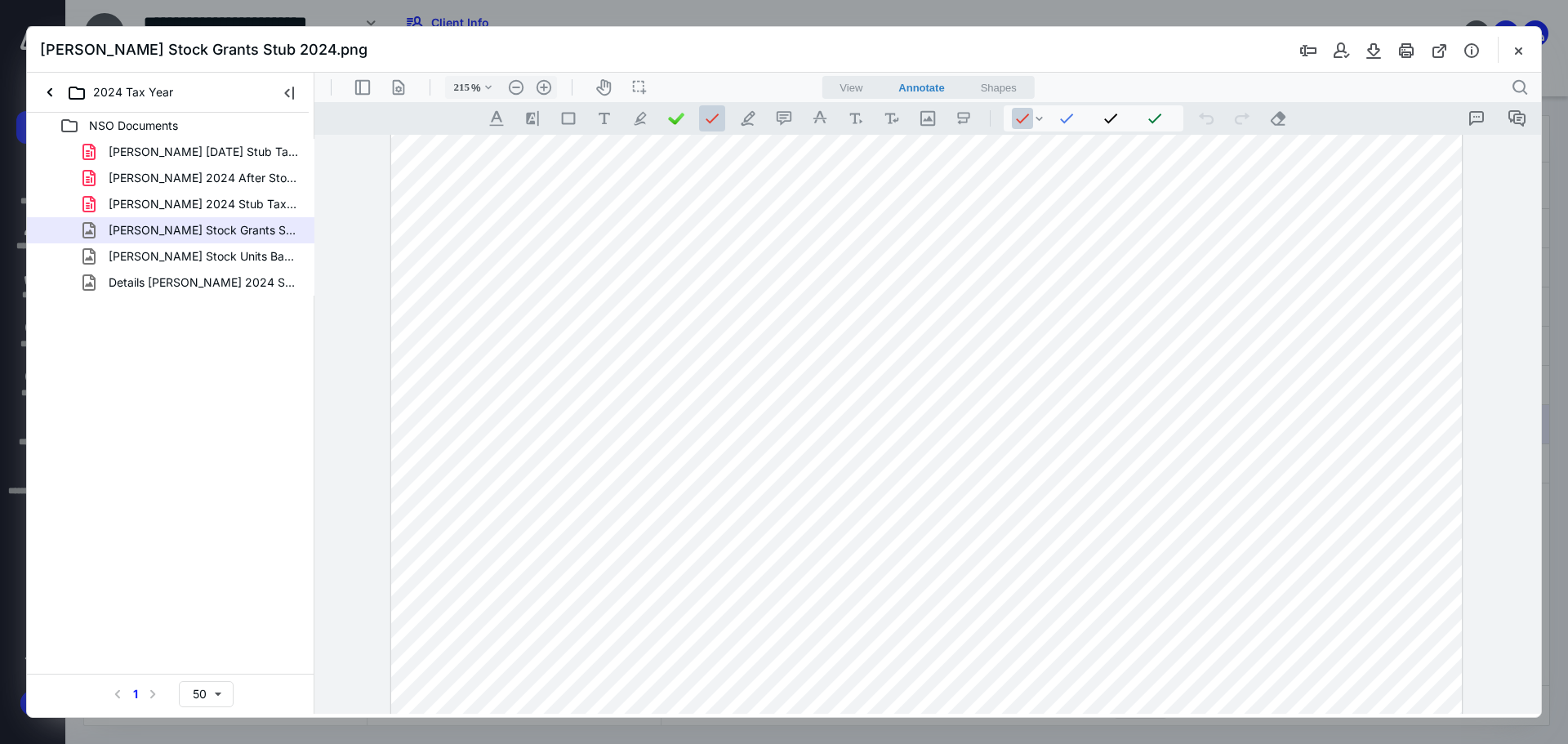 scroll, scrollTop: 221, scrollLeft: 0, axis: vertical 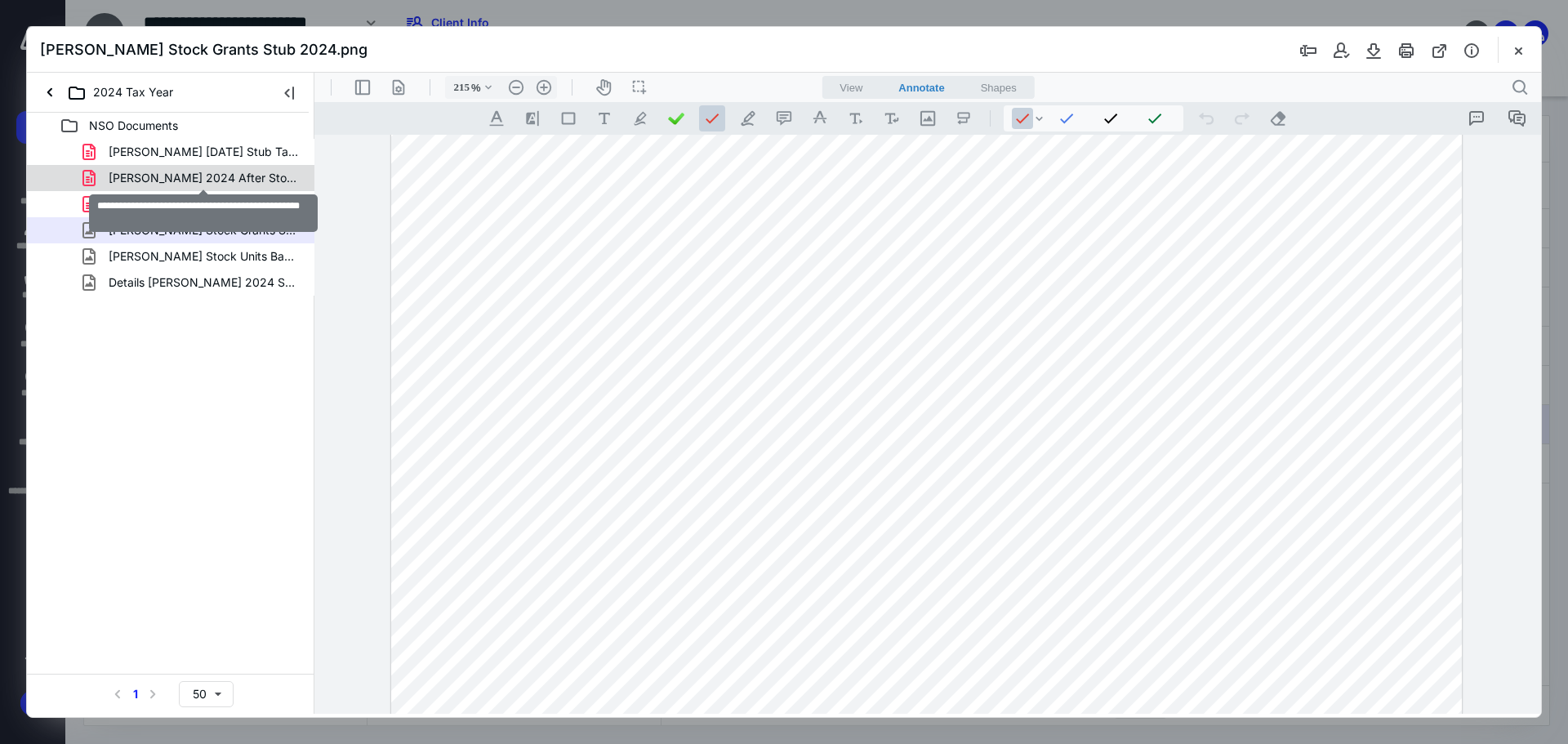 click on "[PERSON_NAME] 2024 After Stock Option Perf Stock Units.pdf" at bounding box center (203, 178) 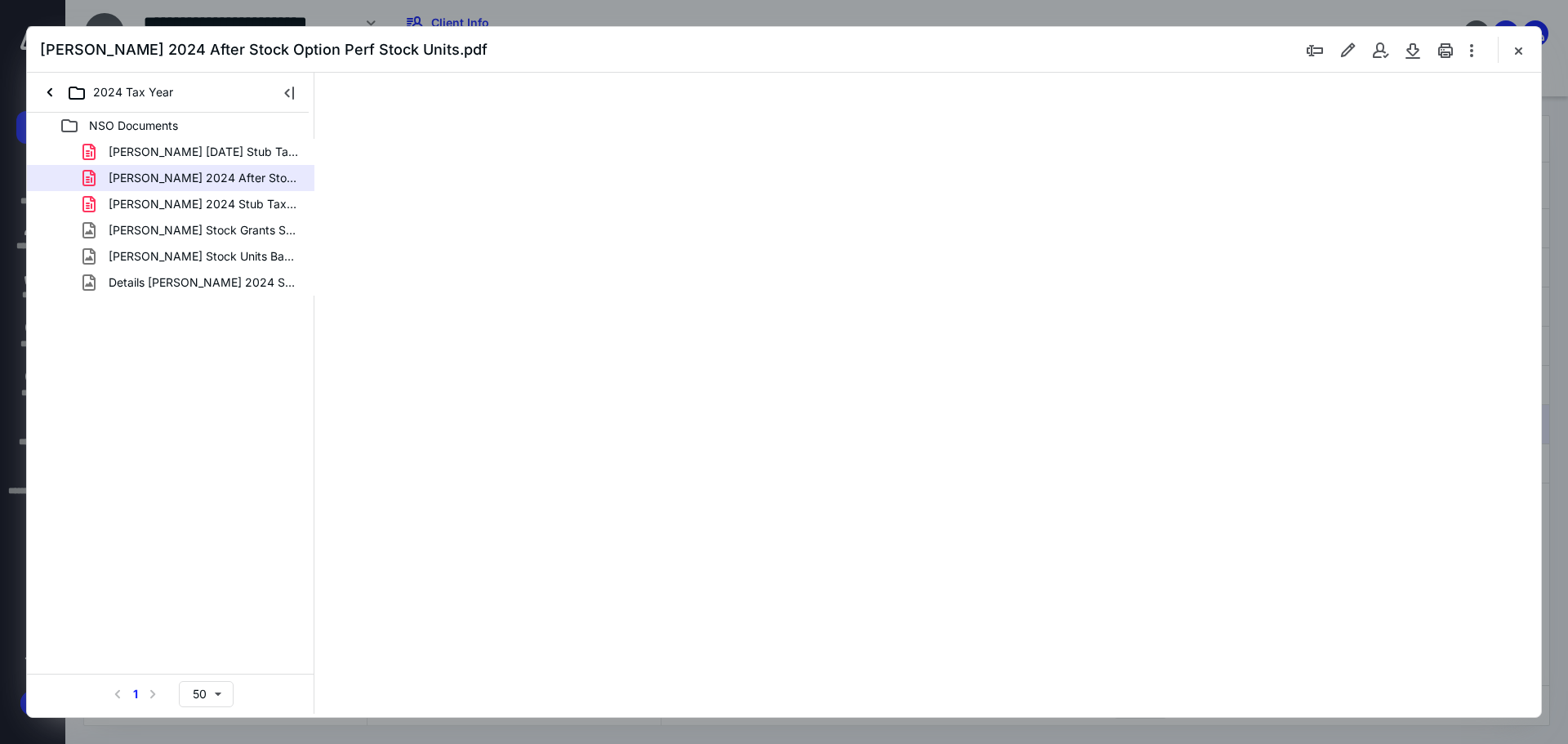 scroll, scrollTop: 0, scrollLeft: 0, axis: both 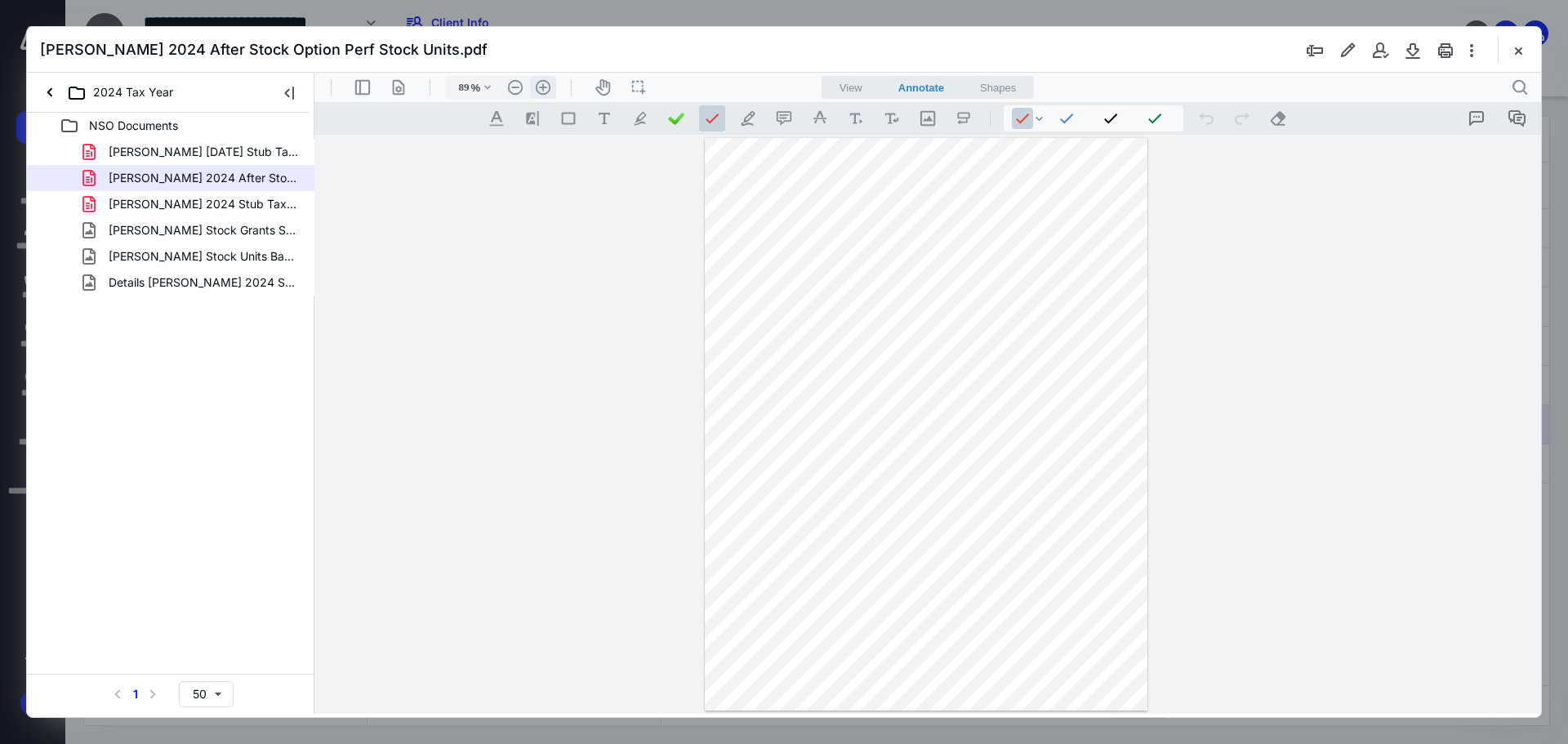 click on ".cls-1{fill:#abb0c4;} icon - header - zoom - in - line" at bounding box center [543, 87] 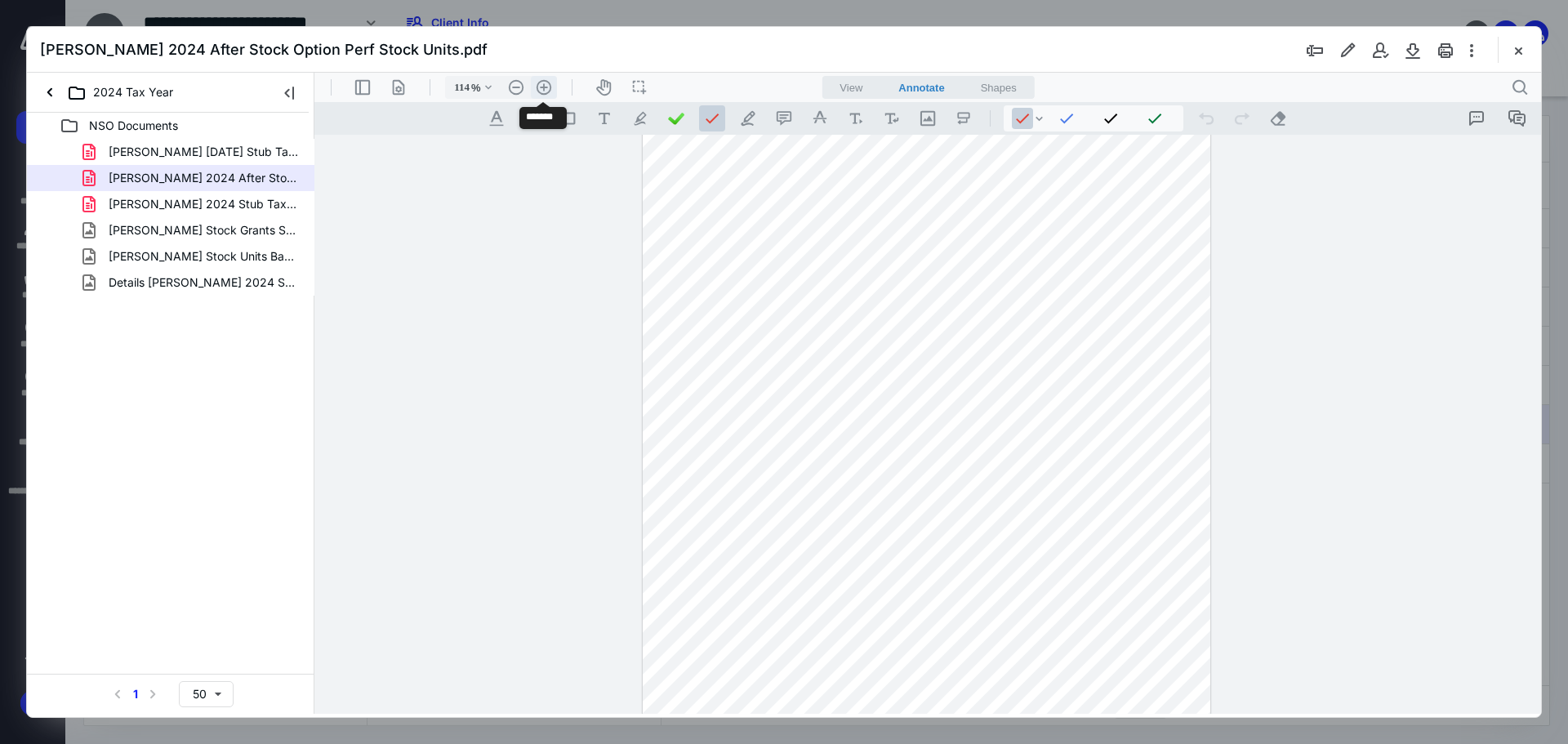 click on ".cls-1{fill:#abb0c4;} icon - header - zoom - in - line" at bounding box center [544, 87] 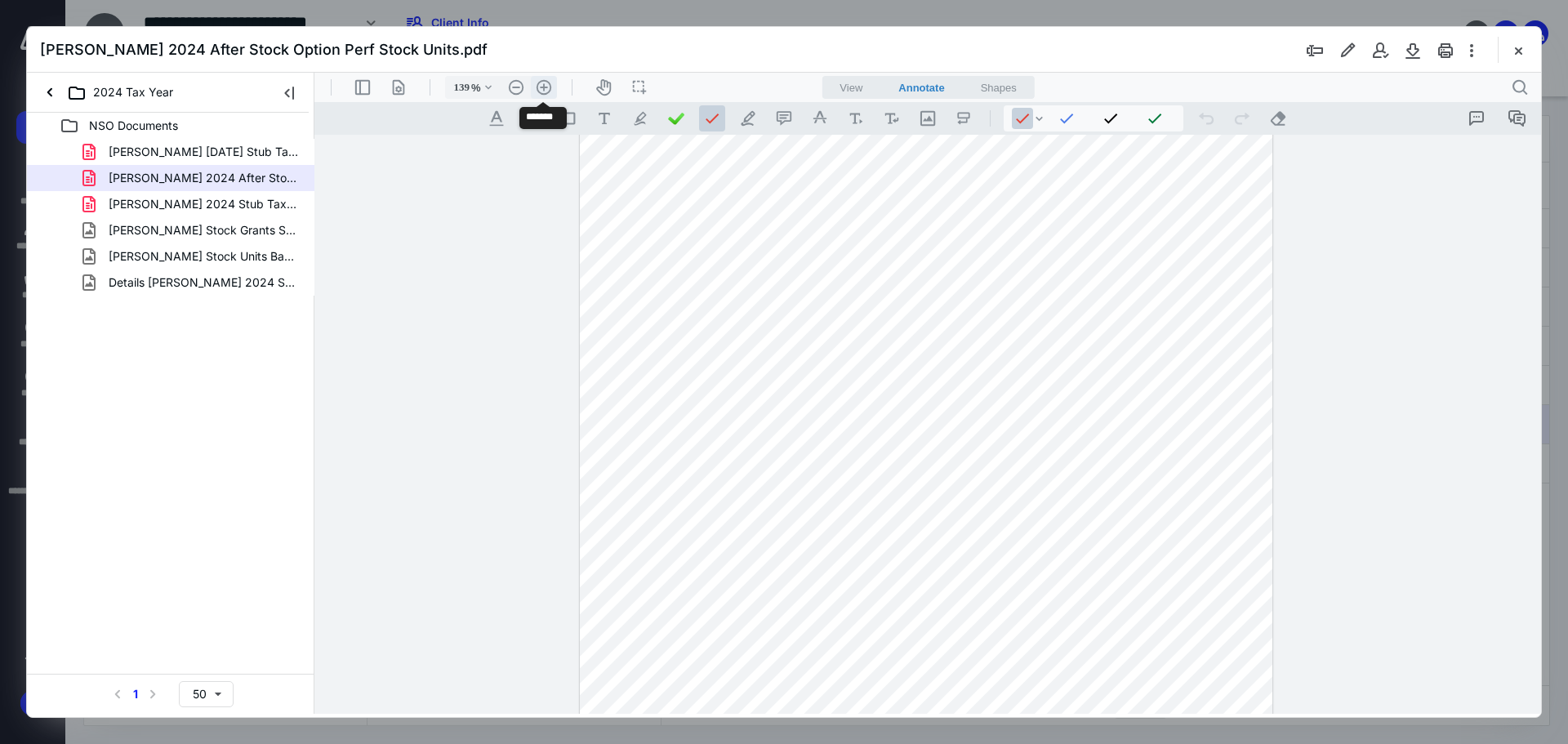 click on ".cls-1{fill:#abb0c4;} icon - header - zoom - in - line" at bounding box center (544, 87) 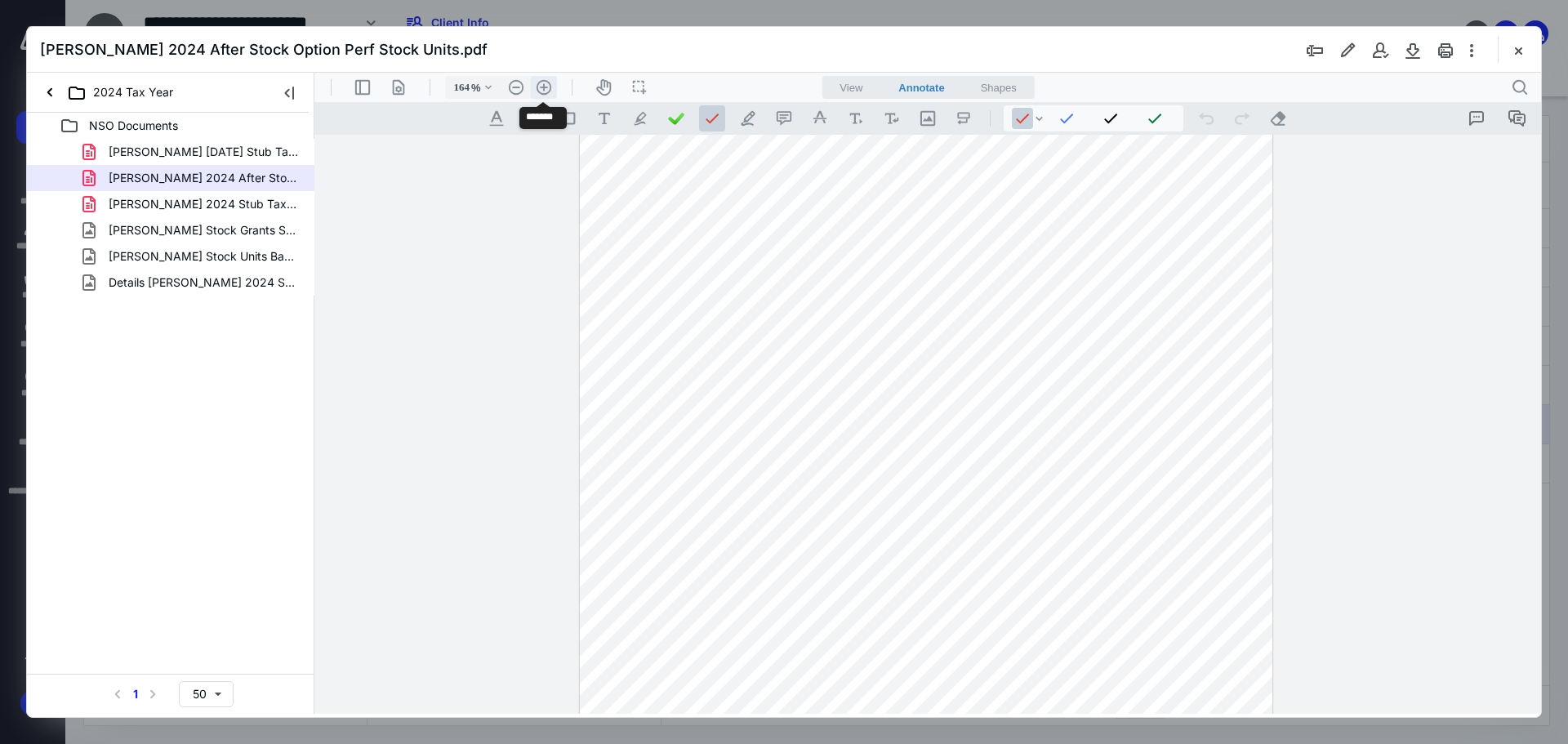 scroll, scrollTop: 218, scrollLeft: 0, axis: vertical 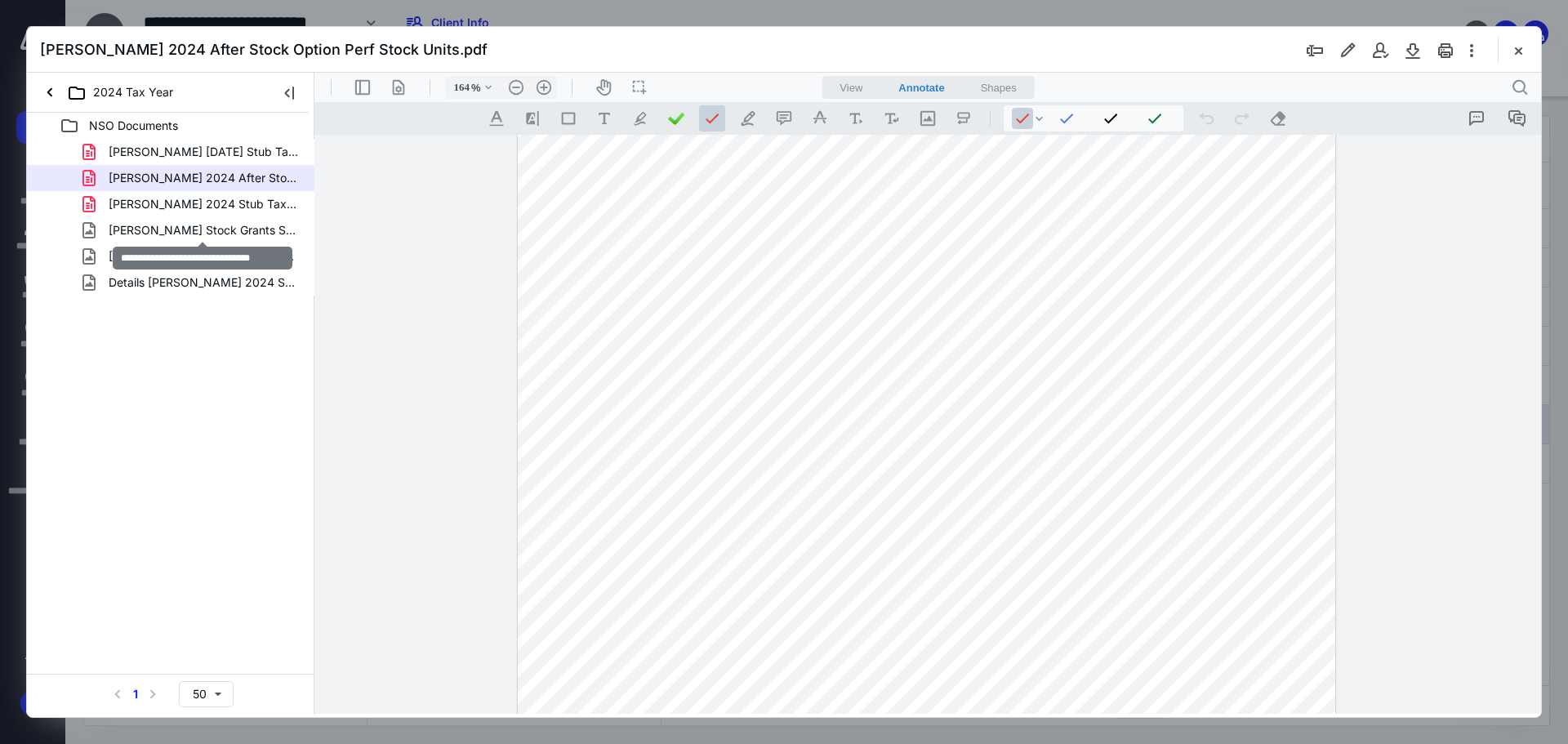click on "[PERSON_NAME] Stock Grants Stub 2024.png" at bounding box center [203, 230] 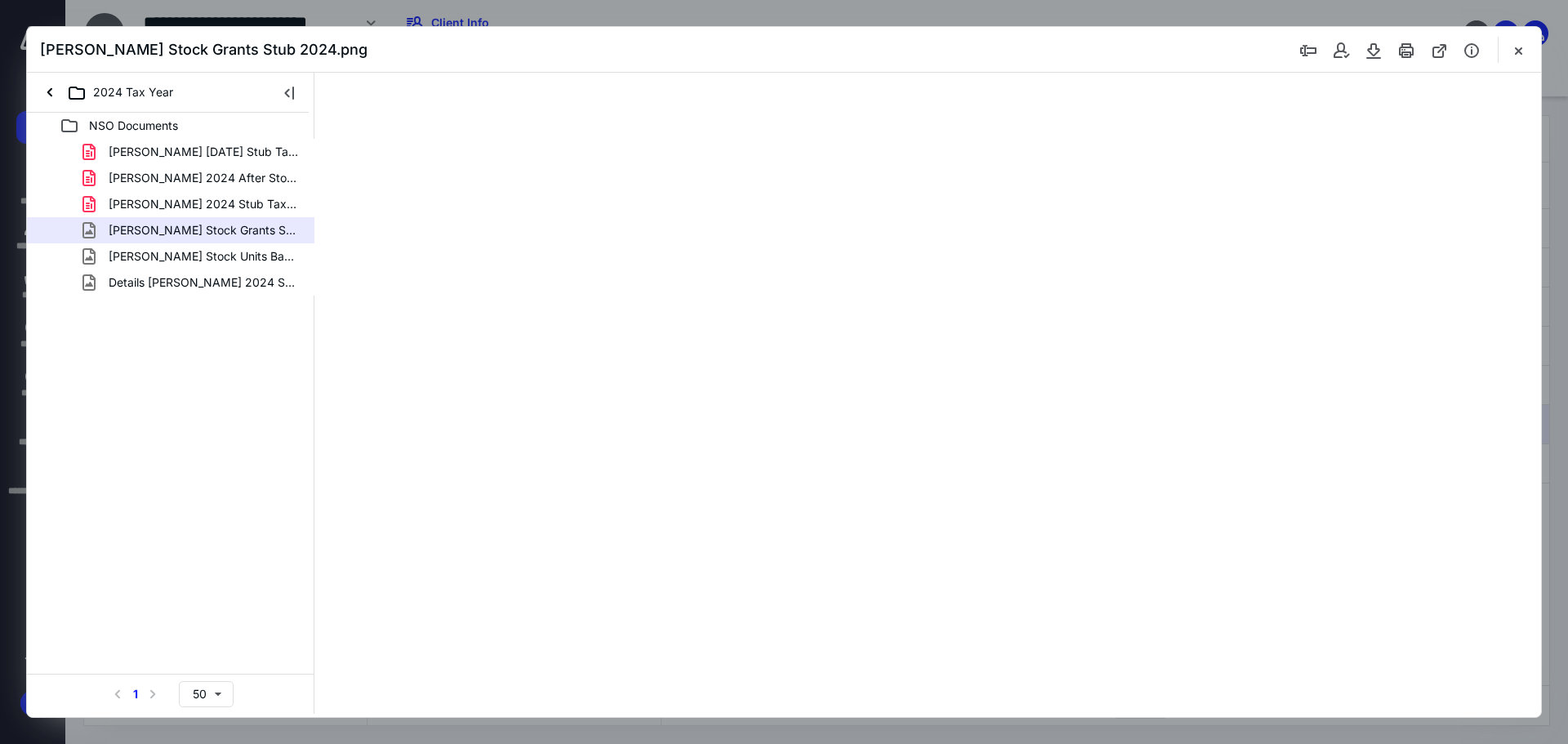 scroll, scrollTop: 0, scrollLeft: 0, axis: both 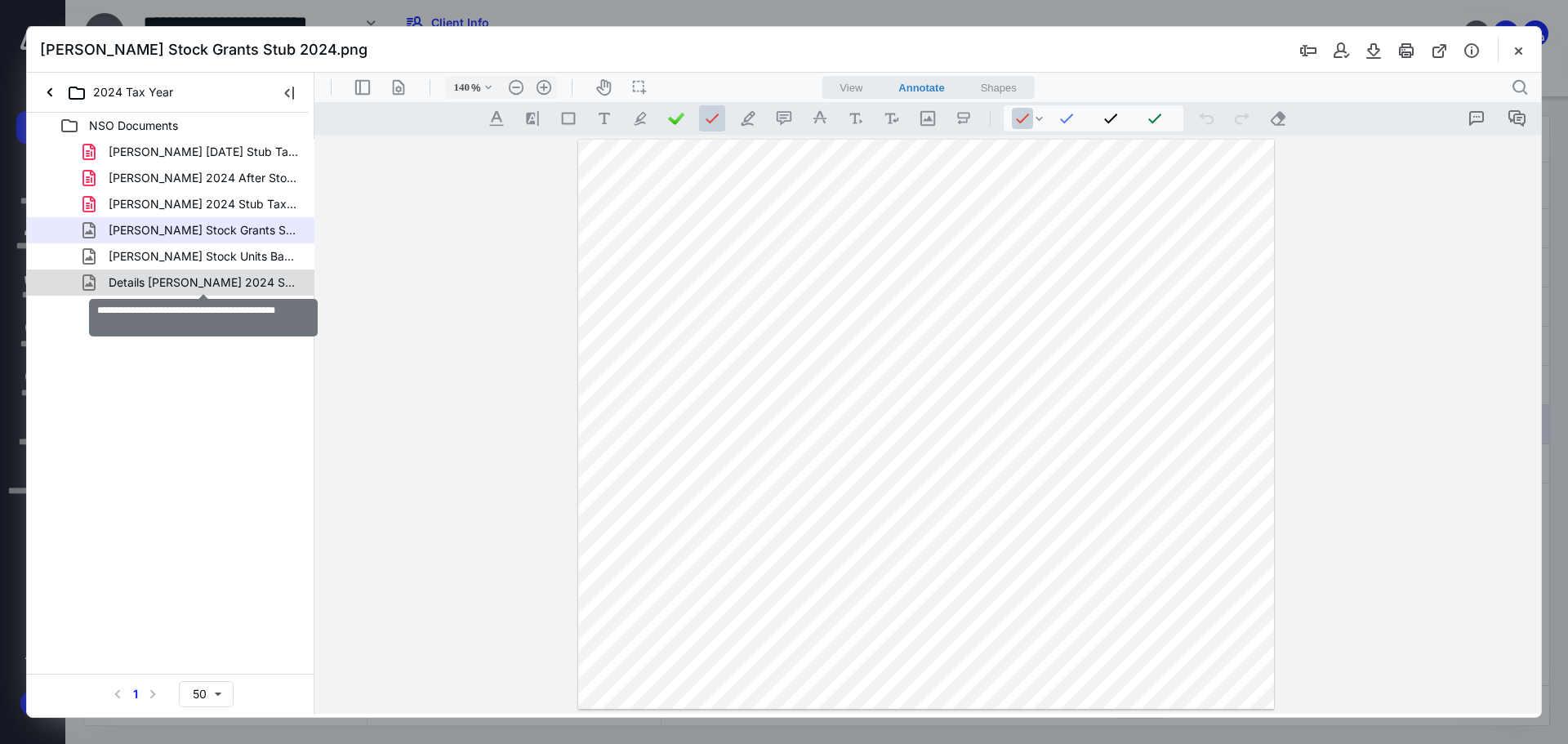click on "Details [PERSON_NAME] 2024 Stock Option Exercise.png" at bounding box center (203, 283) 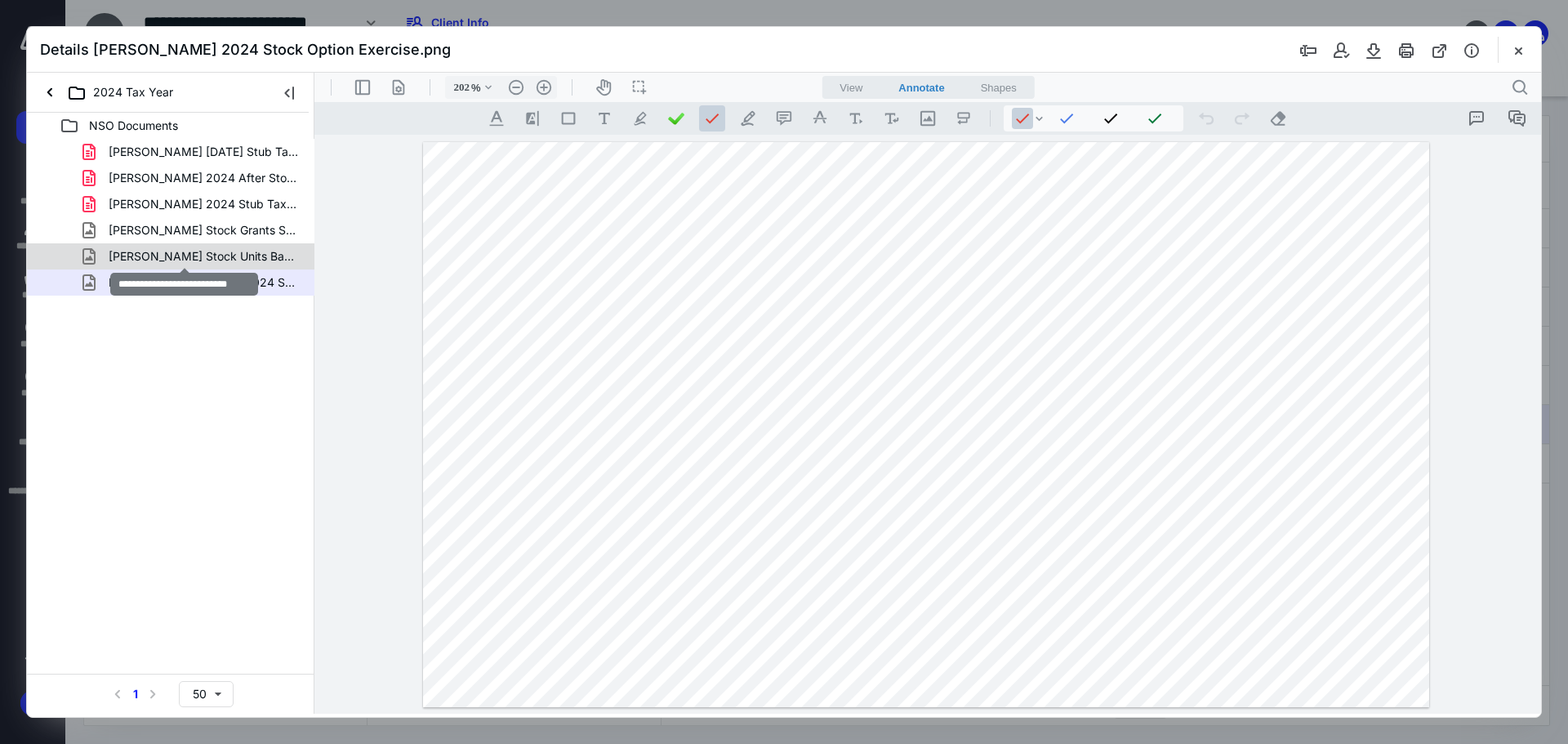 click on "[PERSON_NAME] Stock Units Basis.png" at bounding box center (203, 256) 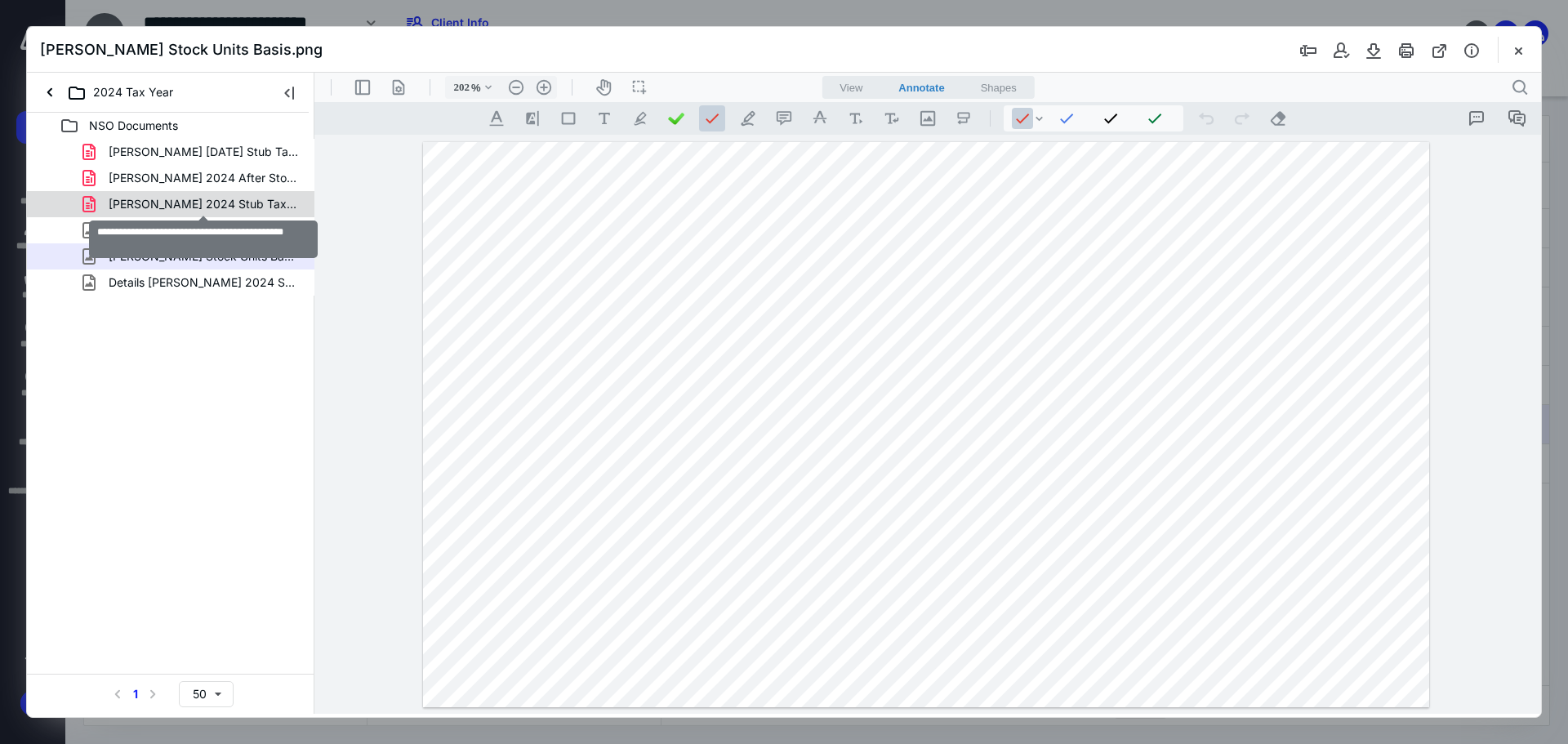 click on "[PERSON_NAME] 2024 Stub Tax  Before Option11 22 24.pdf" at bounding box center (203, 204) 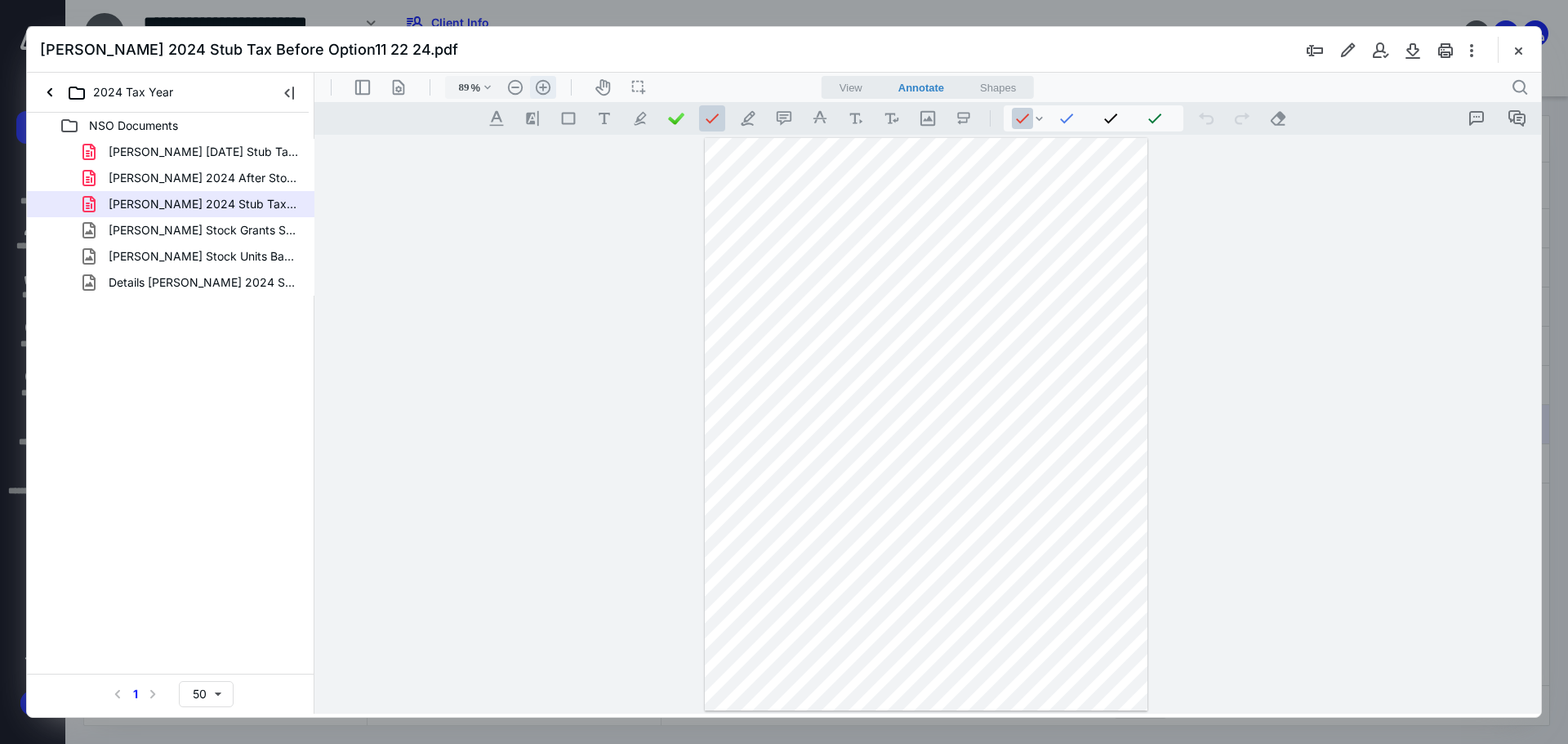 click on ".cls-1{fill:#abb0c4;} icon - header - zoom - in - line" at bounding box center [543, 87] 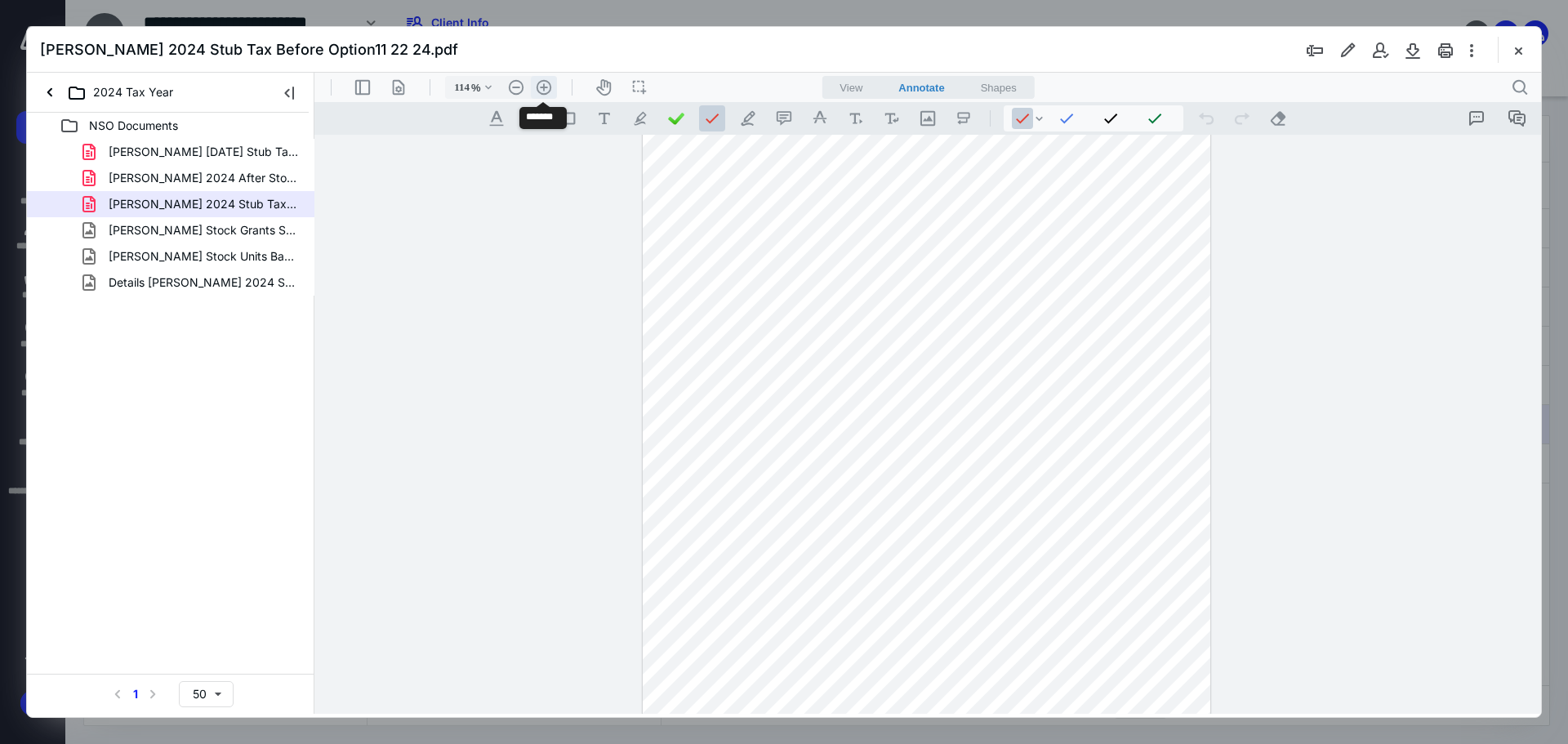 click on ".cls-1{fill:#abb0c4;} icon - header - zoom - in - line" at bounding box center (544, 87) 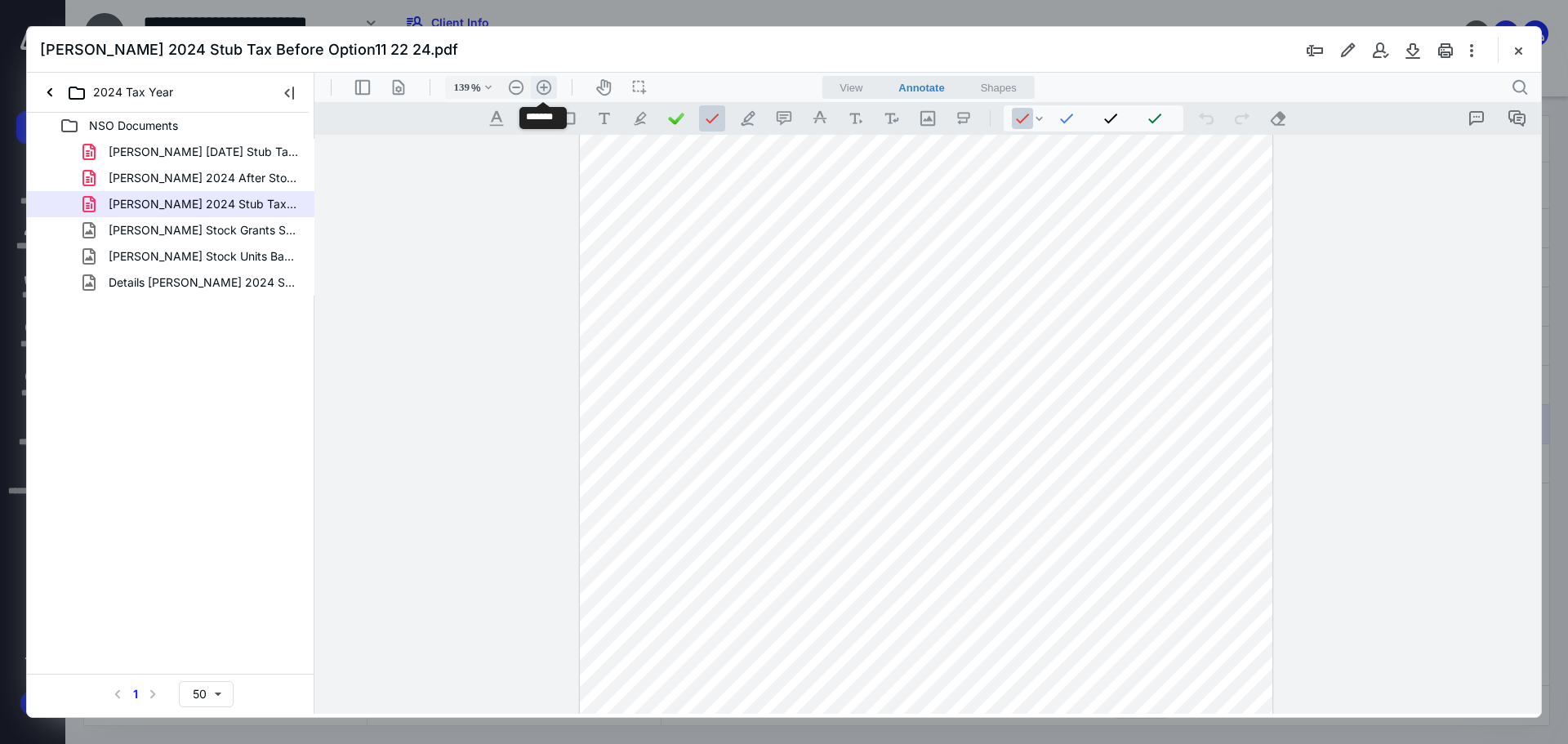 scroll, scrollTop: 145, scrollLeft: 0, axis: vertical 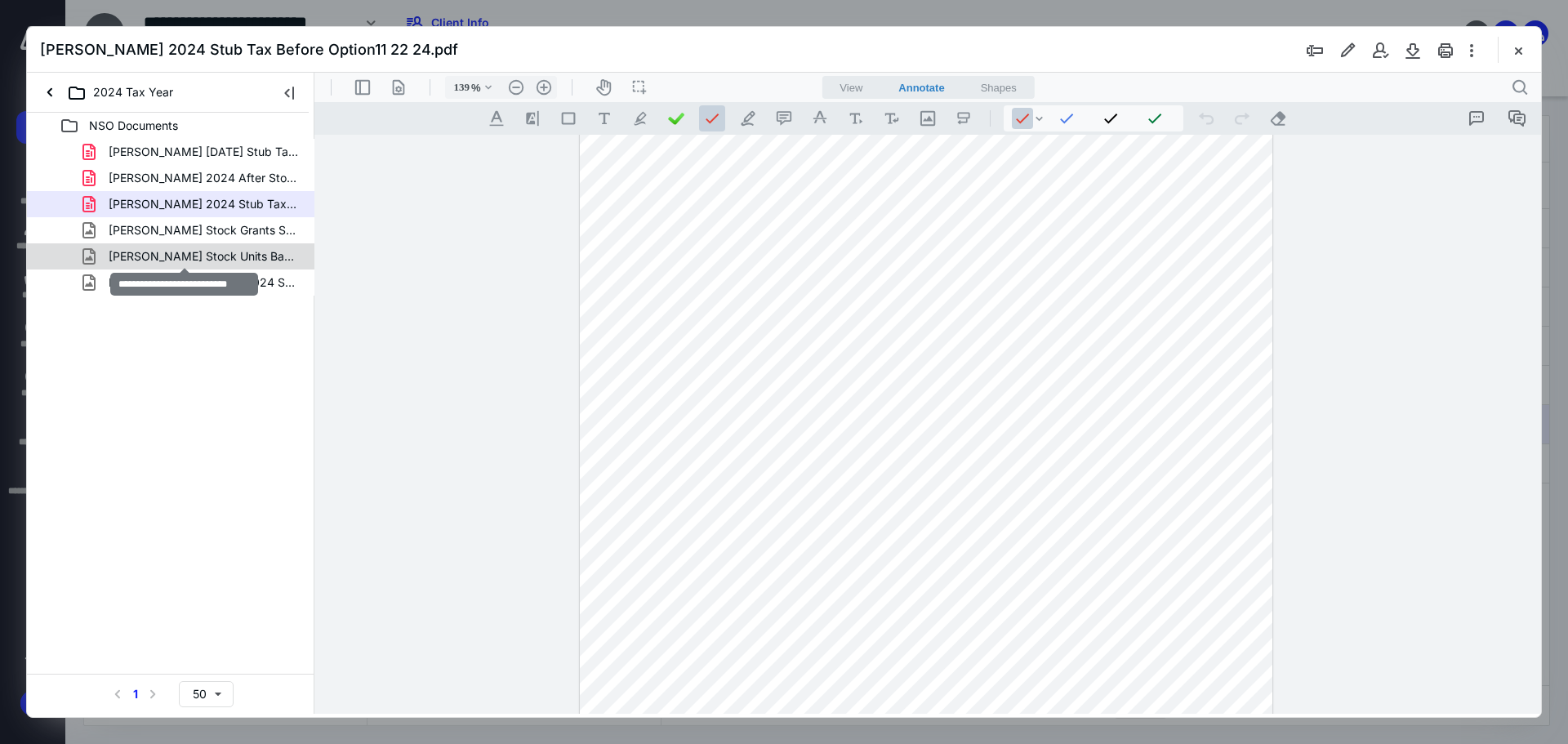 click on "[PERSON_NAME] Stock Units Basis.png" at bounding box center [203, 256] 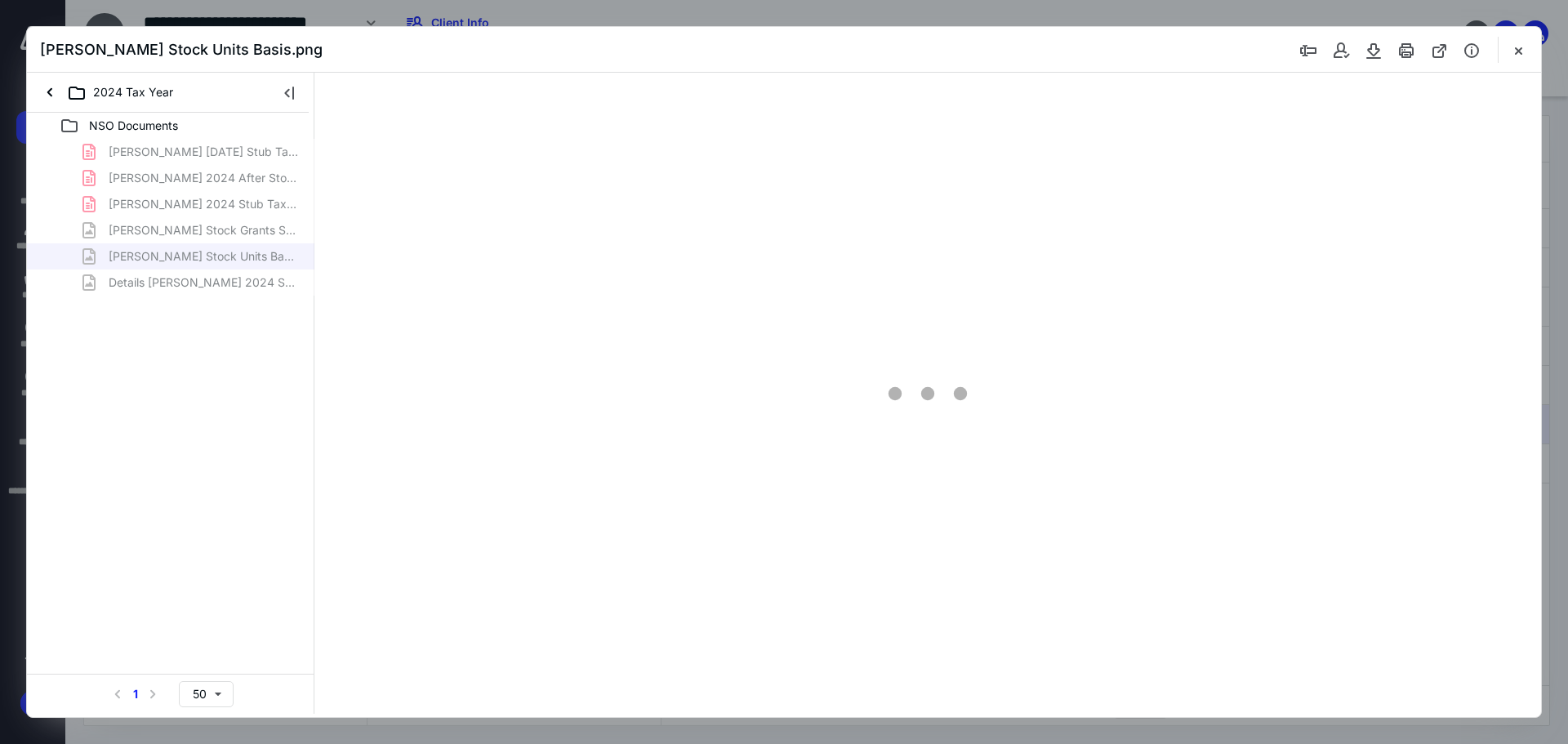 scroll, scrollTop: 0, scrollLeft: 0, axis: both 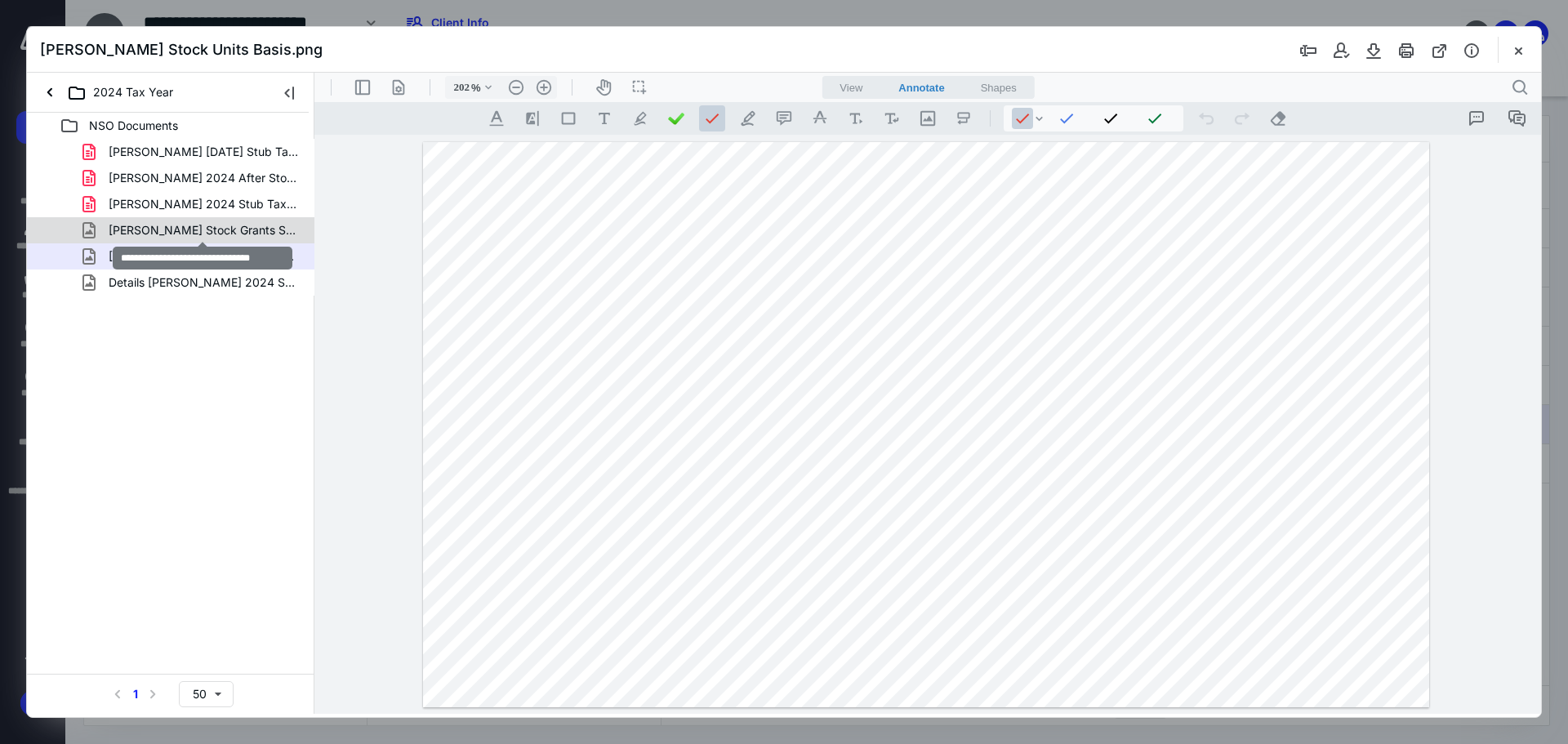 click on "[PERSON_NAME] Stock Grants Stub 2024.png" at bounding box center (203, 230) 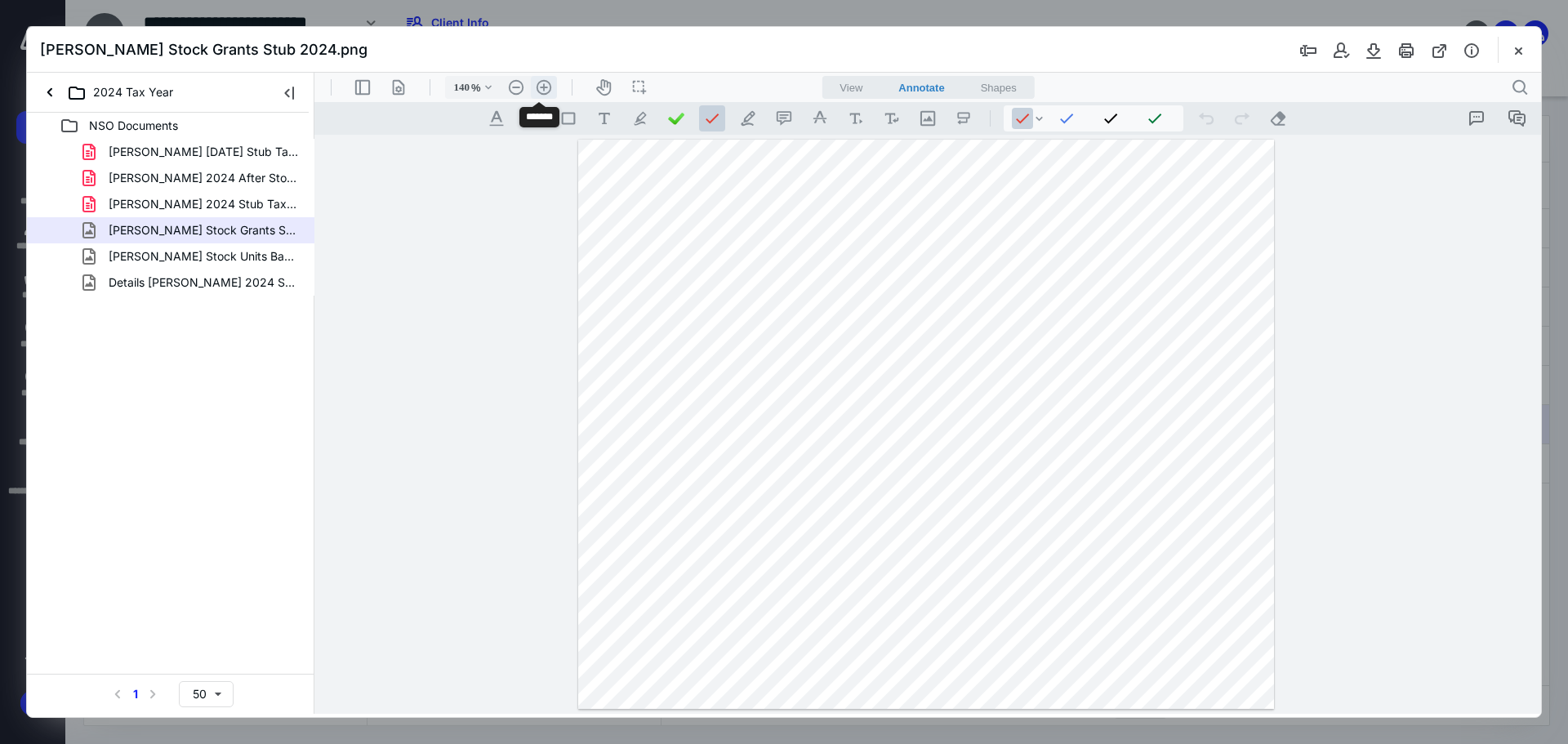 click on ".cls-1{fill:#abb0c4;} icon - header - zoom - in - line" at bounding box center [544, 87] 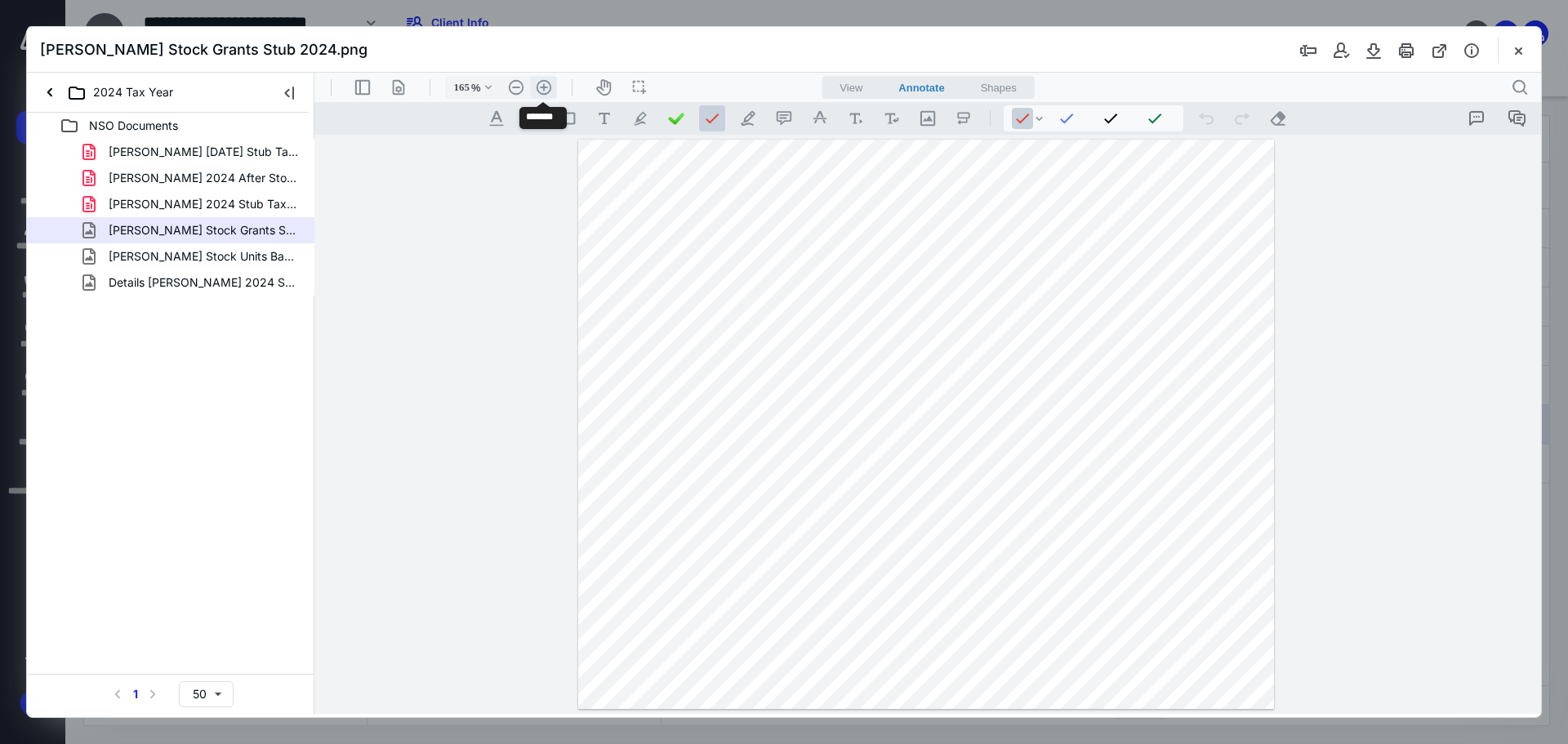 scroll, scrollTop: 47, scrollLeft: 0, axis: vertical 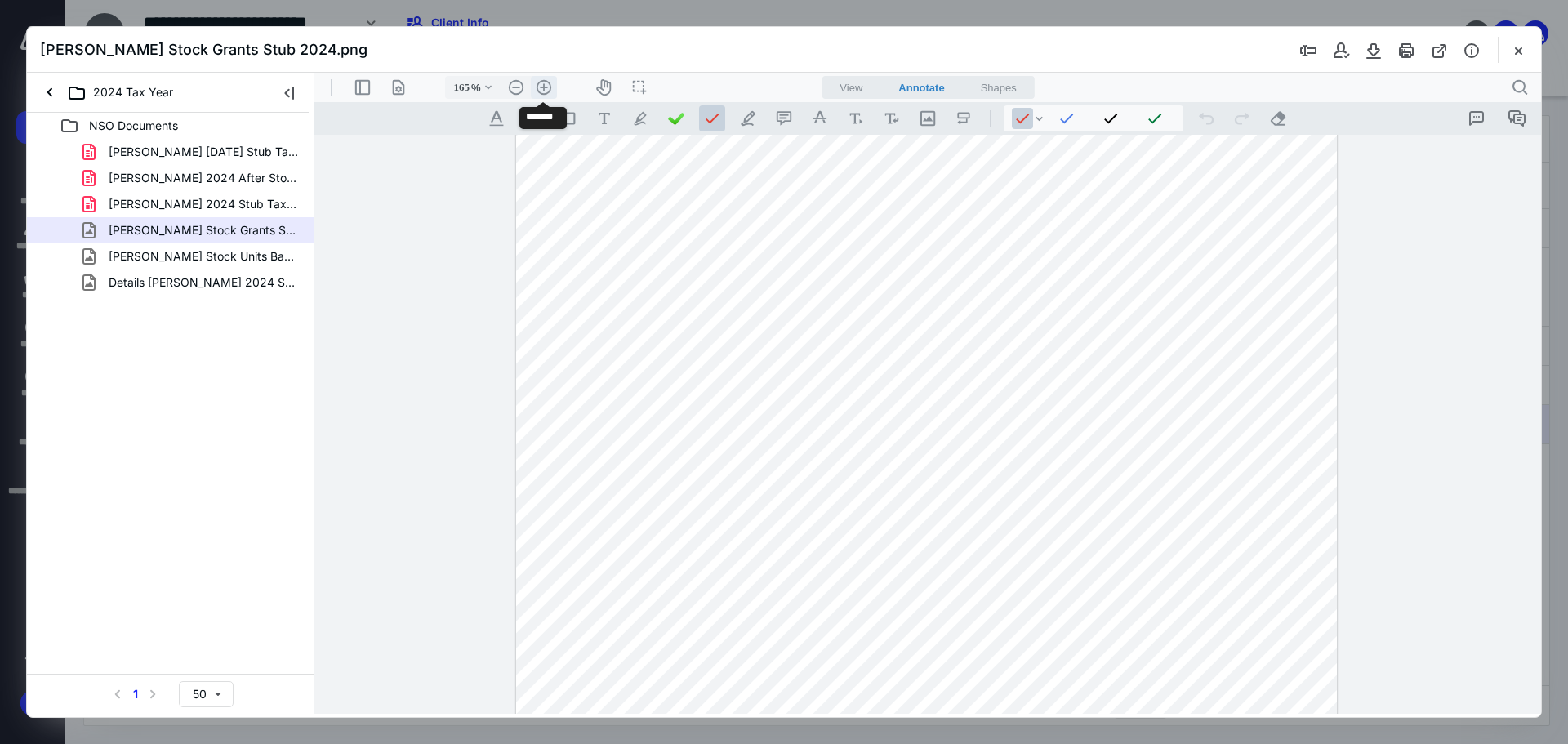 click on ".cls-1{fill:#abb0c4;} icon - header - zoom - in - line" at bounding box center [544, 87] 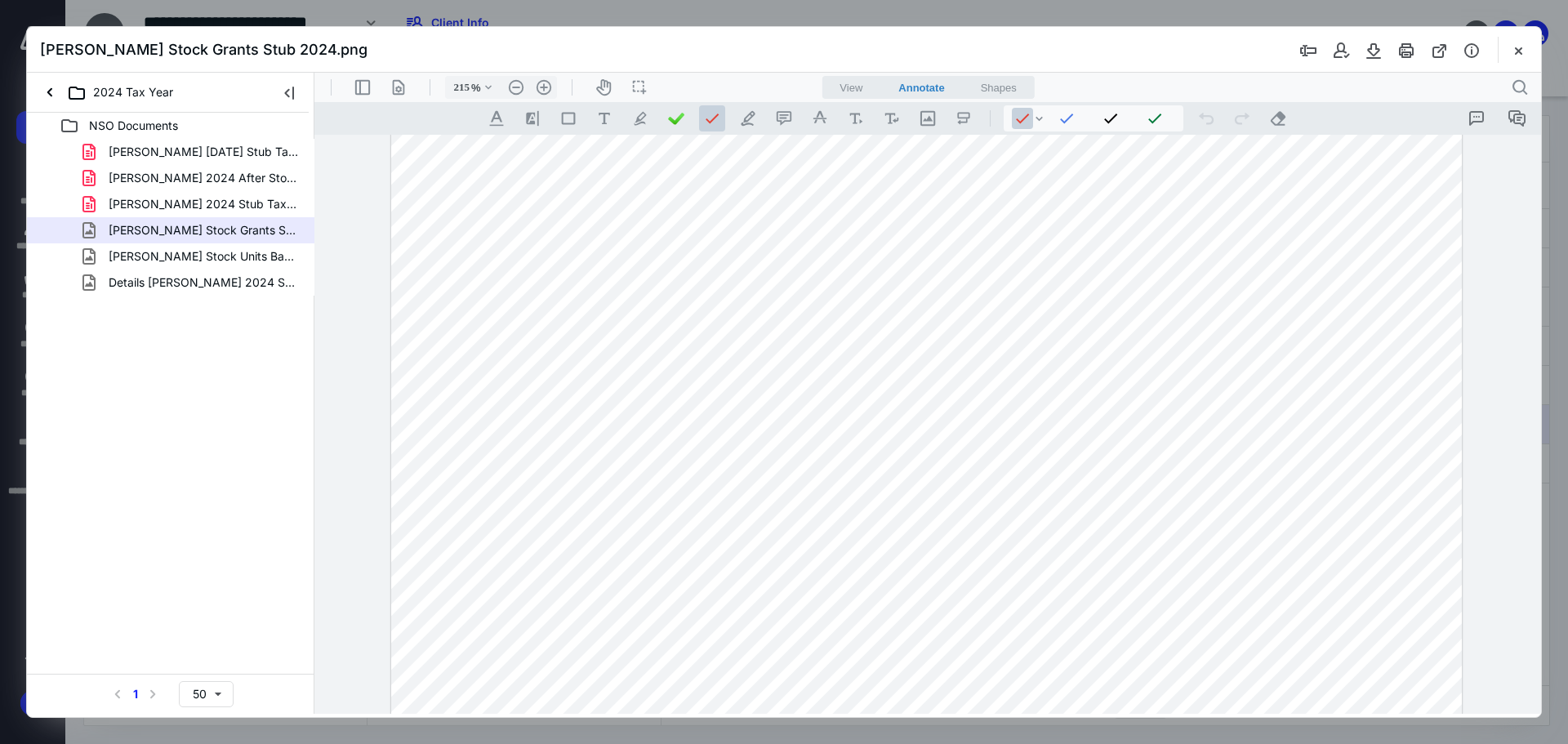 scroll, scrollTop: 312, scrollLeft: 0, axis: vertical 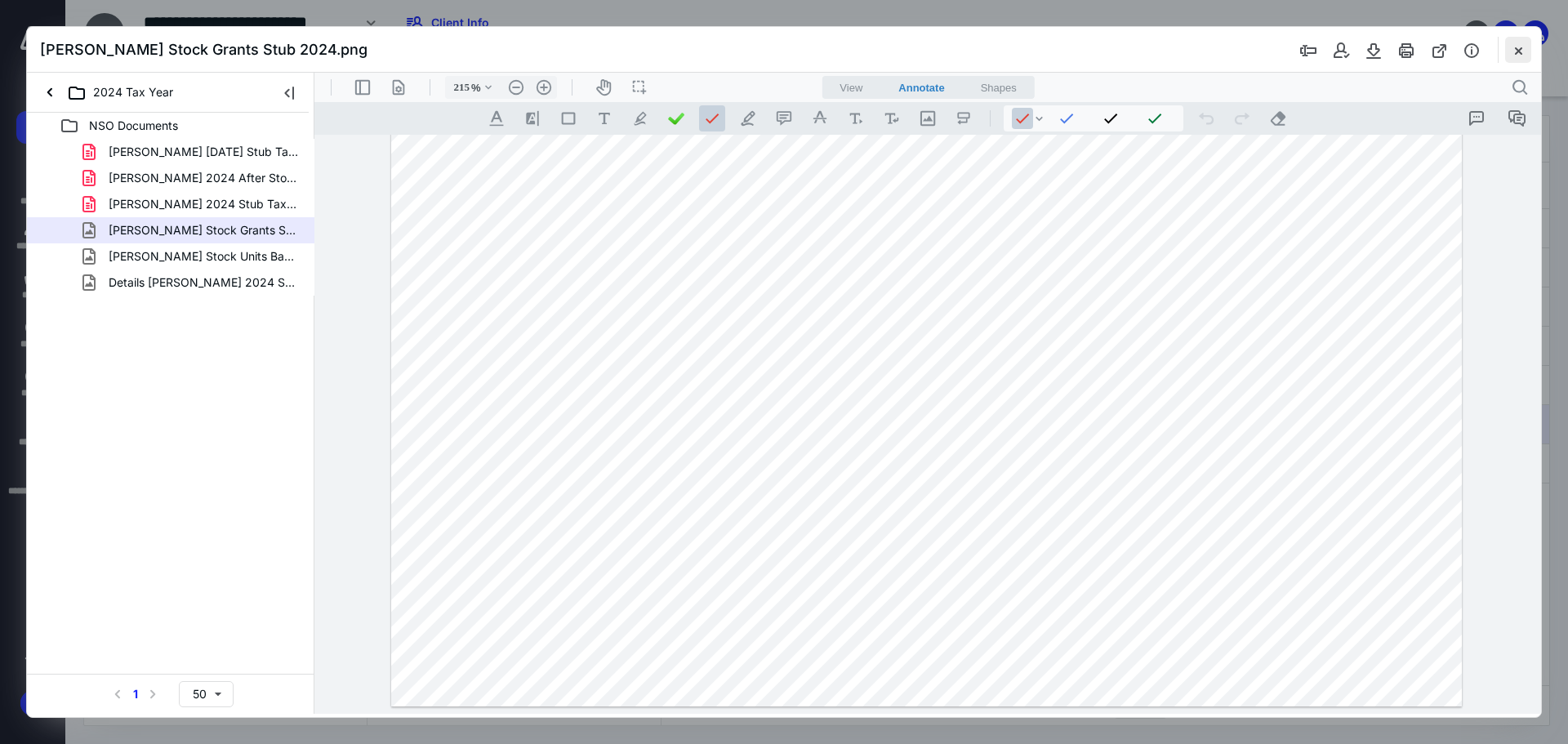 click at bounding box center [1518, 50] 